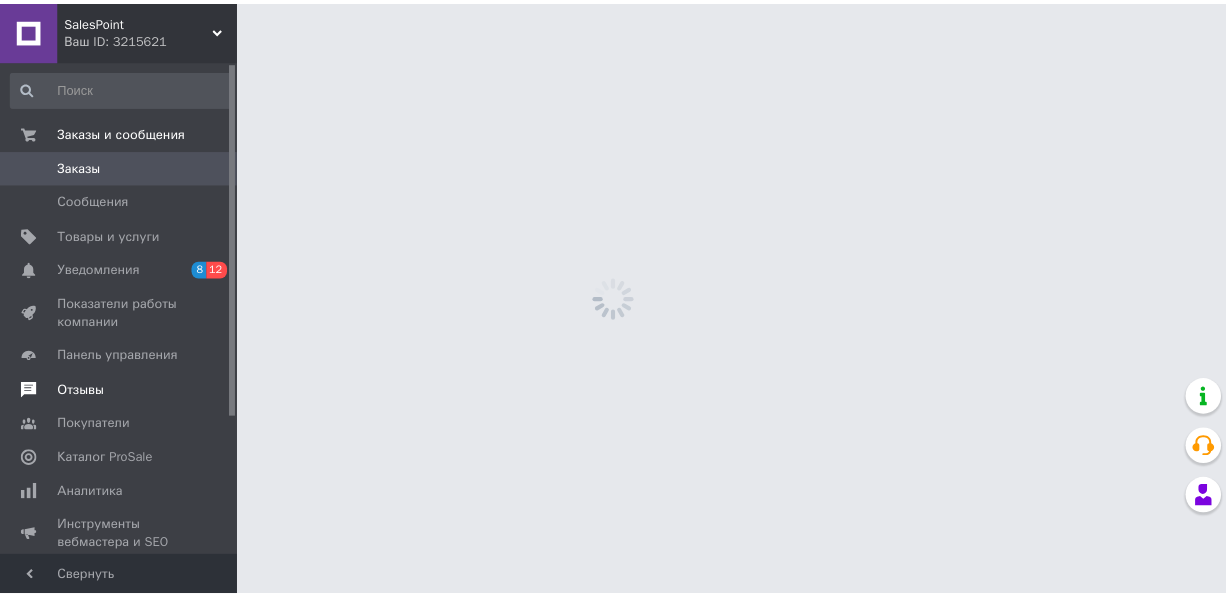 scroll, scrollTop: 0, scrollLeft: 0, axis: both 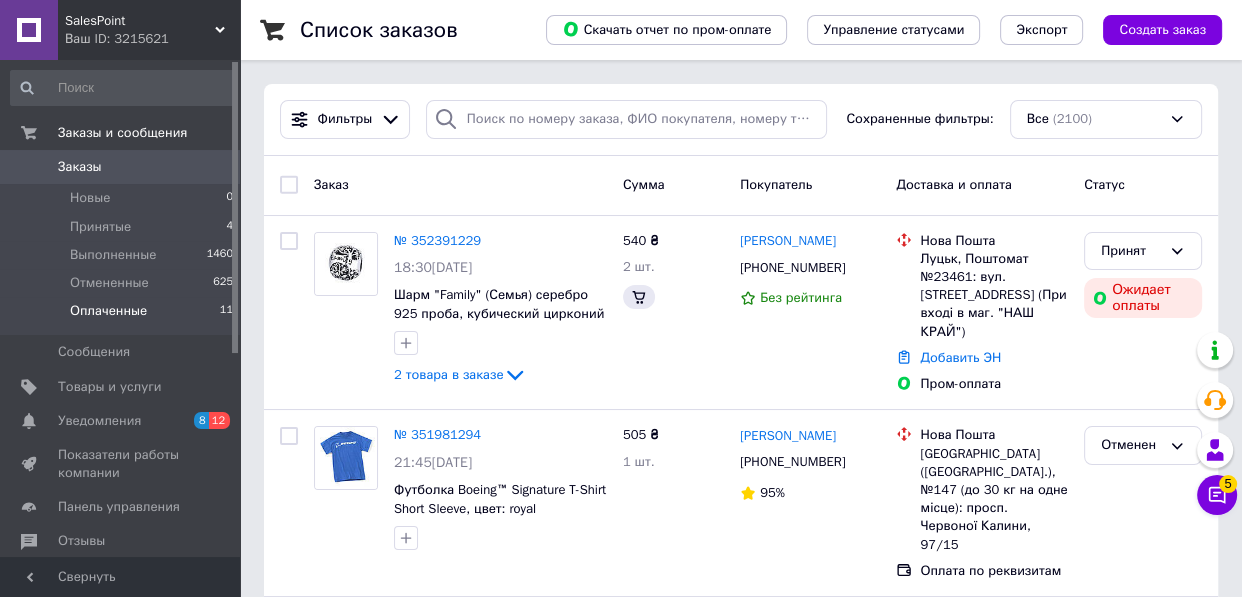 click on "Принятые 4" at bounding box center [122, 227] 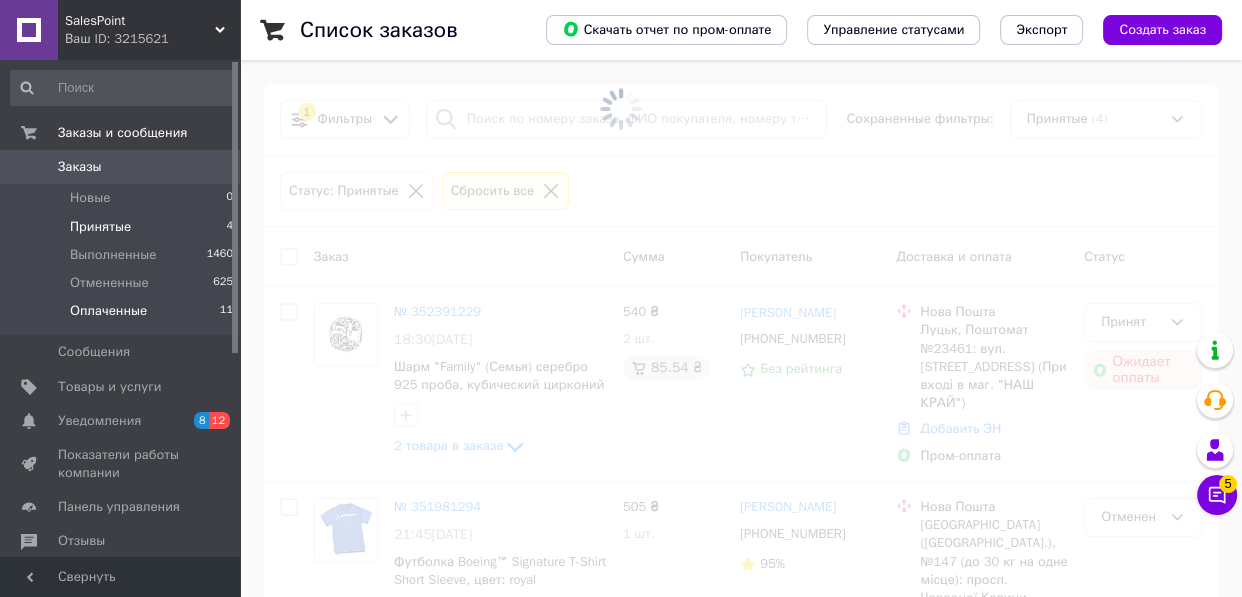 click on "Оплаченные" at bounding box center [108, 311] 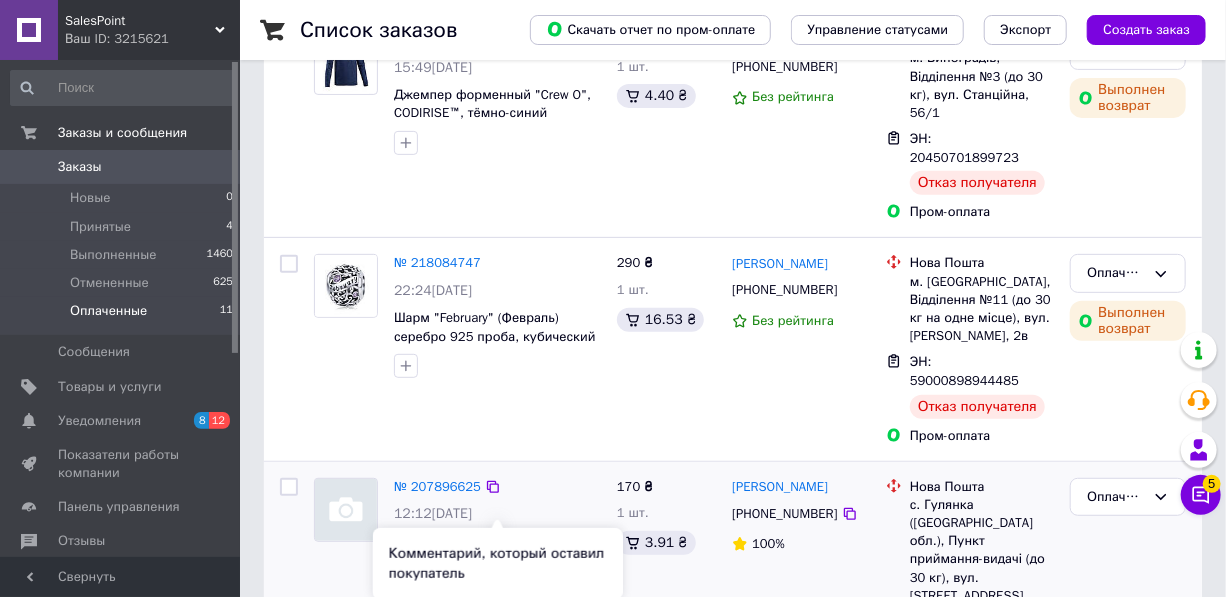 scroll, scrollTop: 454, scrollLeft: 0, axis: vertical 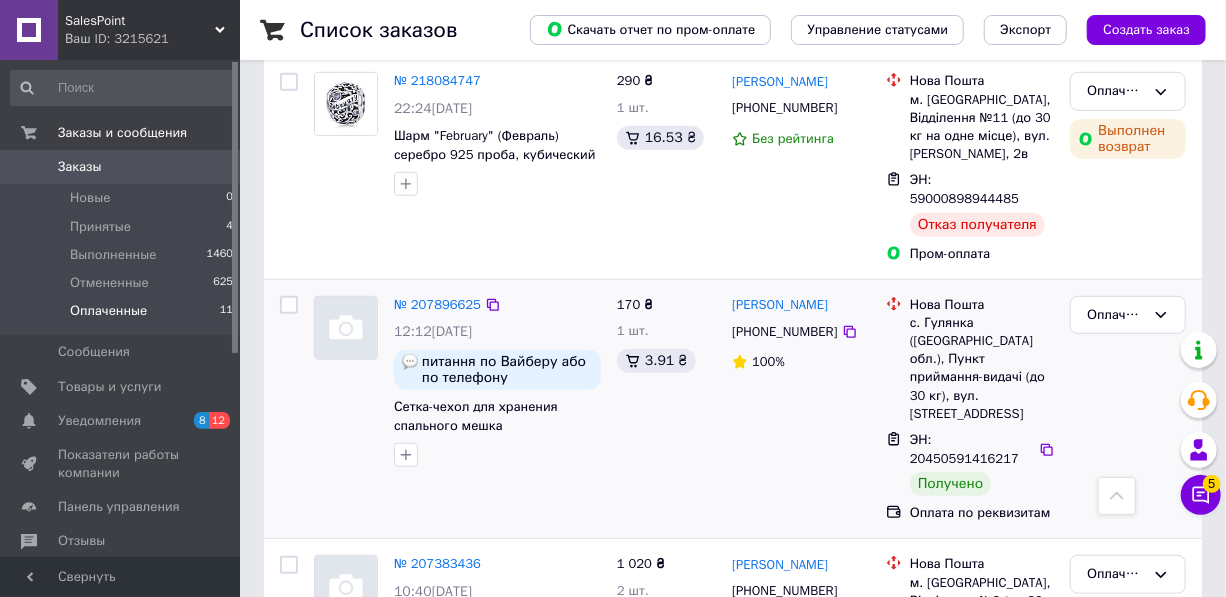 click on "12:12[DATE]" at bounding box center [433, 331] 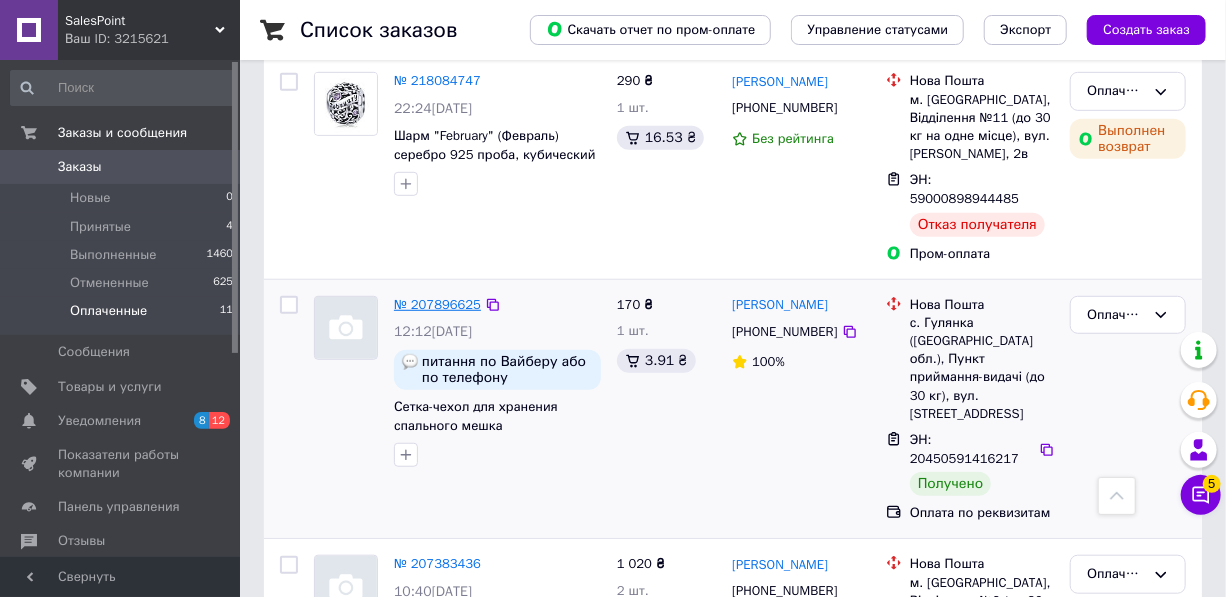 click on "№ 207896625" at bounding box center [437, 304] 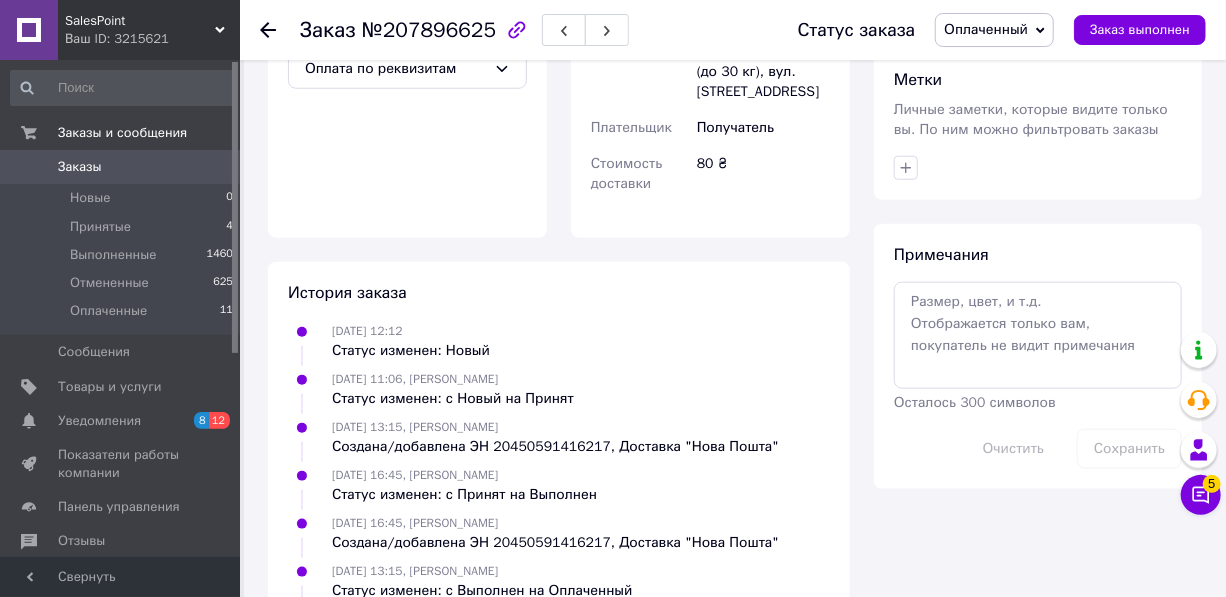 scroll, scrollTop: 862, scrollLeft: 0, axis: vertical 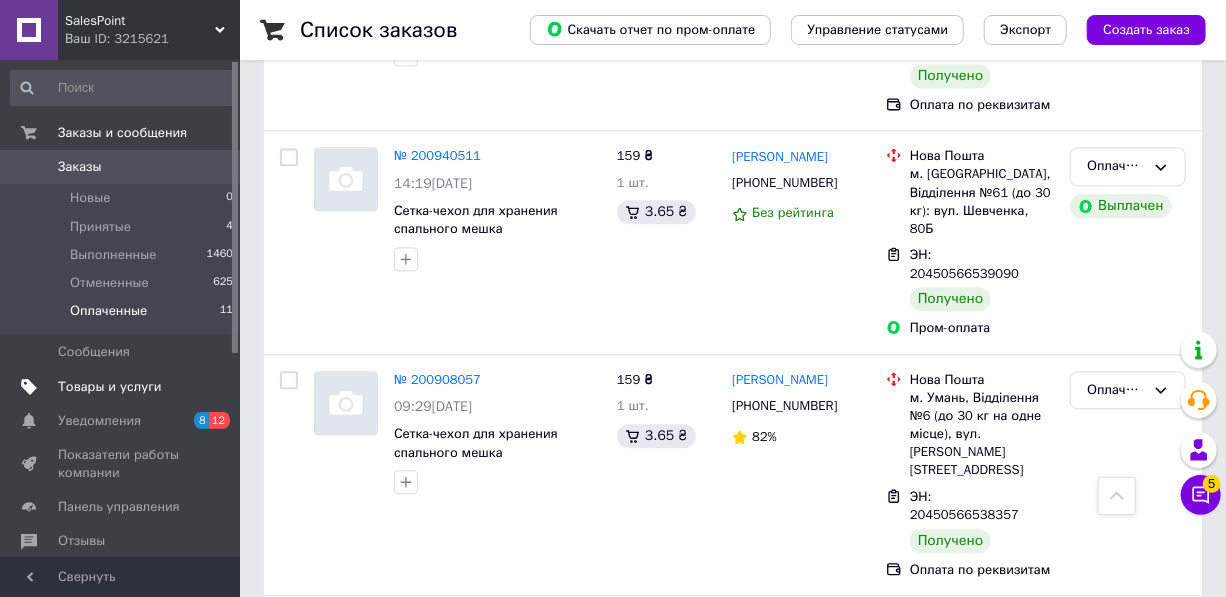 click on "Товары и услуги" at bounding box center (110, 387) 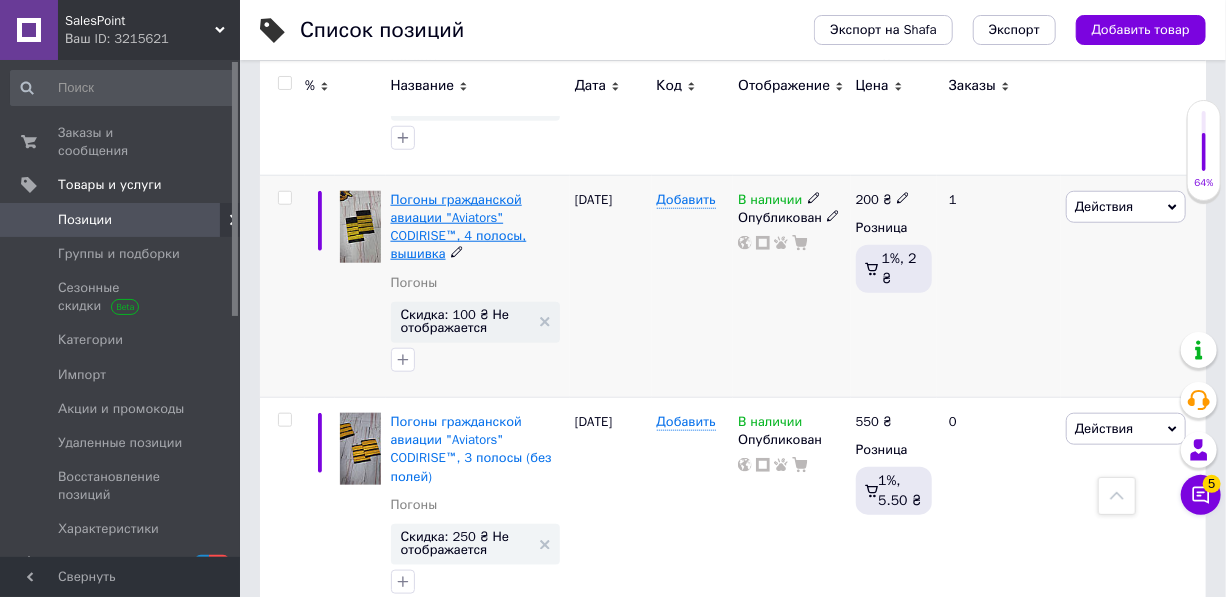 scroll, scrollTop: 727, scrollLeft: 0, axis: vertical 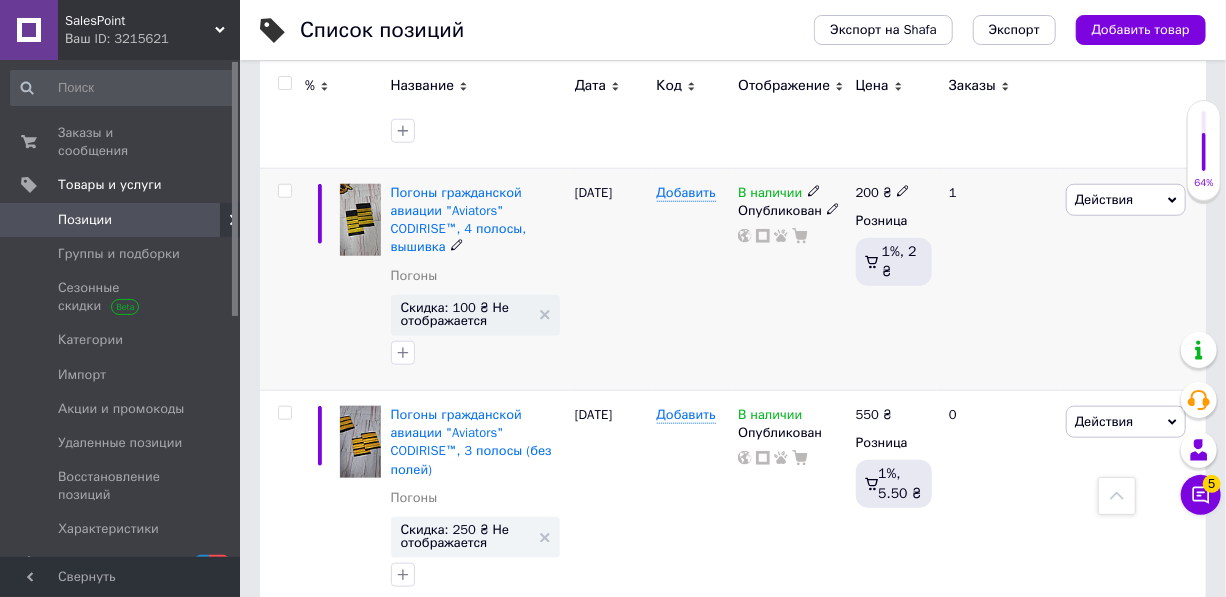 drag, startPoint x: 810, startPoint y: 184, endPoint x: 810, endPoint y: 195, distance: 11 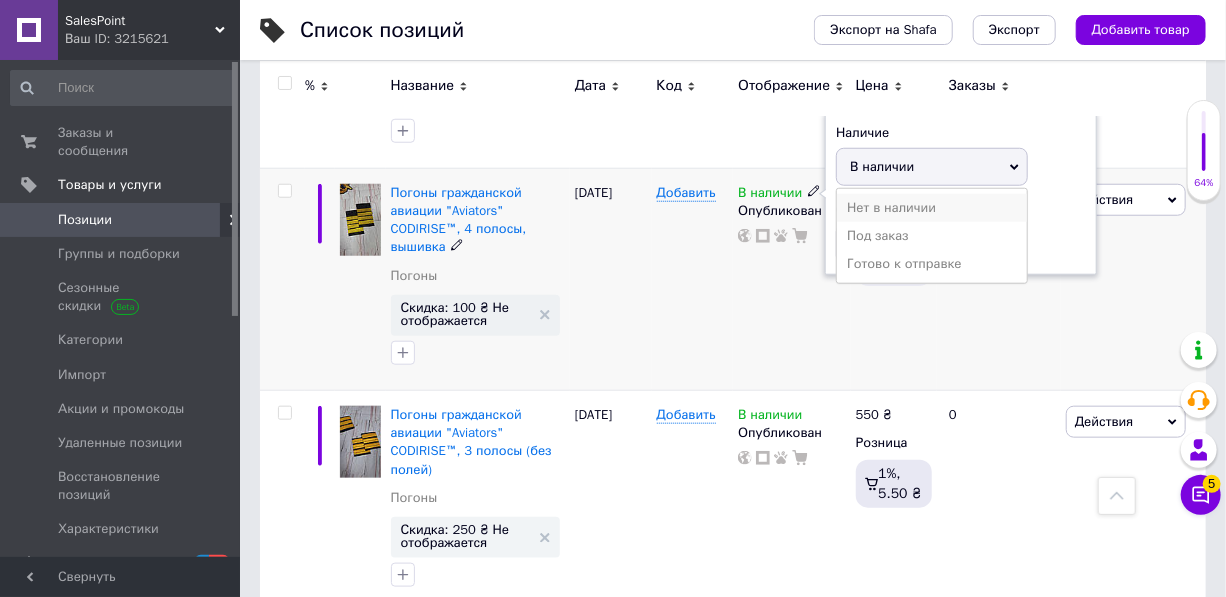 click on "Нет в наличии" at bounding box center (932, 208) 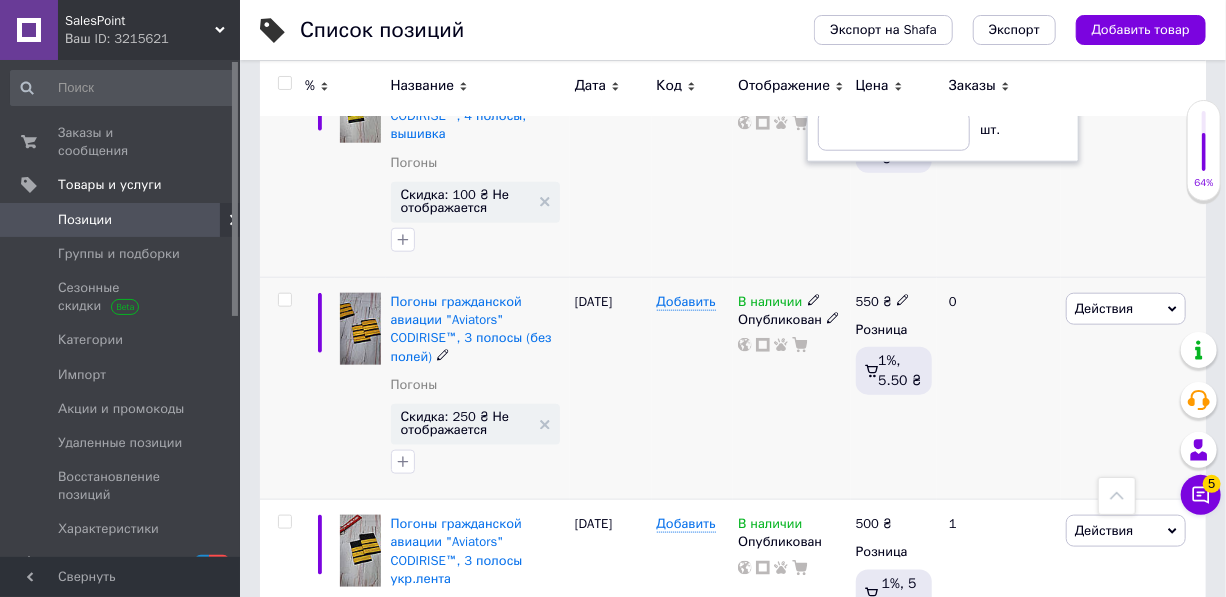 scroll, scrollTop: 1000, scrollLeft: 0, axis: vertical 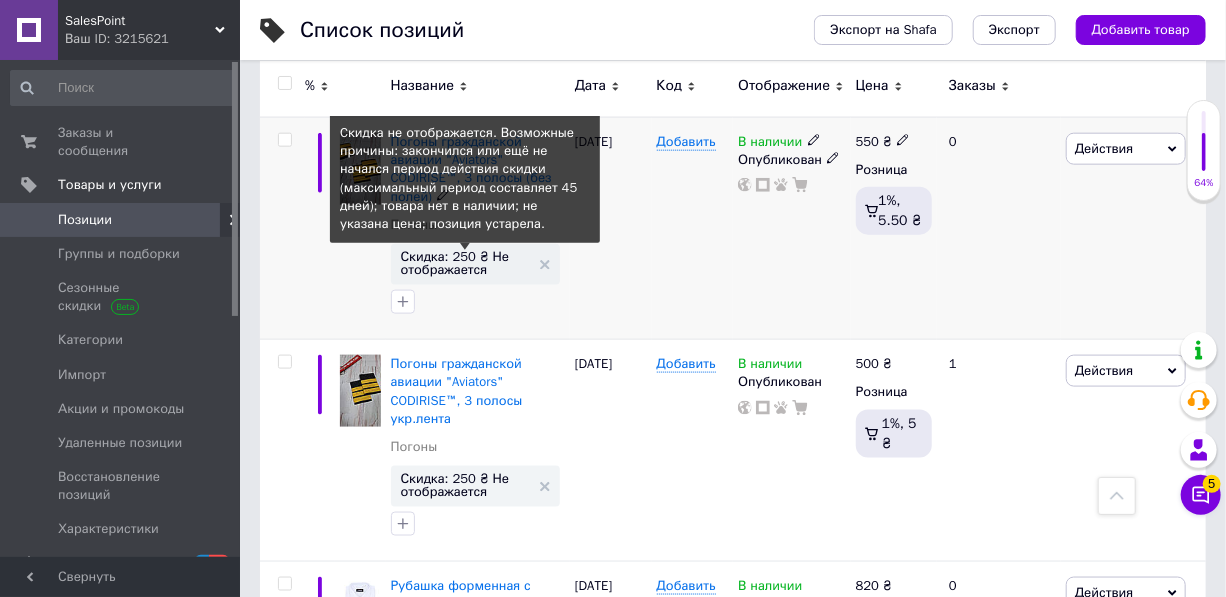 click on "Скидка: 250 ₴ Не отображается" at bounding box center [465, 263] 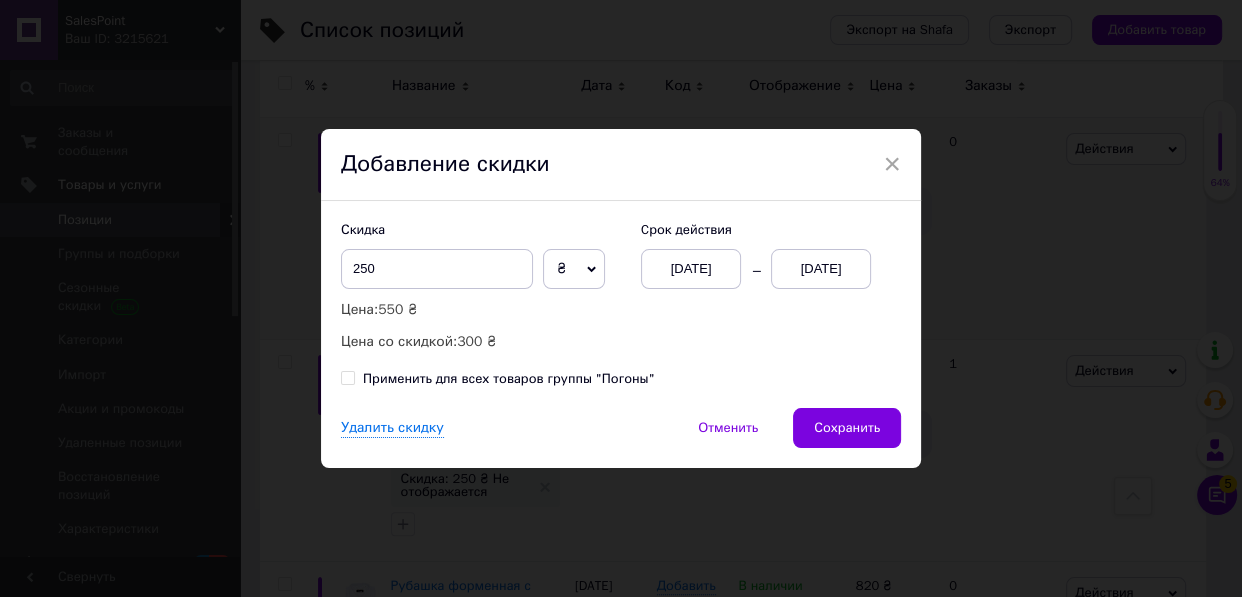click on "[DATE]" at bounding box center (821, 269) 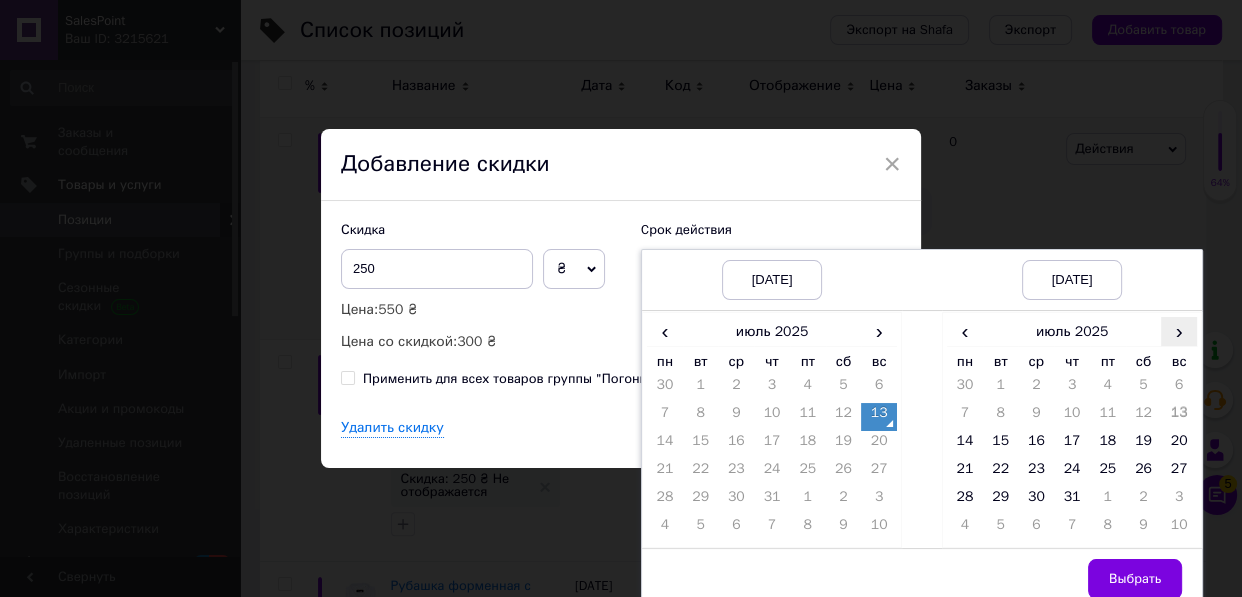 click on "›" at bounding box center [1179, 331] 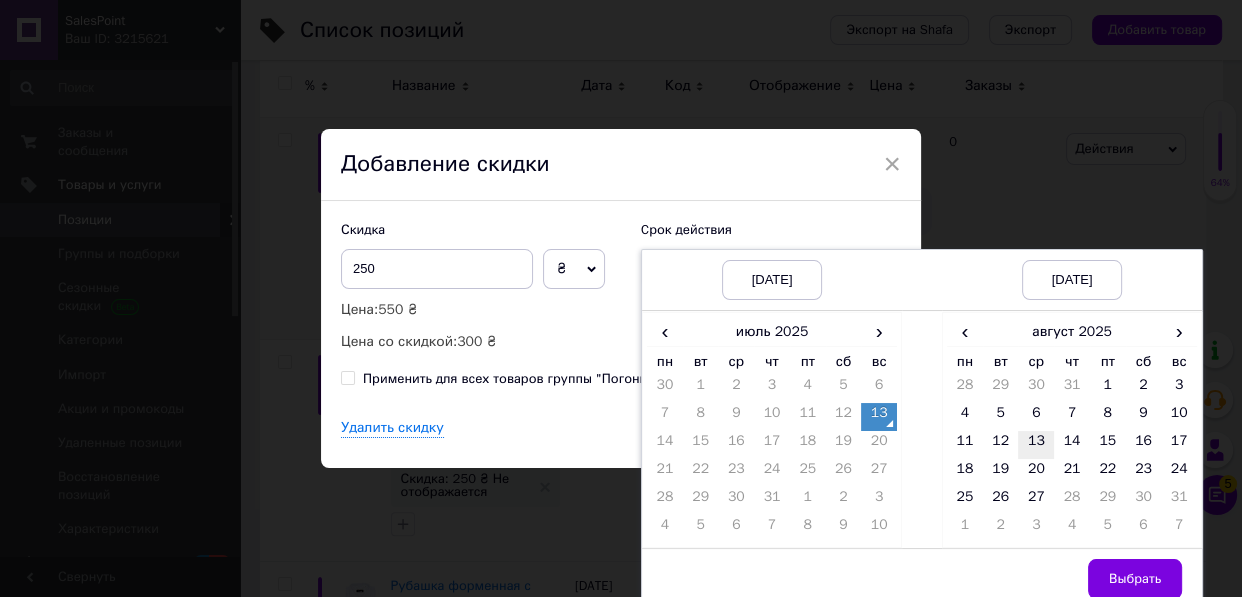 click on "13" at bounding box center [1036, 445] 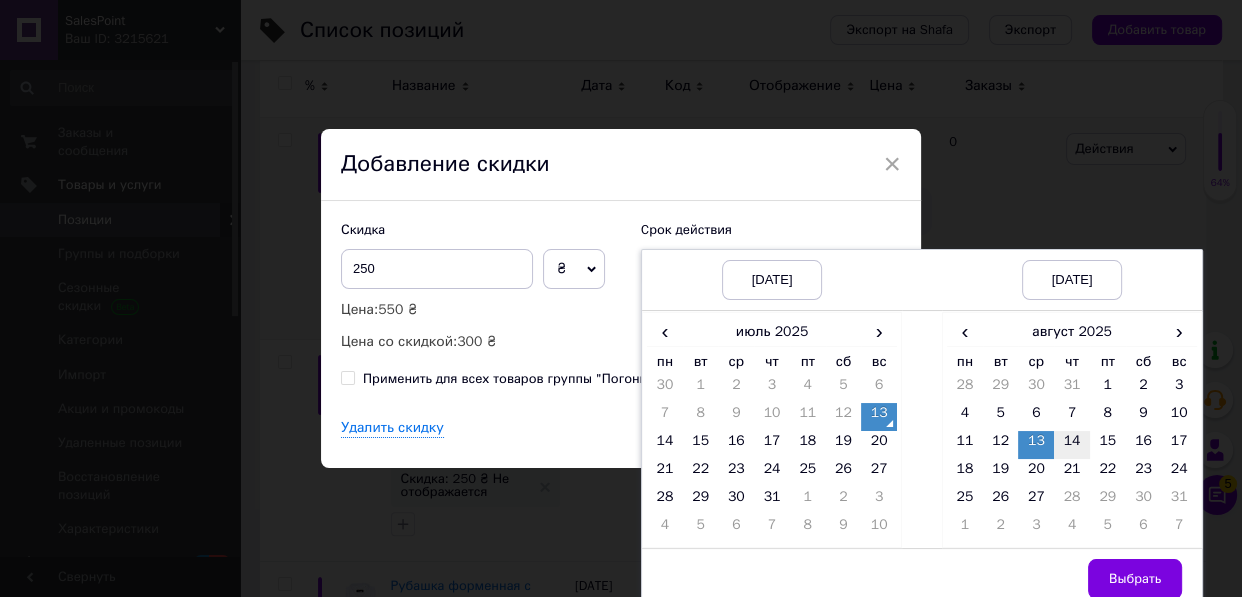 click on "14" at bounding box center [1072, 445] 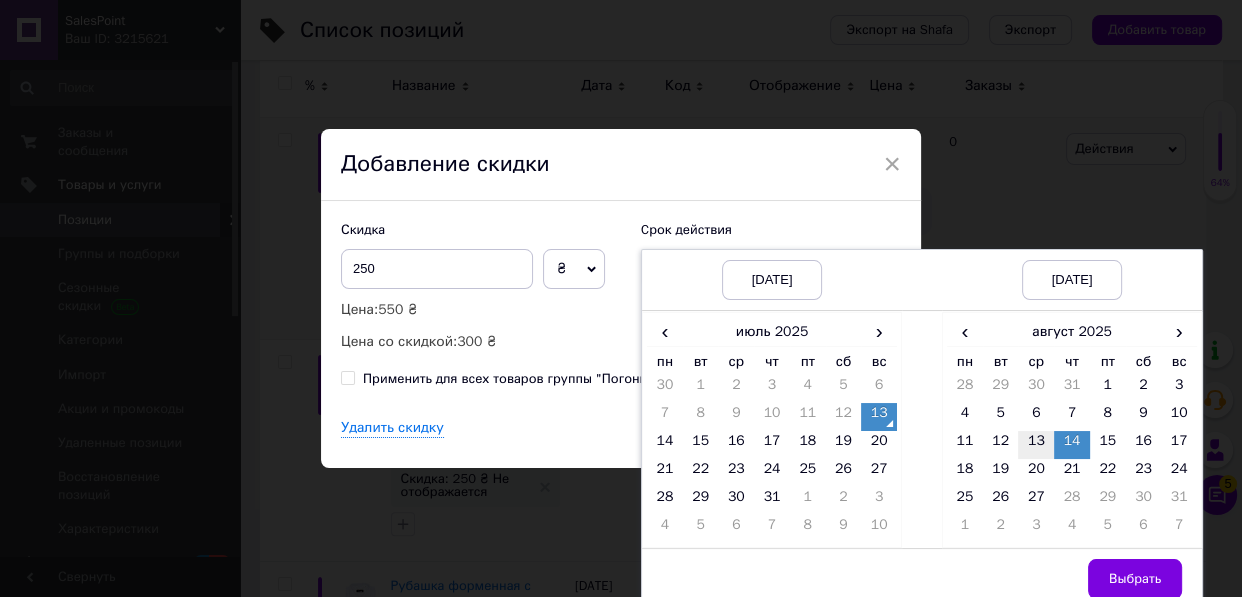click on "13" at bounding box center (1036, 445) 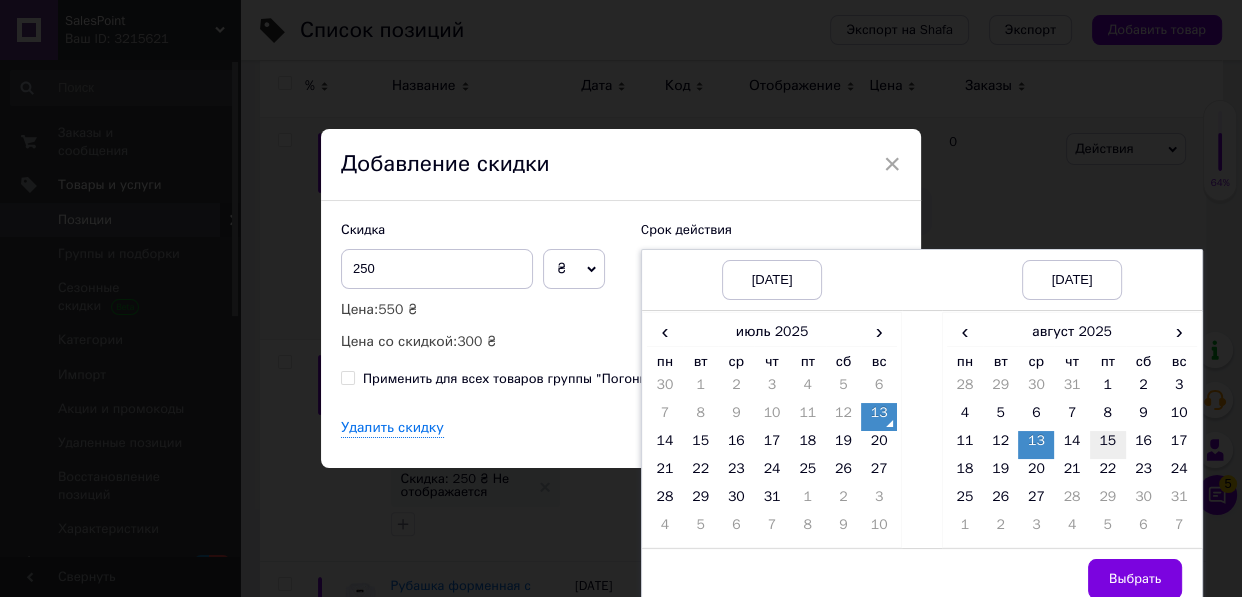 click on "15" at bounding box center [1108, 445] 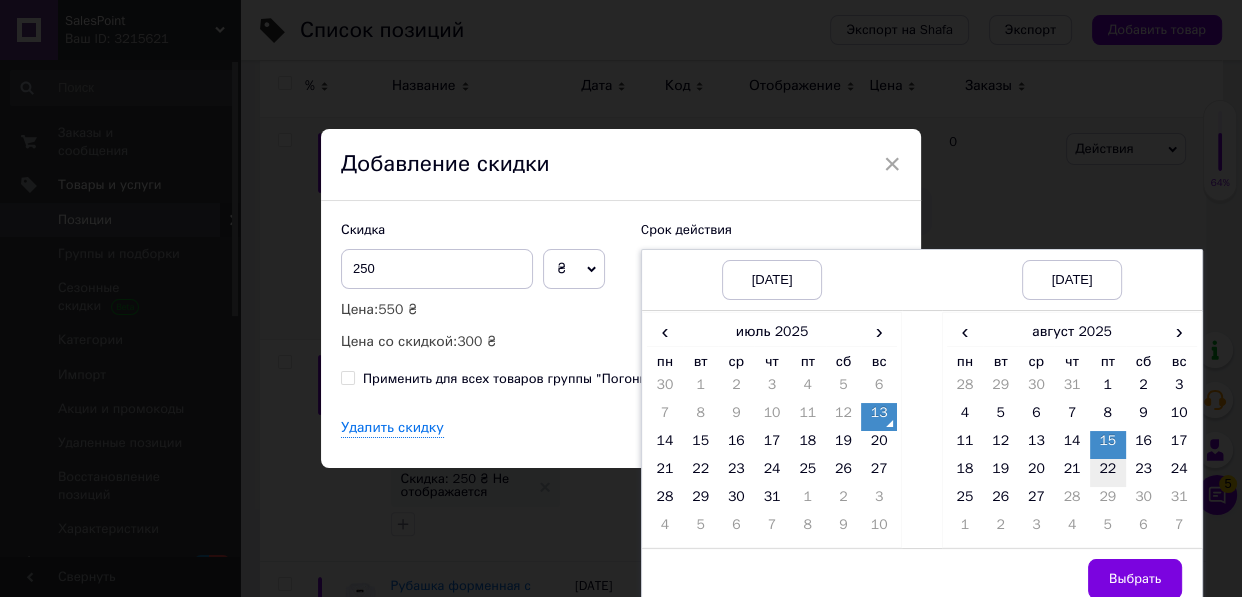 click on "22" at bounding box center [1108, 473] 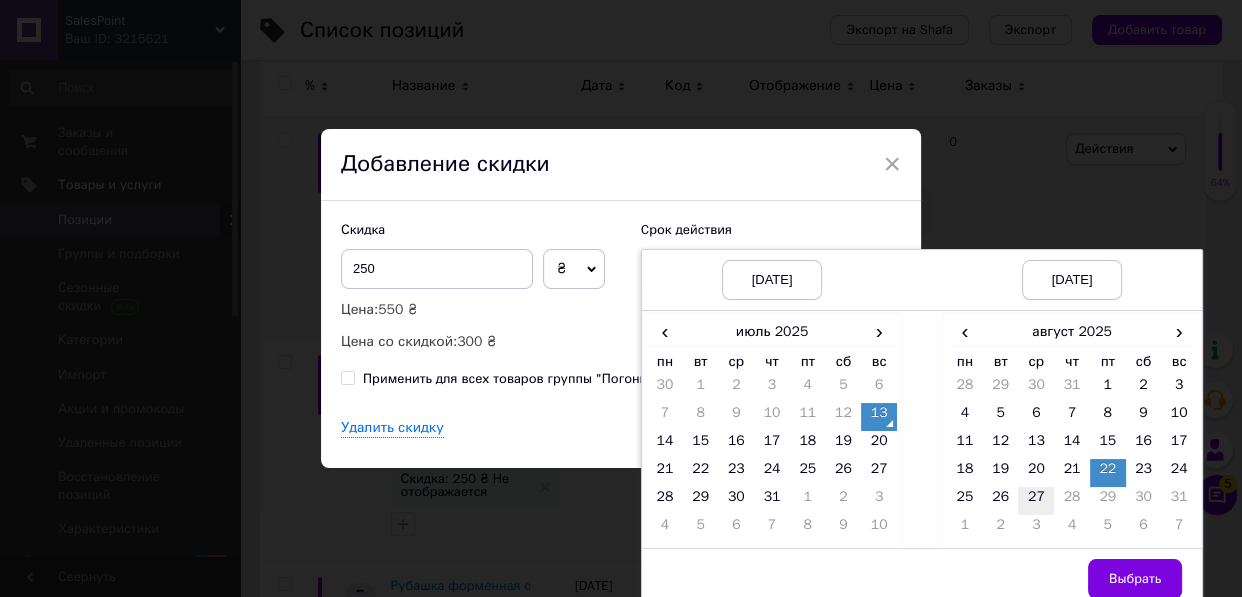 click on "27" at bounding box center [1036, 501] 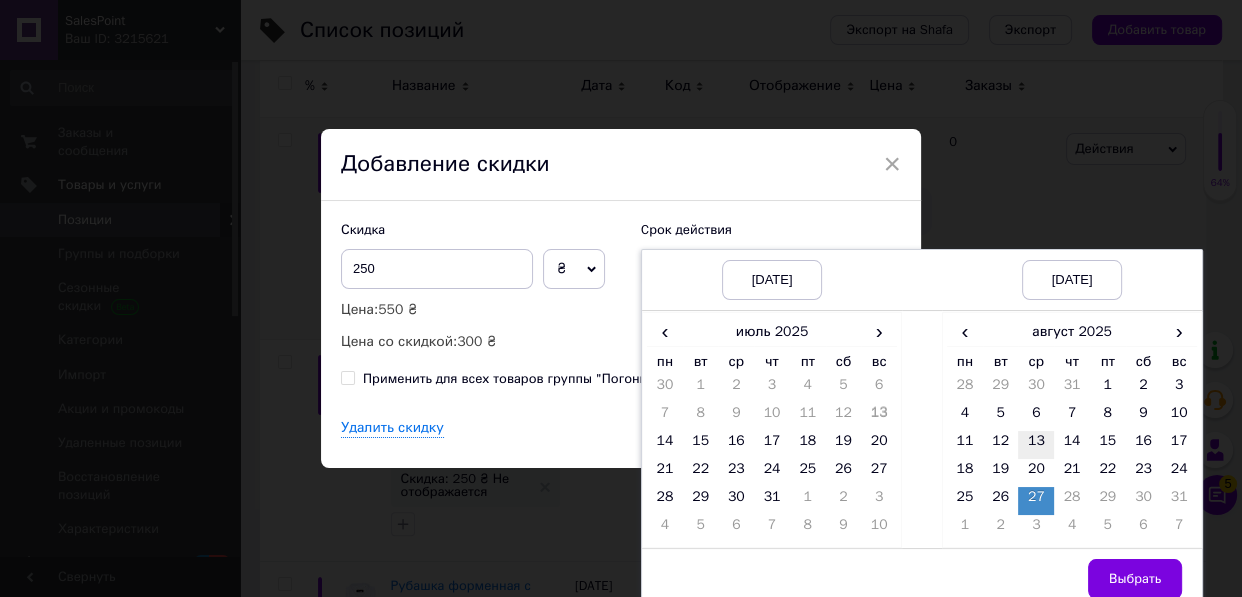 click on "13" at bounding box center [1036, 445] 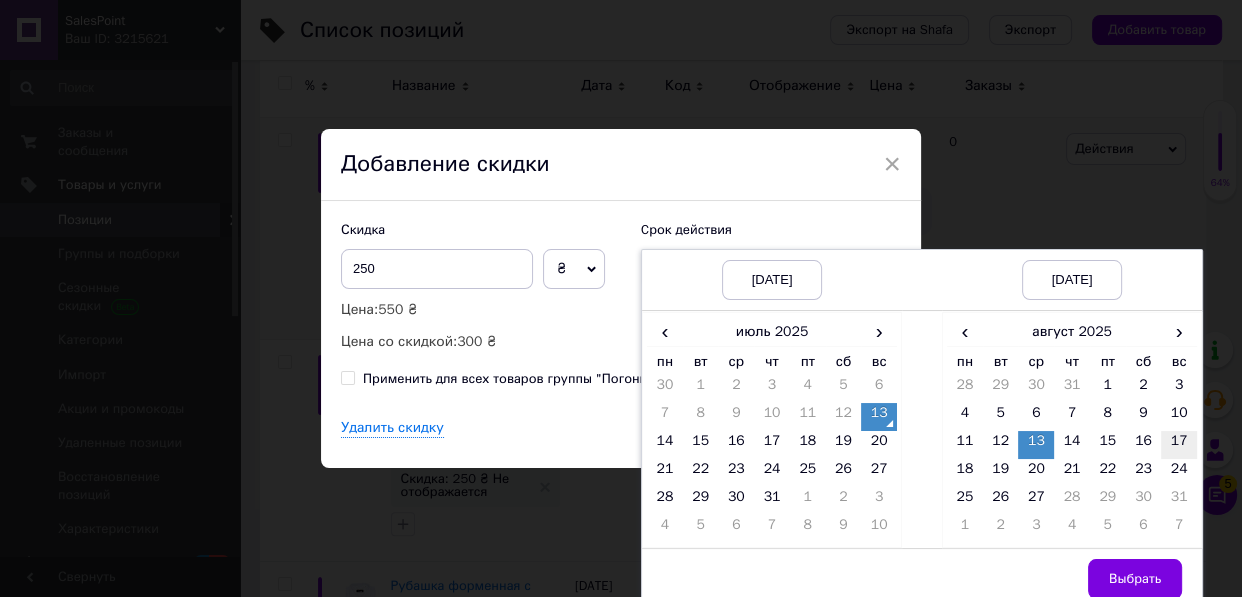 click on "17" at bounding box center [1179, 445] 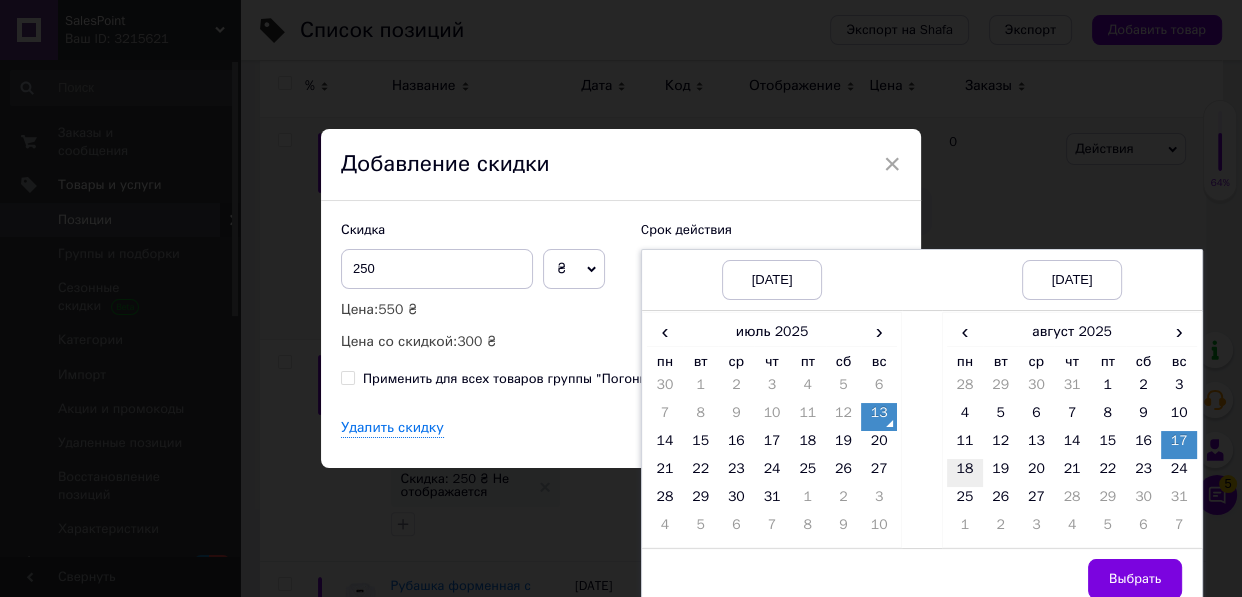 click on "18" at bounding box center [965, 473] 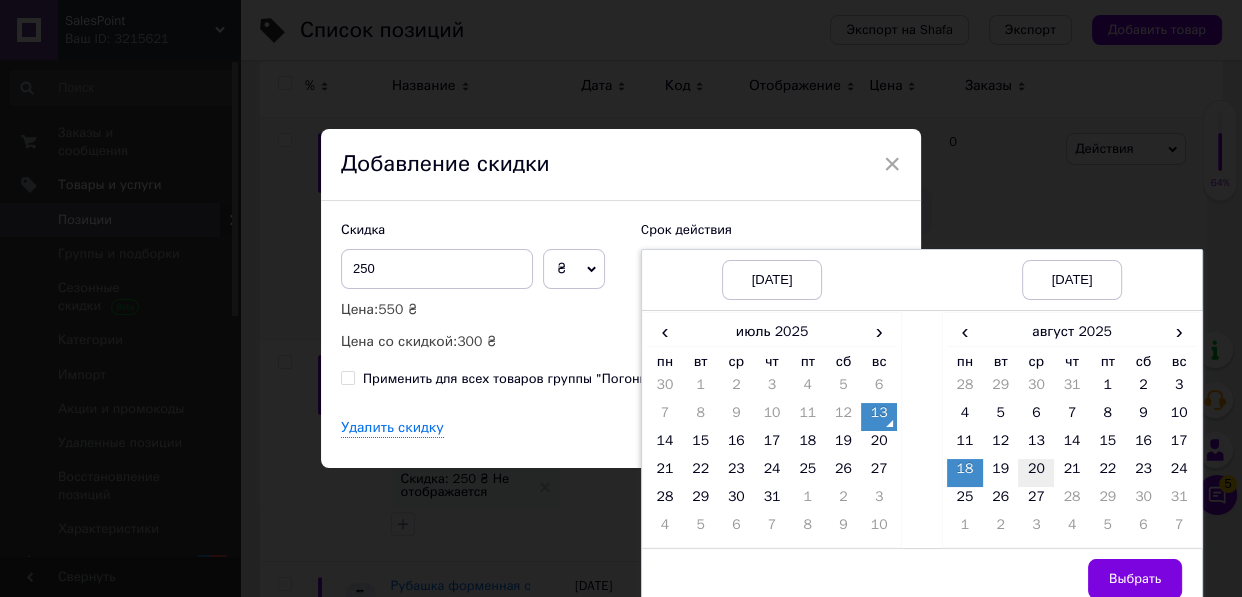 click on "20" at bounding box center [1036, 473] 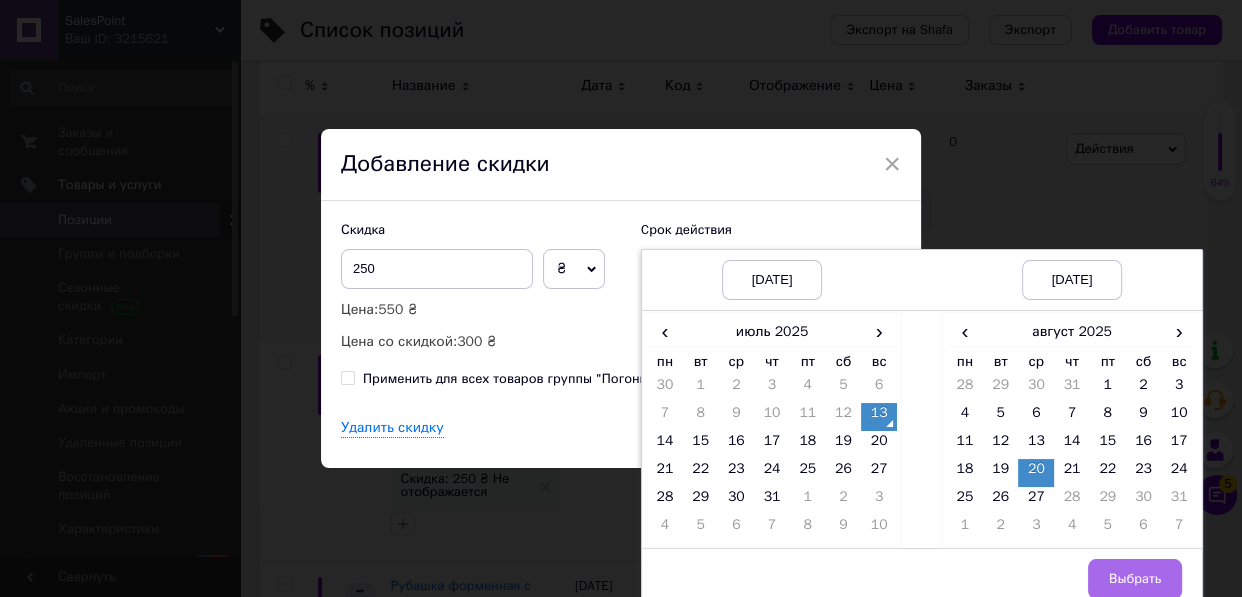 click on "Выбрать" at bounding box center (1135, 579) 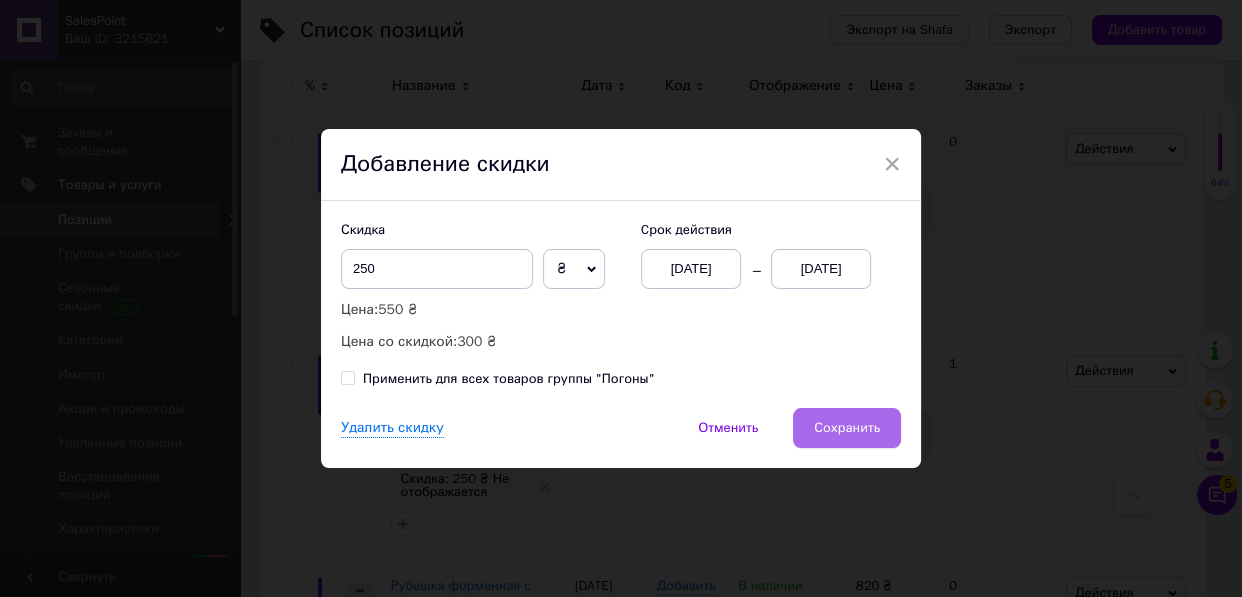 click on "Сохранить" at bounding box center (847, 428) 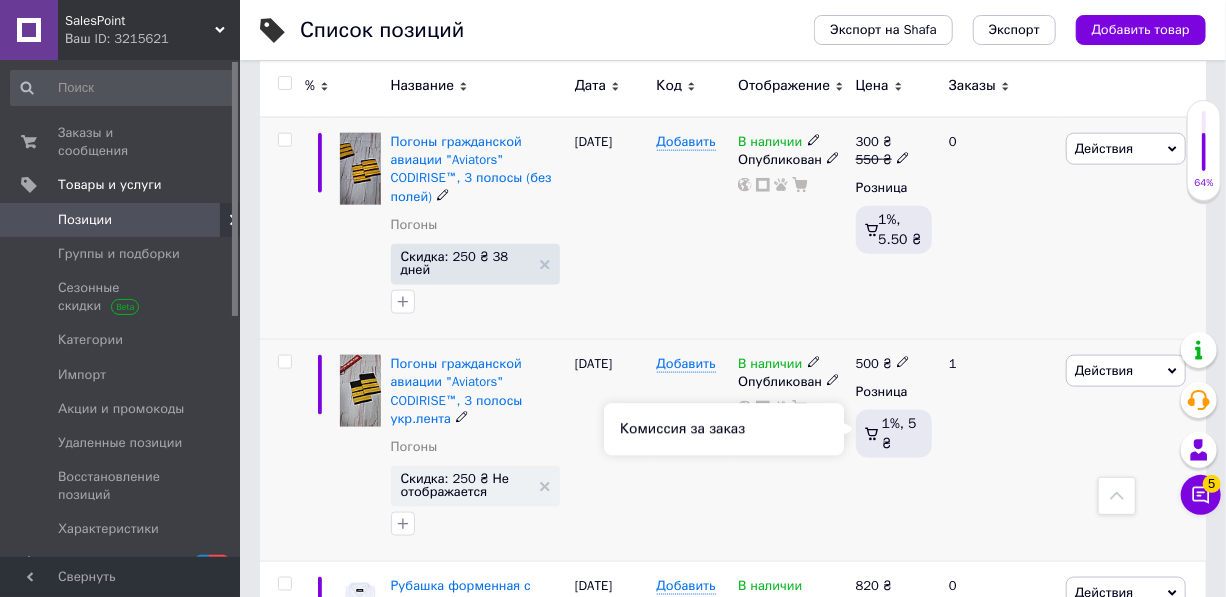click on "1%, 5 ₴" at bounding box center [899, 433] 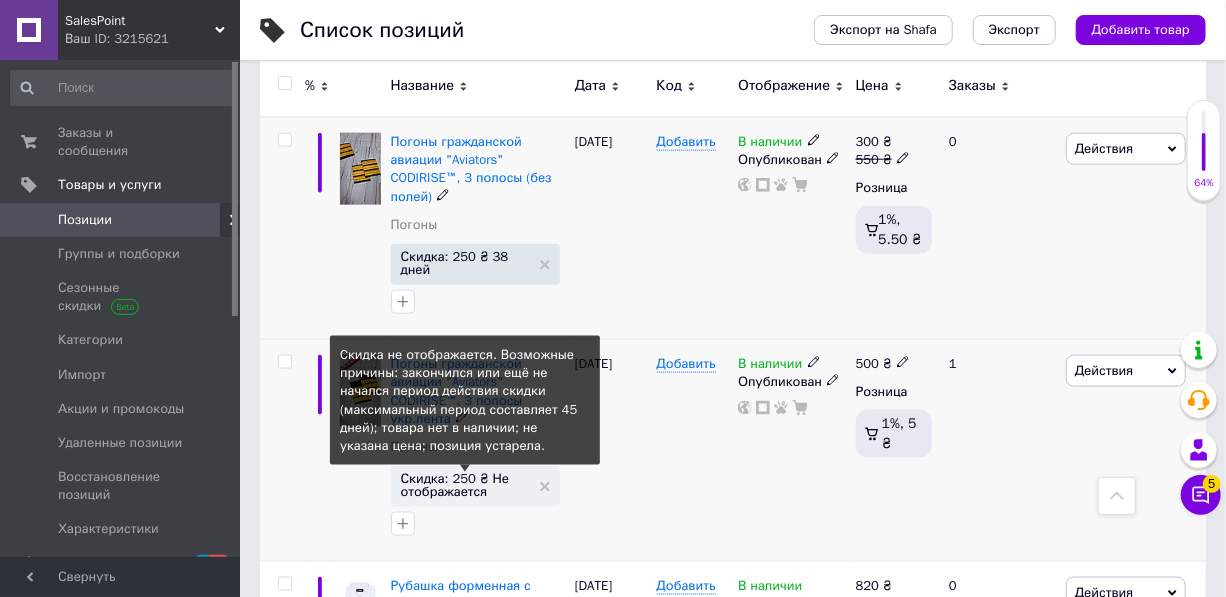 click on "Скидка: 250 ₴ Не отображается" at bounding box center [465, 485] 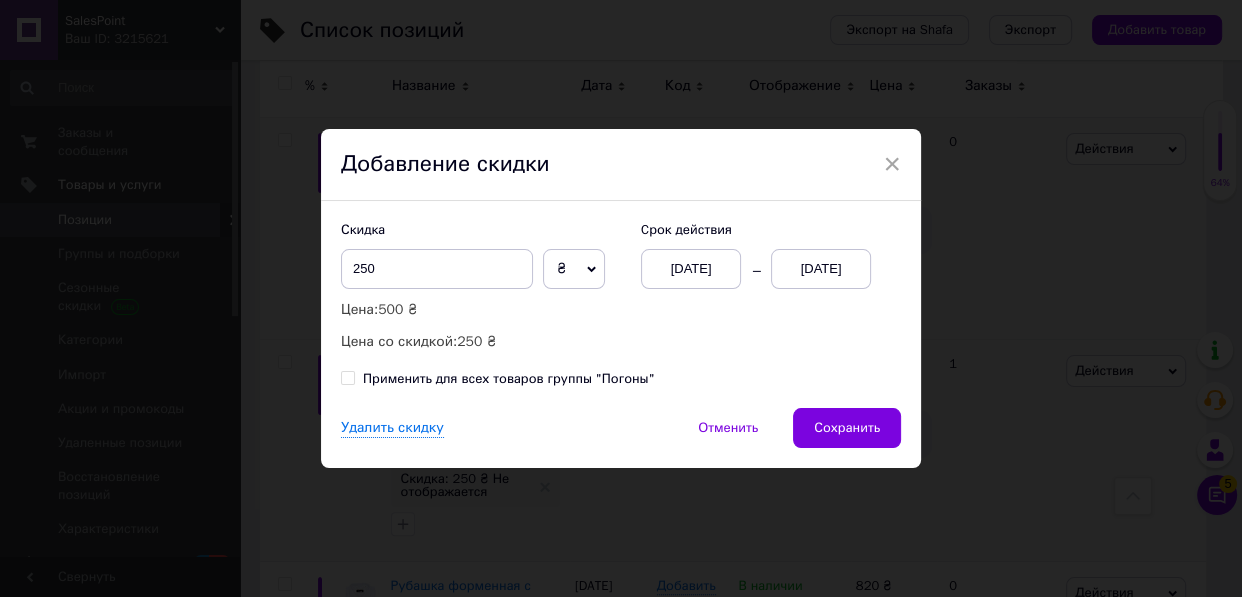 click on "[DATE]" at bounding box center [821, 269] 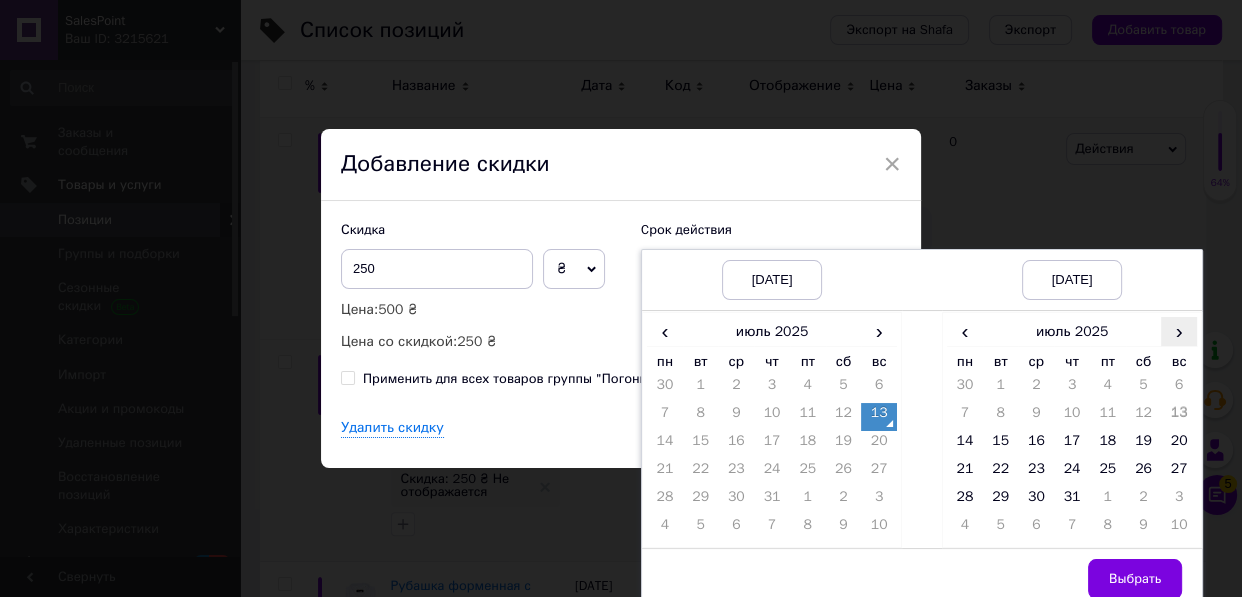 click on "›" at bounding box center [1179, 331] 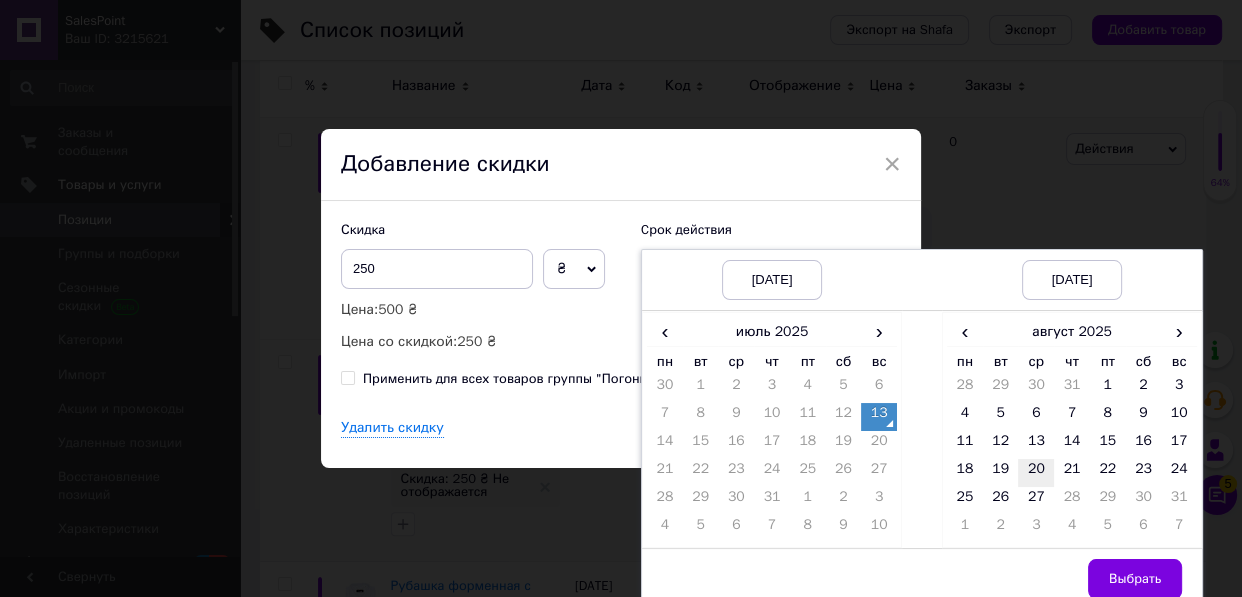 click on "20" at bounding box center (1036, 473) 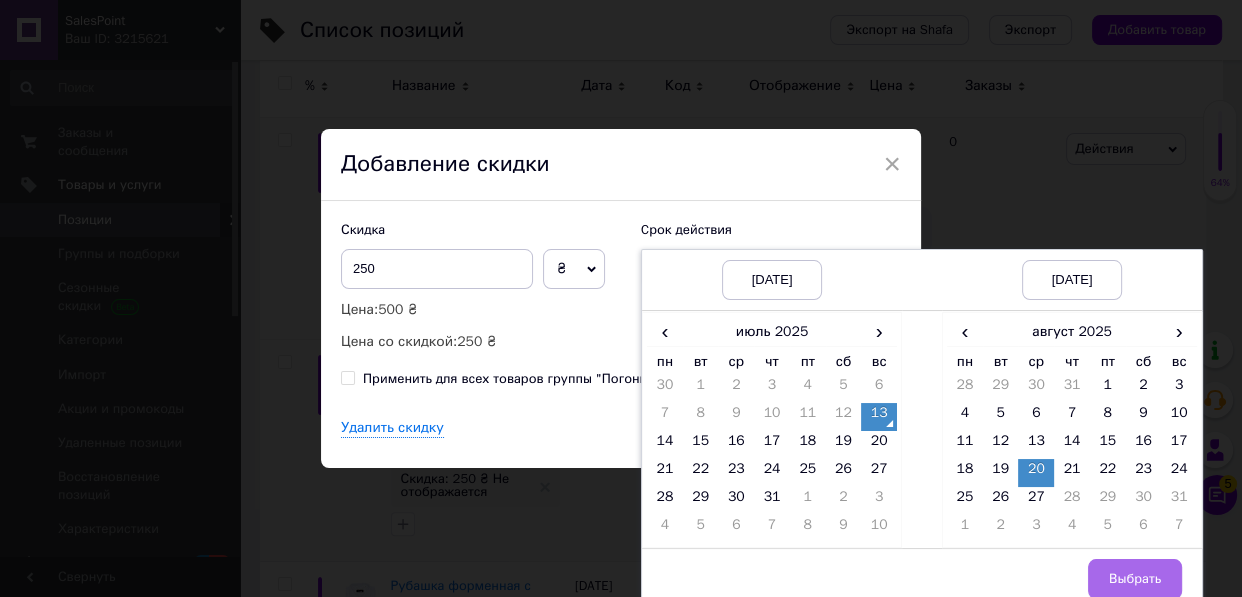 click on "Выбрать" at bounding box center [1135, 579] 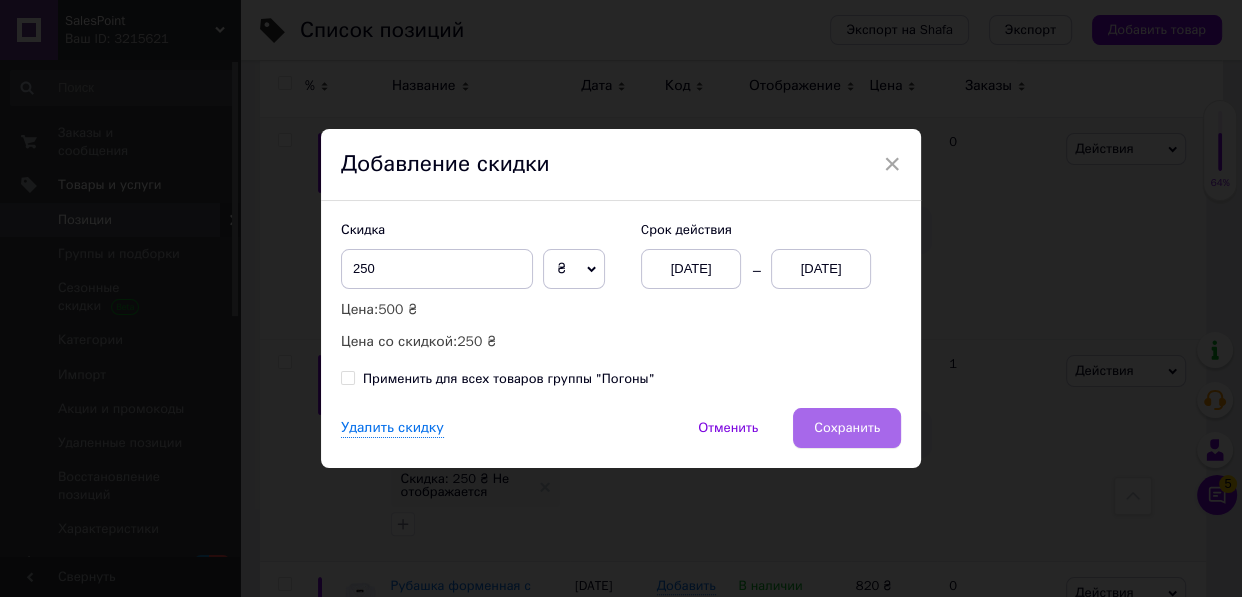 click on "Сохранить" at bounding box center [847, 428] 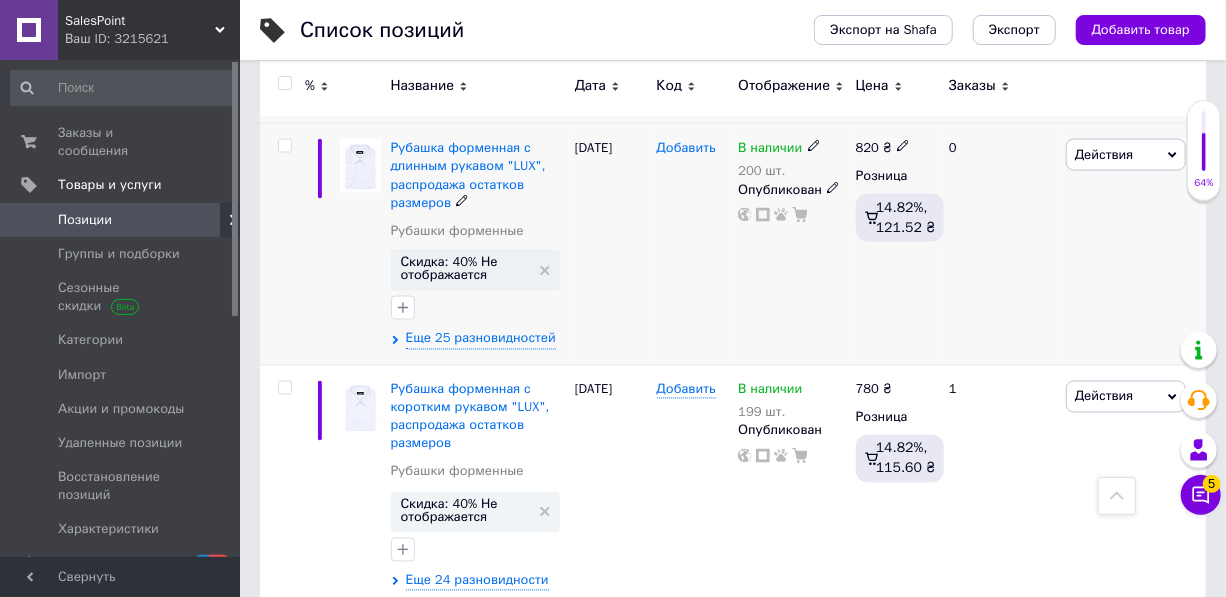 scroll, scrollTop: 1454, scrollLeft: 0, axis: vertical 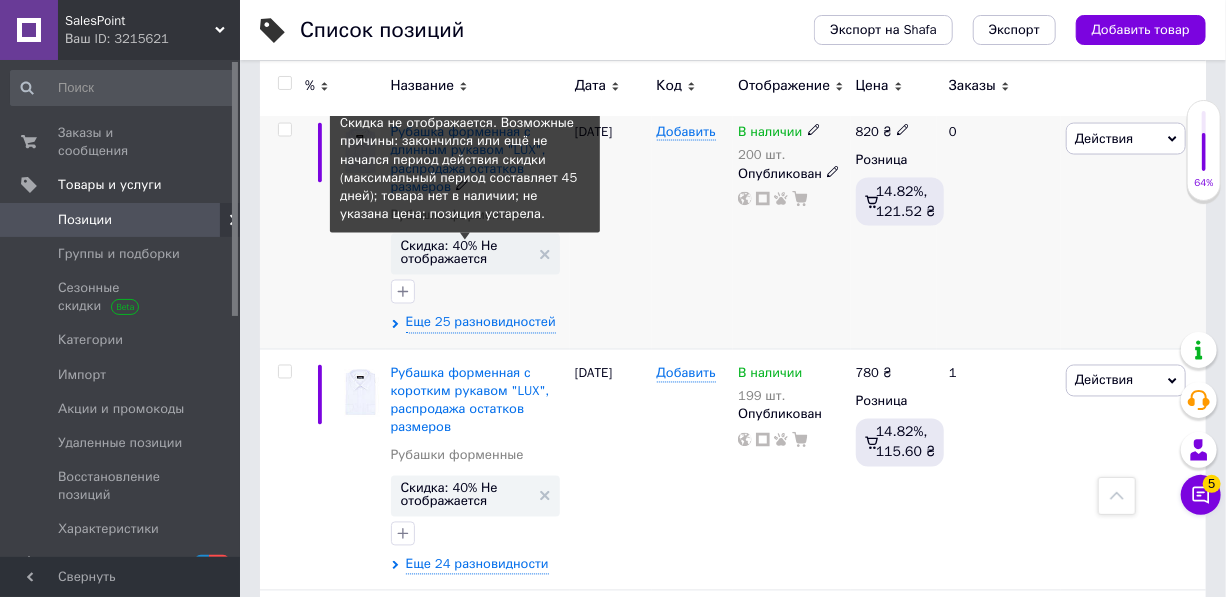 click on "Скидка: 40% Не отображается" at bounding box center [465, 253] 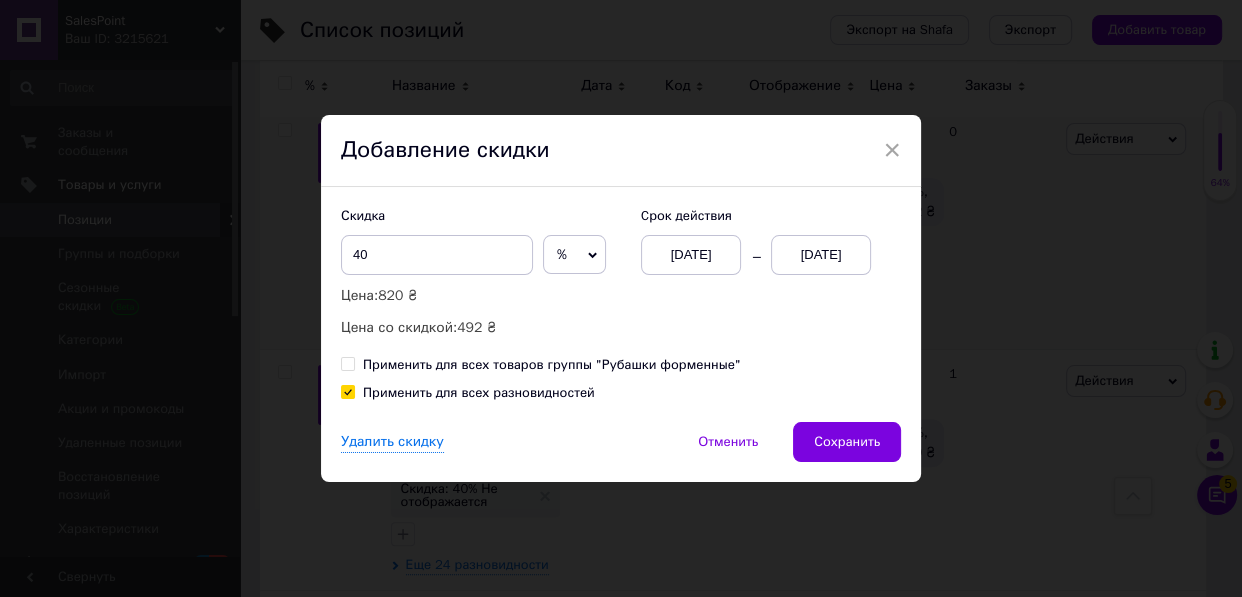 click on "[DATE]" at bounding box center (821, 255) 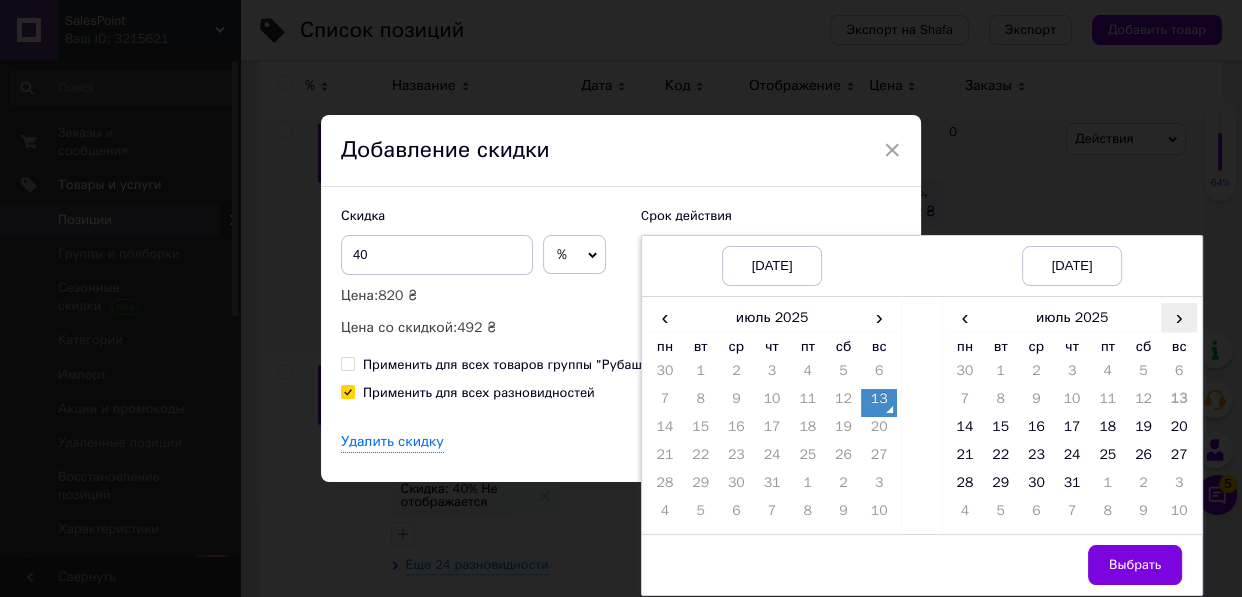 click on "›" at bounding box center [1179, 317] 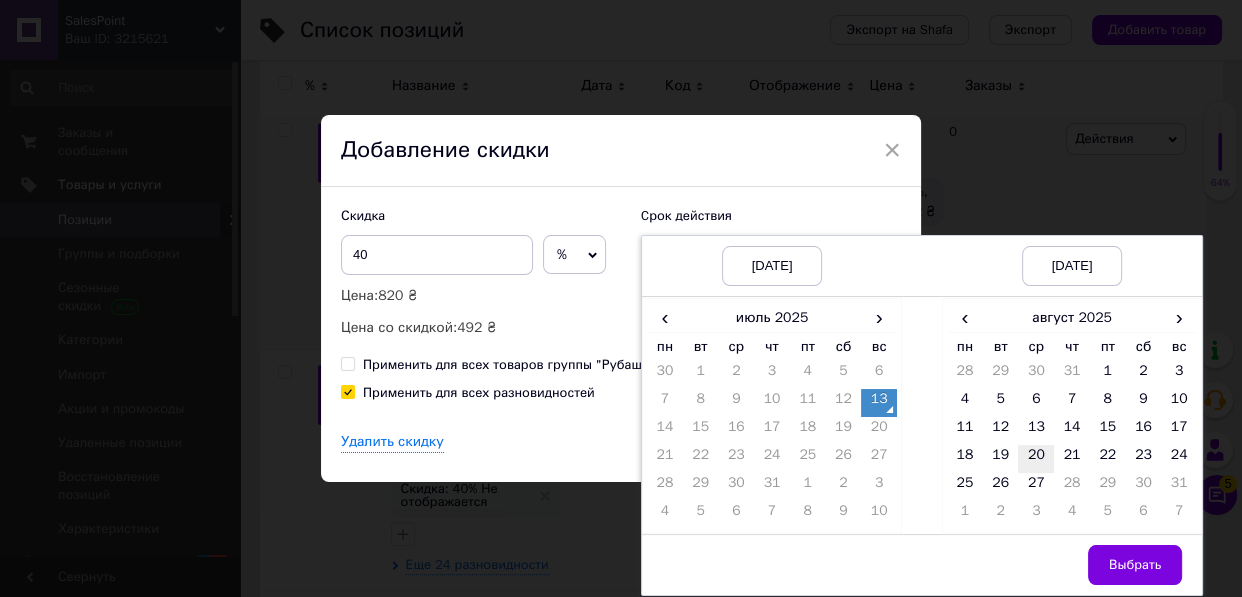click on "20" at bounding box center [1036, 459] 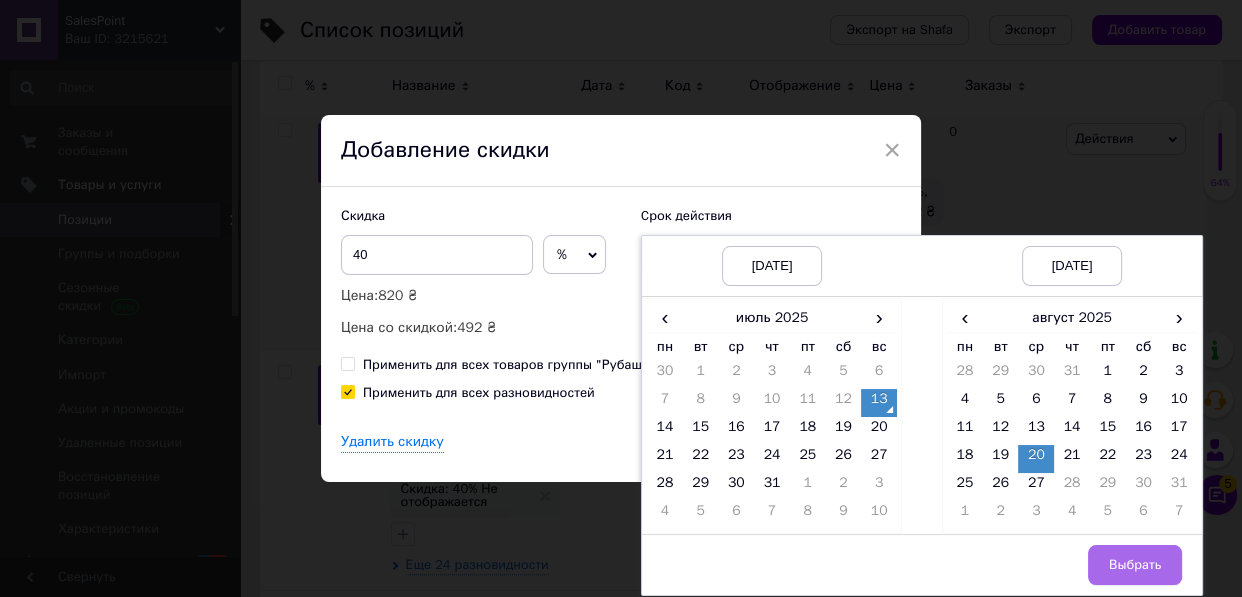 click on "Выбрать" at bounding box center [1135, 565] 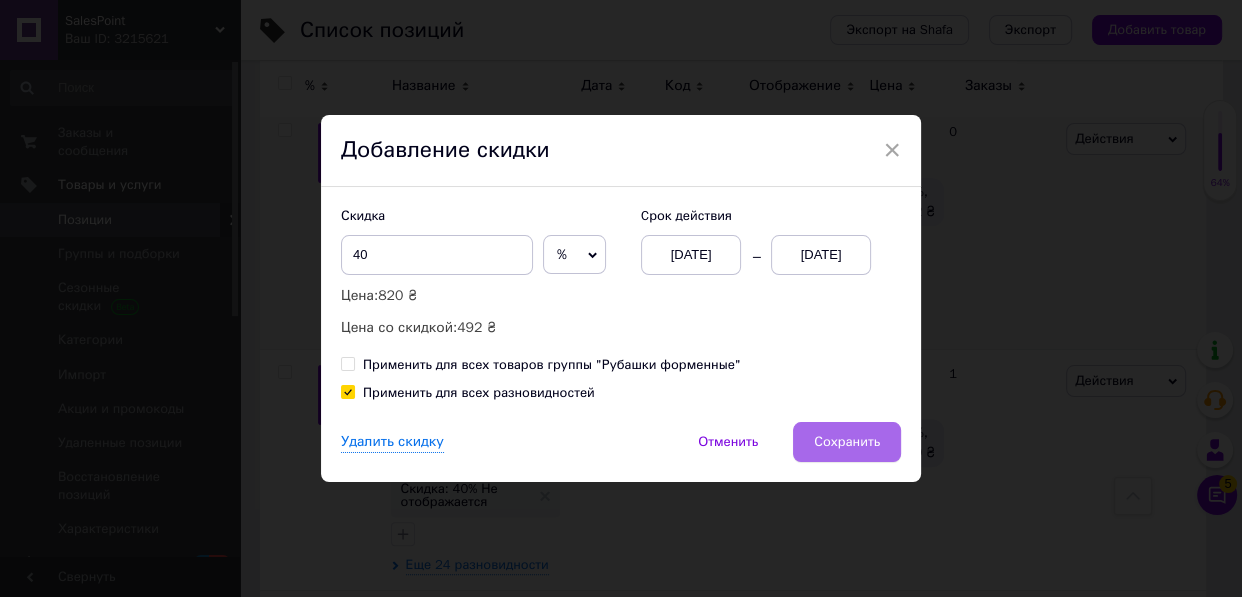 click on "Сохранить" at bounding box center (847, 442) 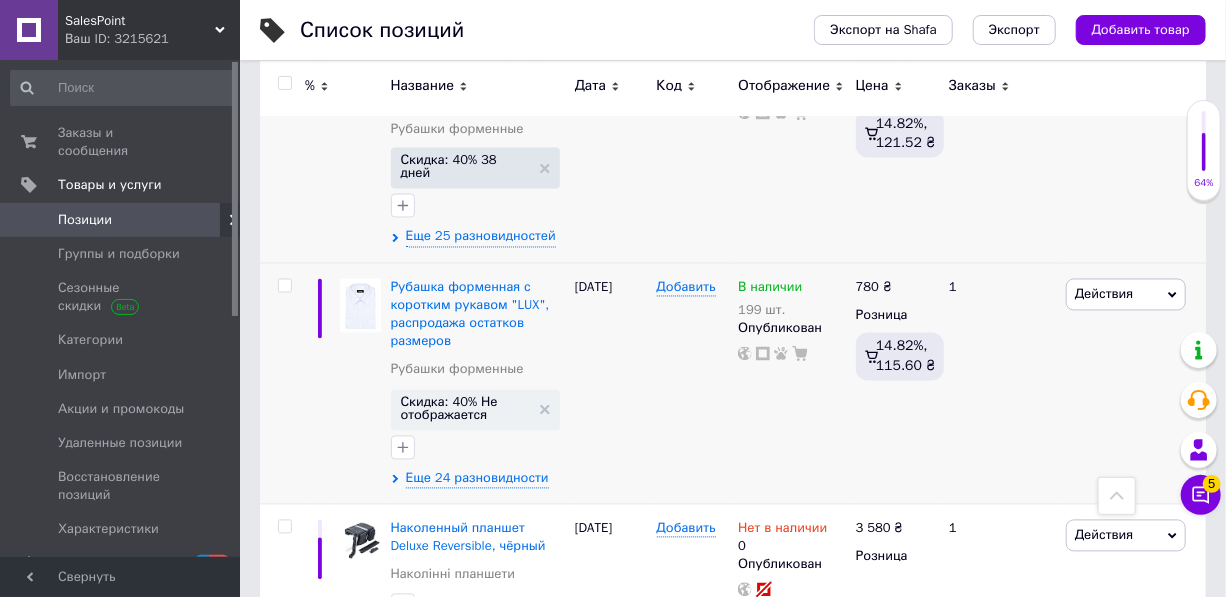 scroll, scrollTop: 1545, scrollLeft: 0, axis: vertical 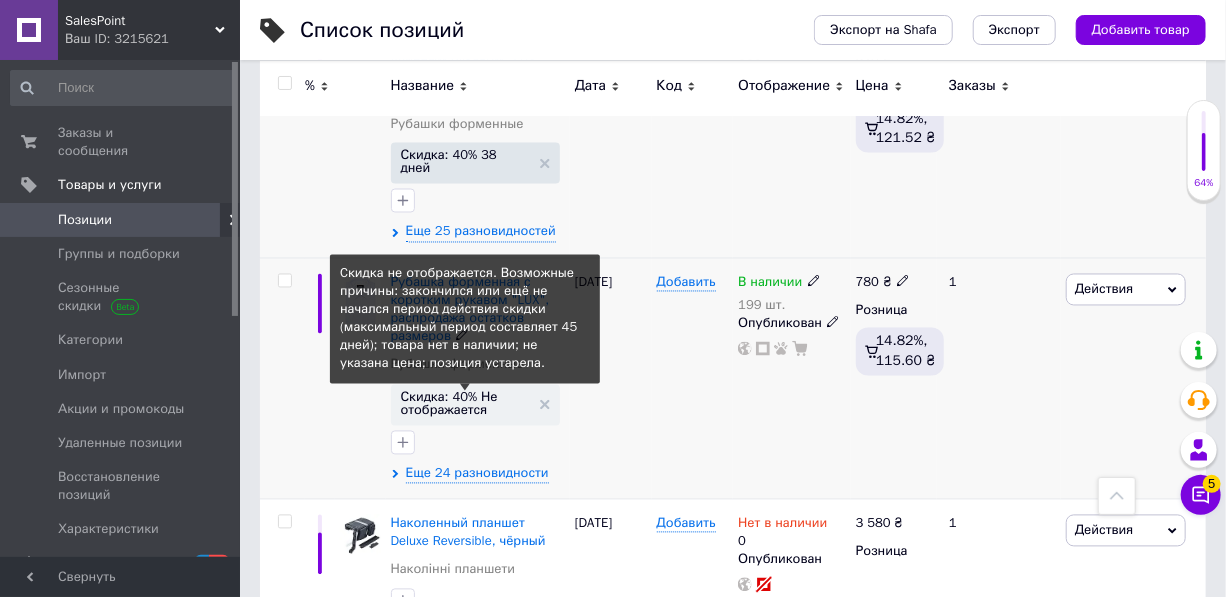click on "Скидка: 40% Не отображается" at bounding box center [465, 404] 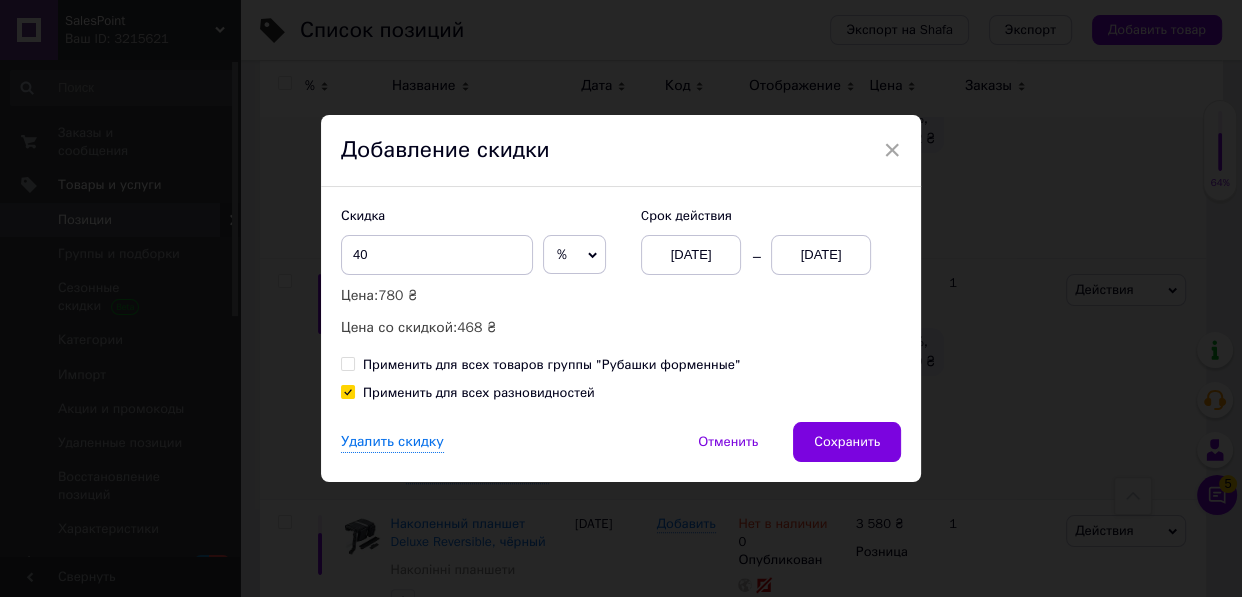 click on "[DATE]" at bounding box center (821, 255) 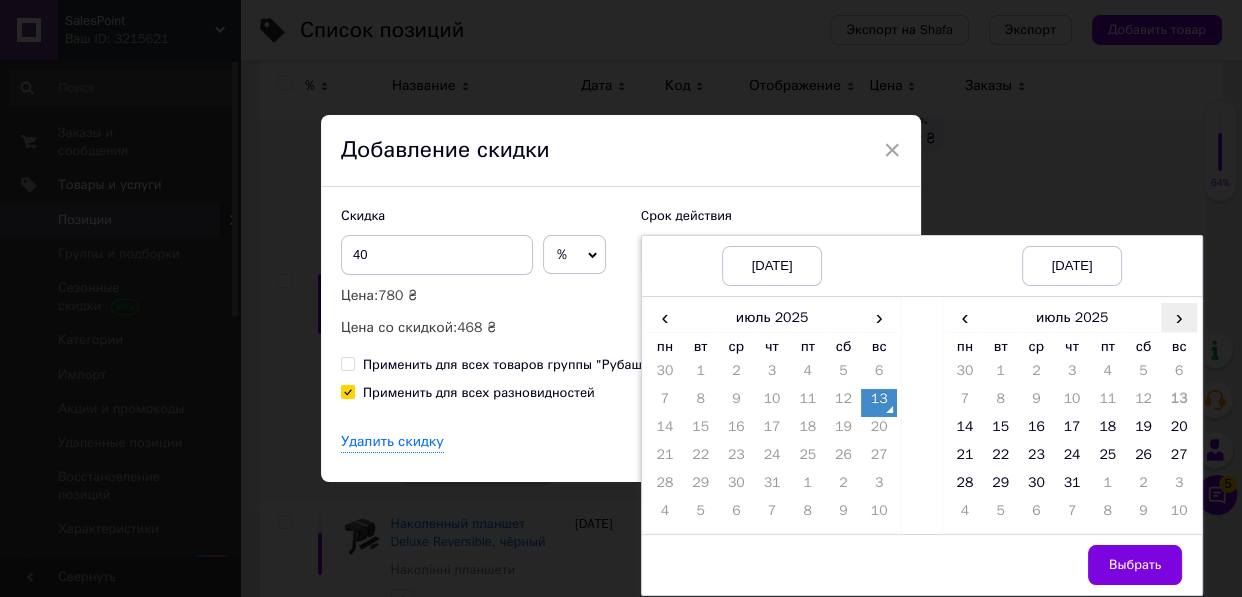 click on "›" at bounding box center [1179, 317] 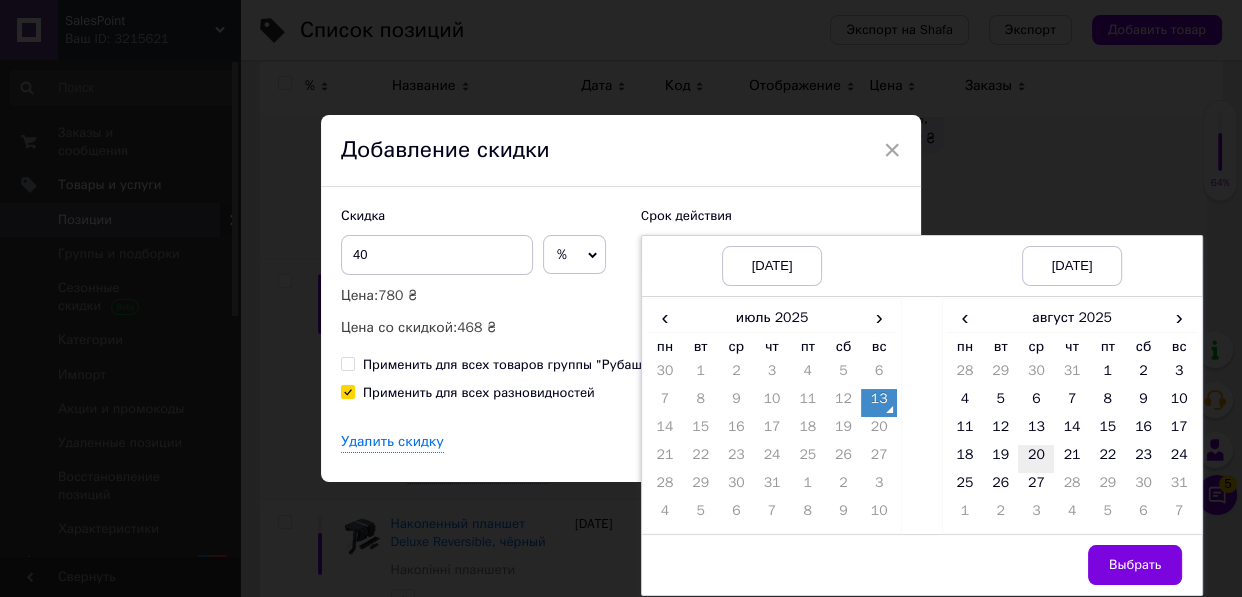 click on "20" at bounding box center (1036, 459) 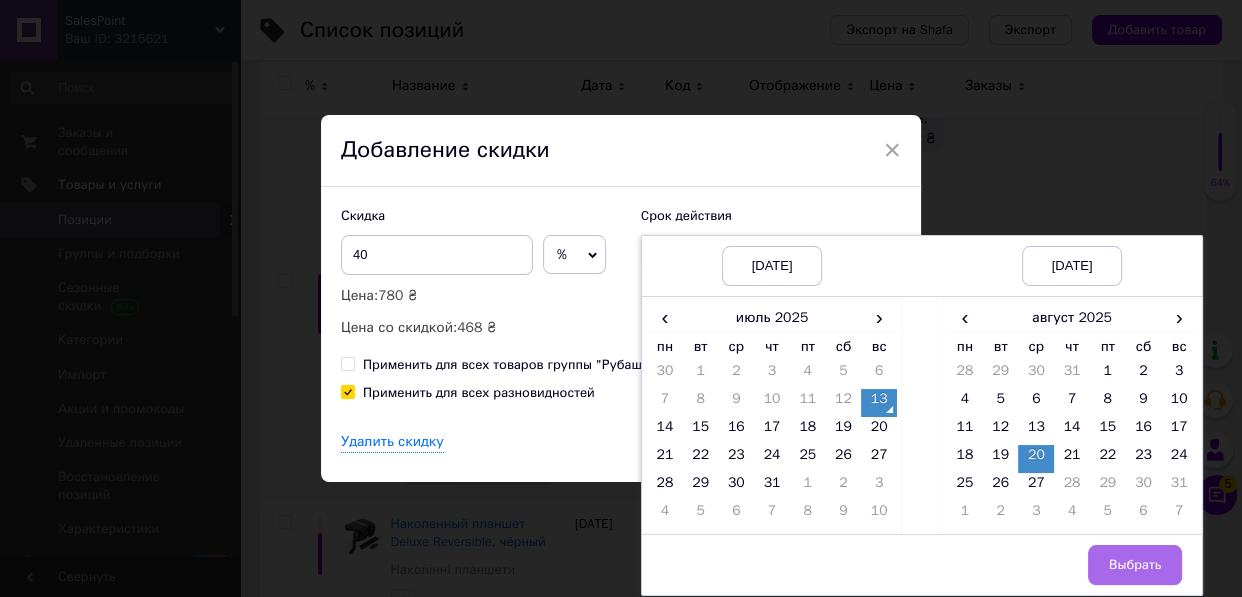 click on "Выбрать" at bounding box center [1135, 565] 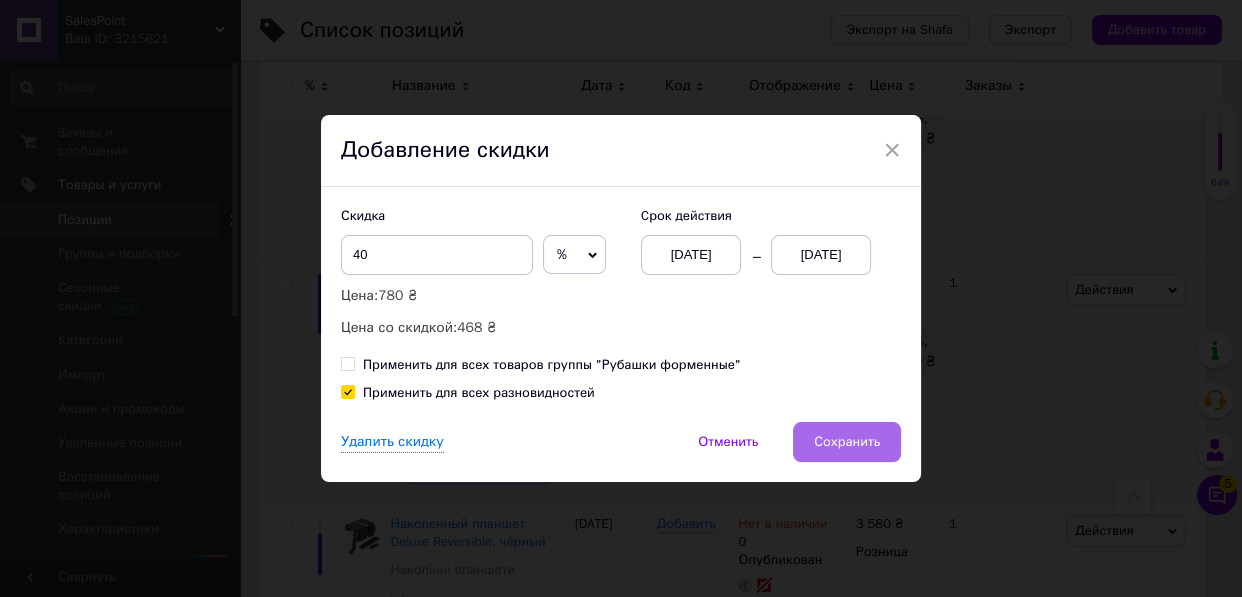 click on "Сохранить" at bounding box center (847, 442) 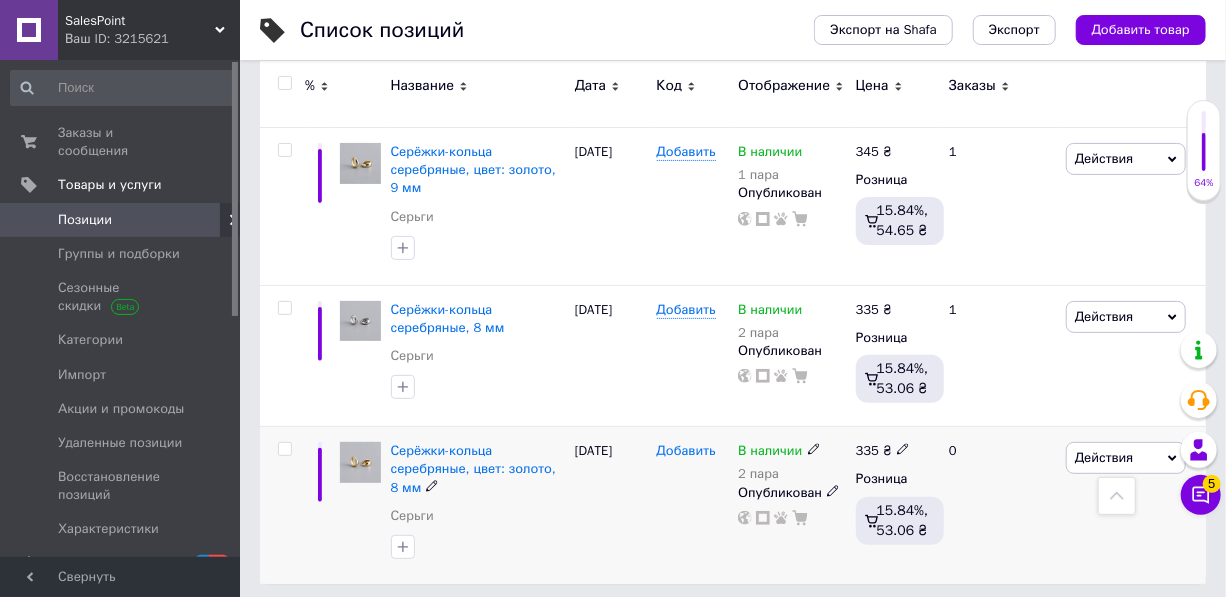 scroll, scrollTop: 3485, scrollLeft: 0, axis: vertical 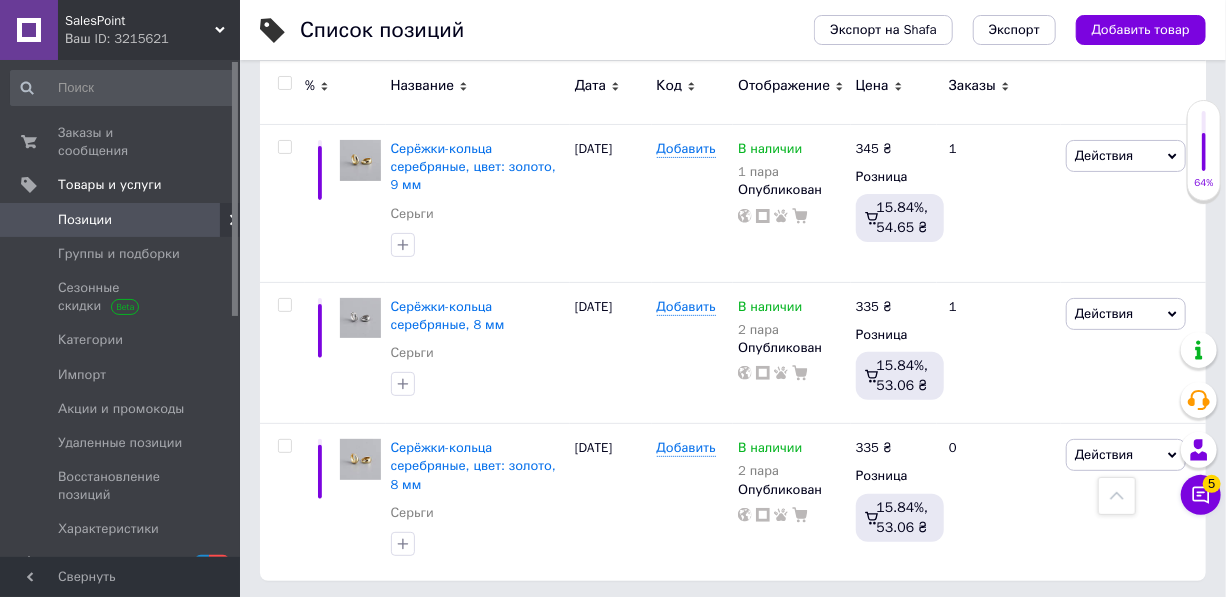 click on "2" at bounding box center (327, 622) 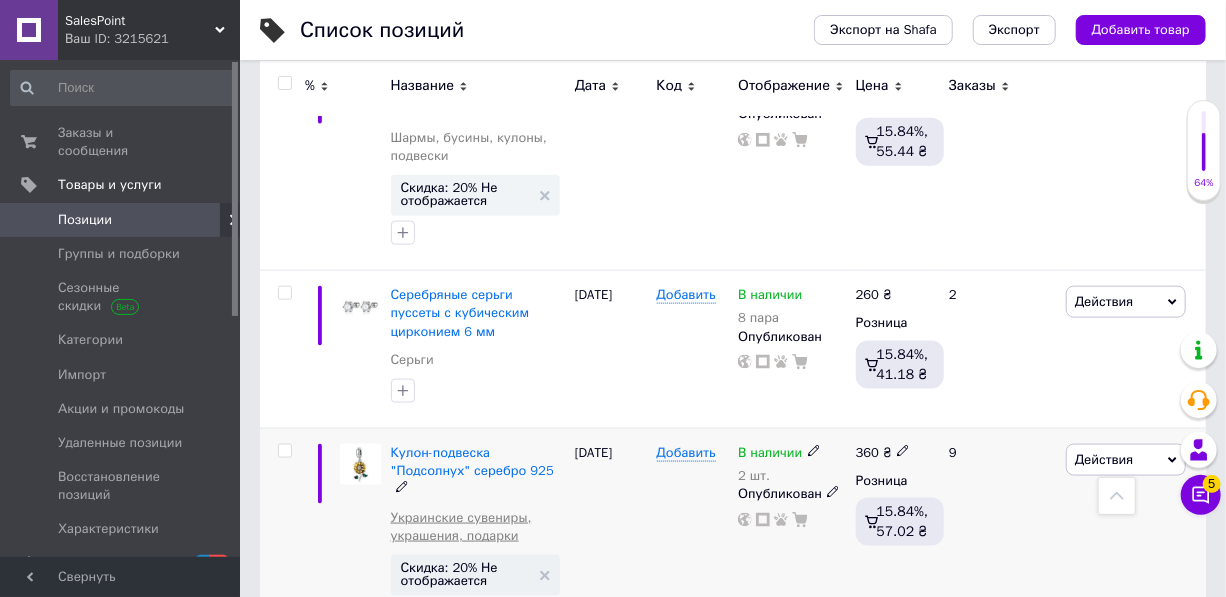 scroll, scrollTop: 1000, scrollLeft: 0, axis: vertical 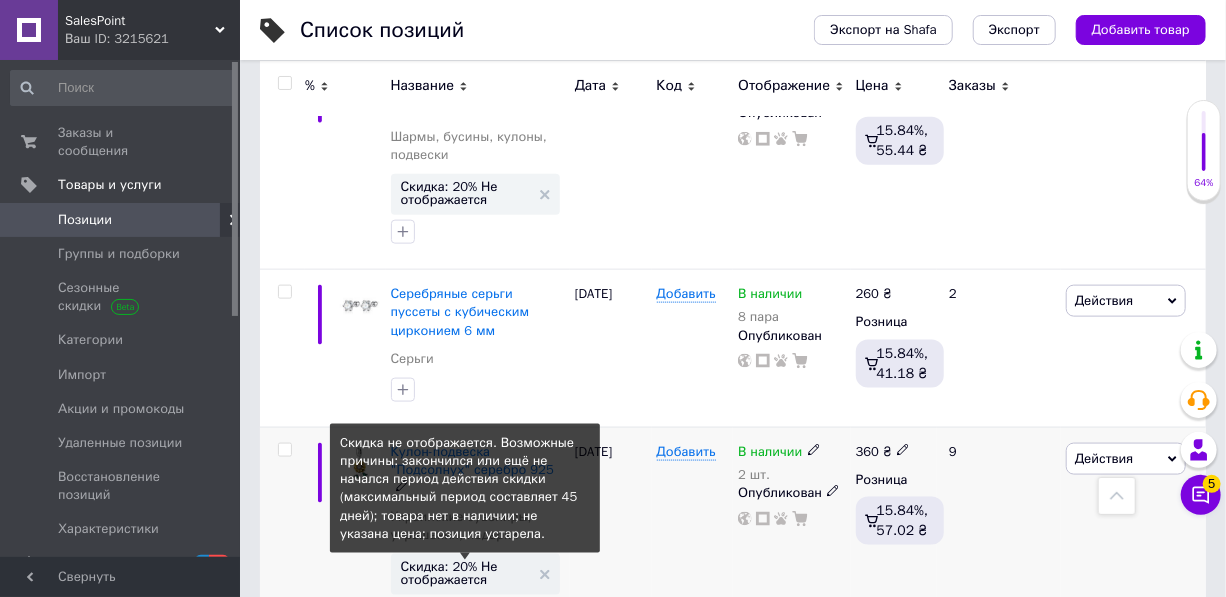 click on "Скидка: 20% Не отображается" at bounding box center [465, 573] 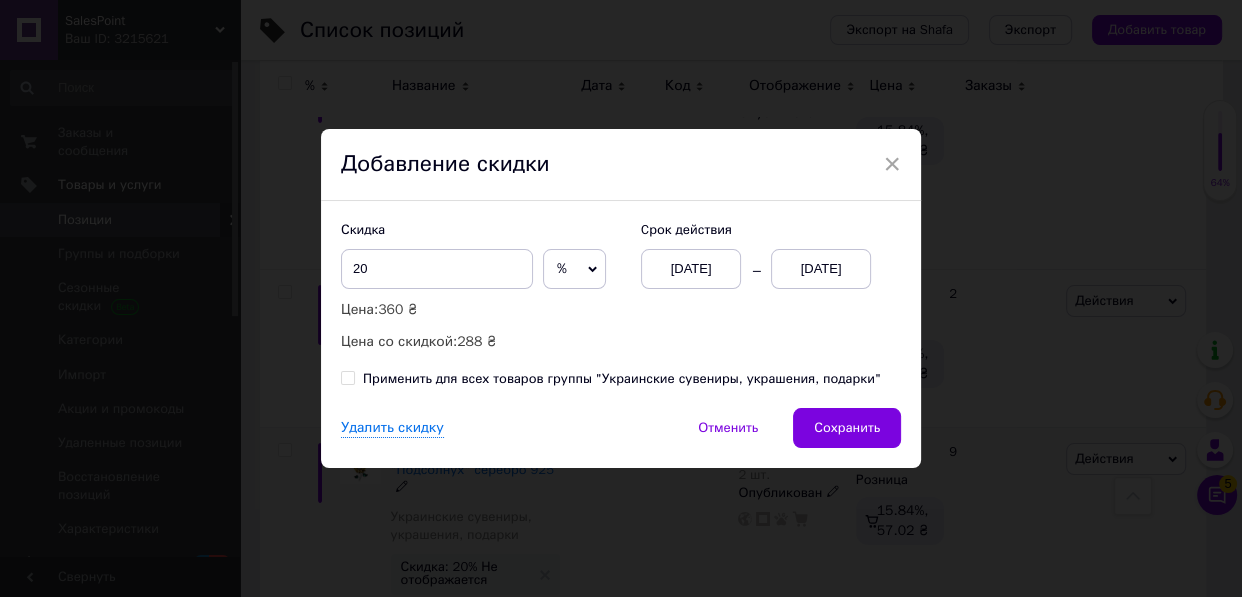 click on "[DATE]" at bounding box center [821, 269] 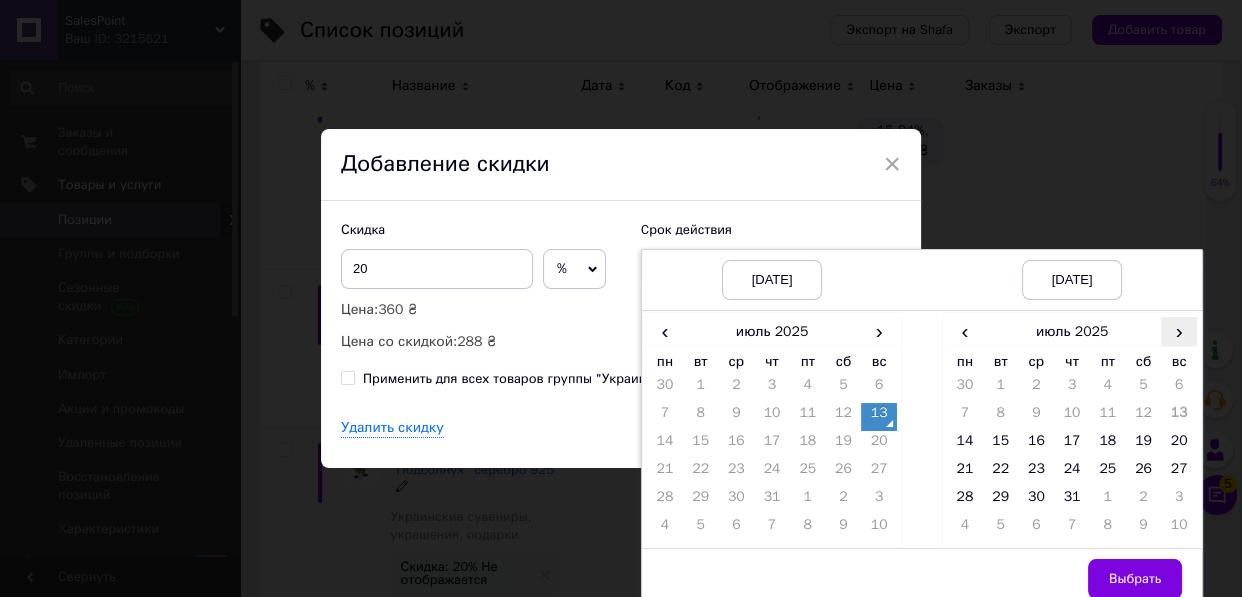 click on "›" at bounding box center [1179, 331] 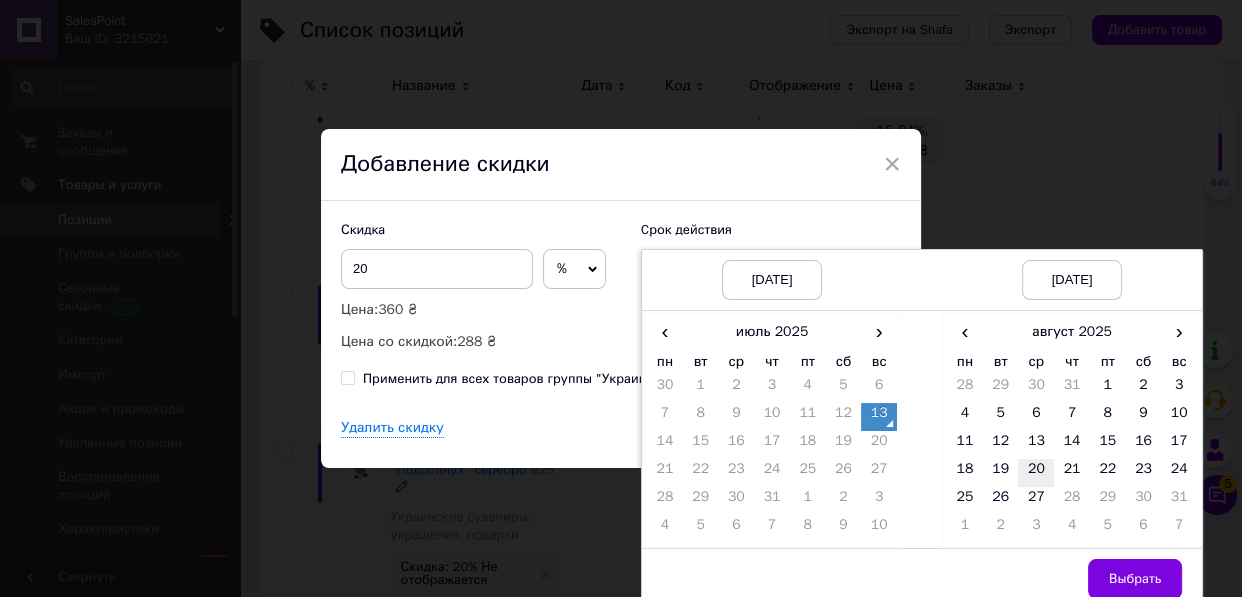 click on "20" at bounding box center [1036, 473] 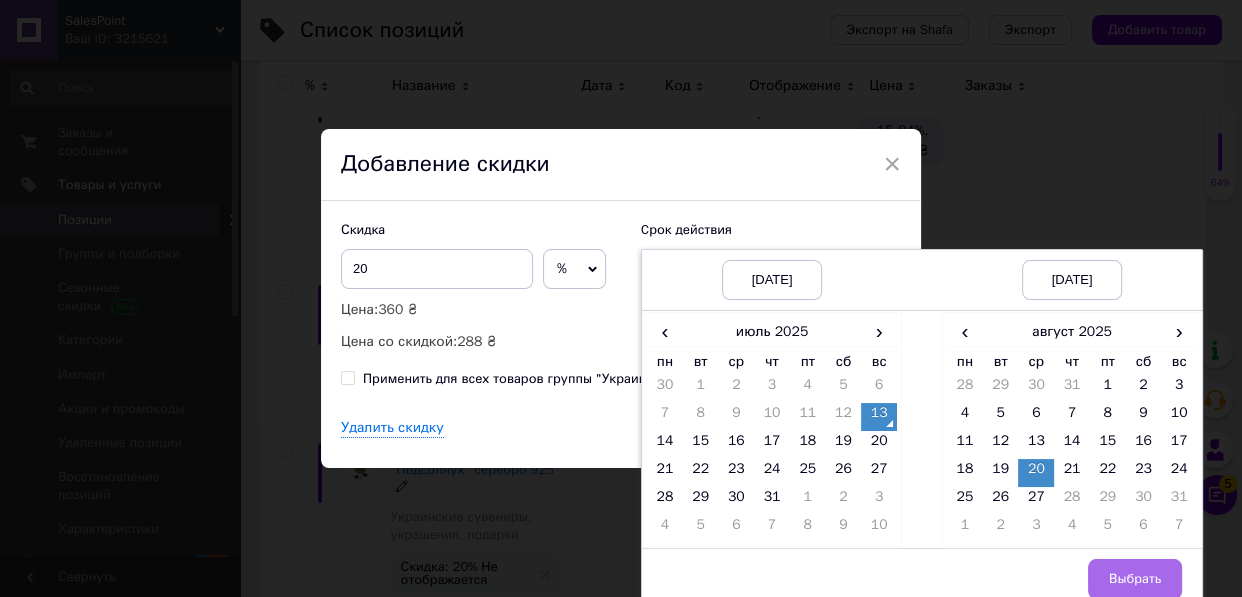 click on "Выбрать" at bounding box center (1135, 579) 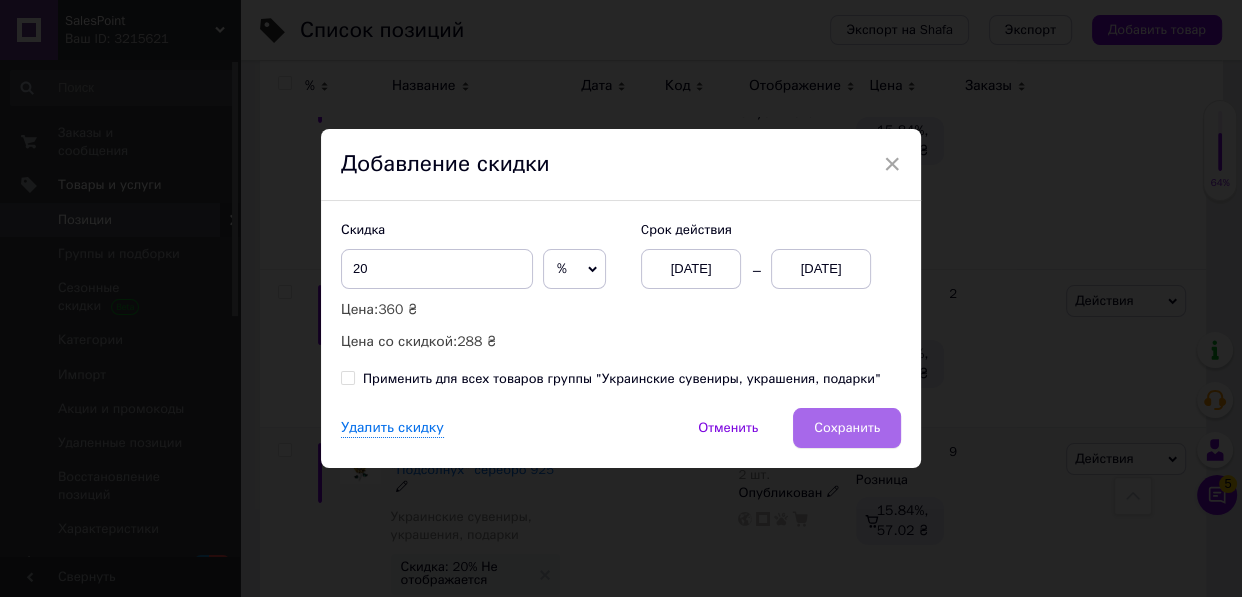 click on "Сохранить" at bounding box center [847, 428] 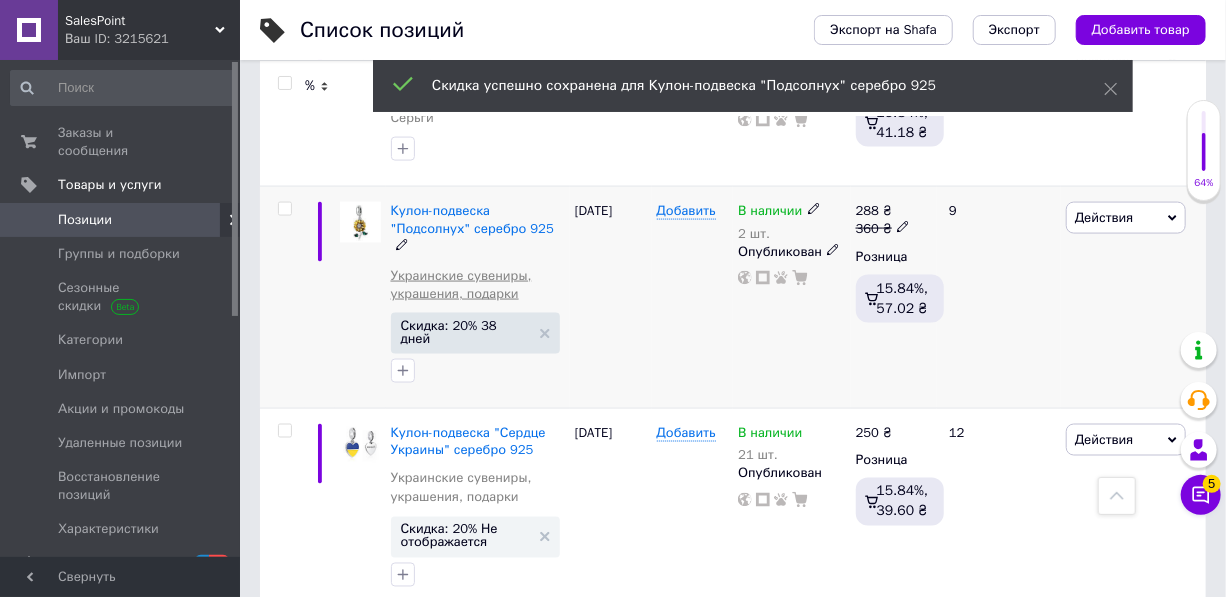 scroll, scrollTop: 1272, scrollLeft: 0, axis: vertical 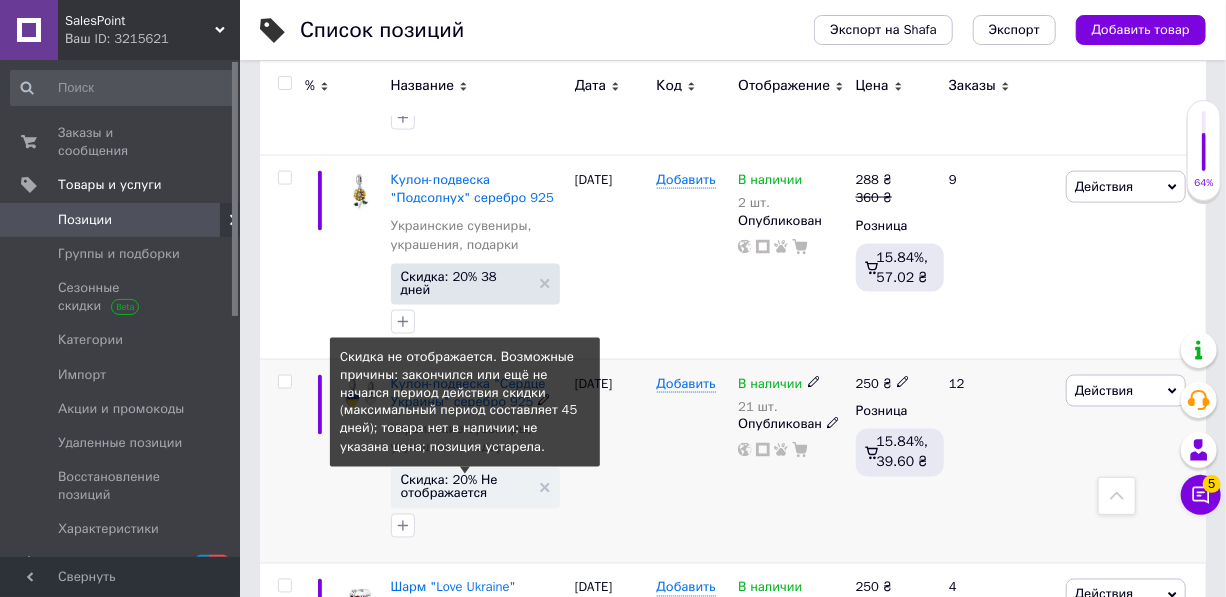 click on "Скидка: 20% Не отображается" at bounding box center (465, 487) 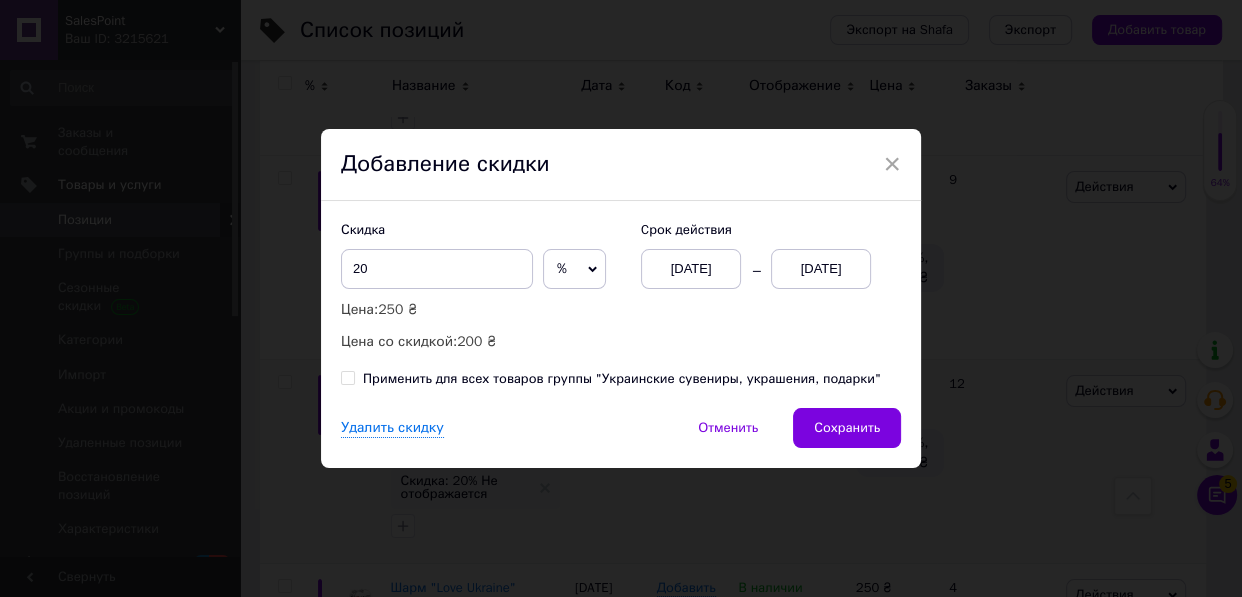 click on "[DATE]" at bounding box center (821, 269) 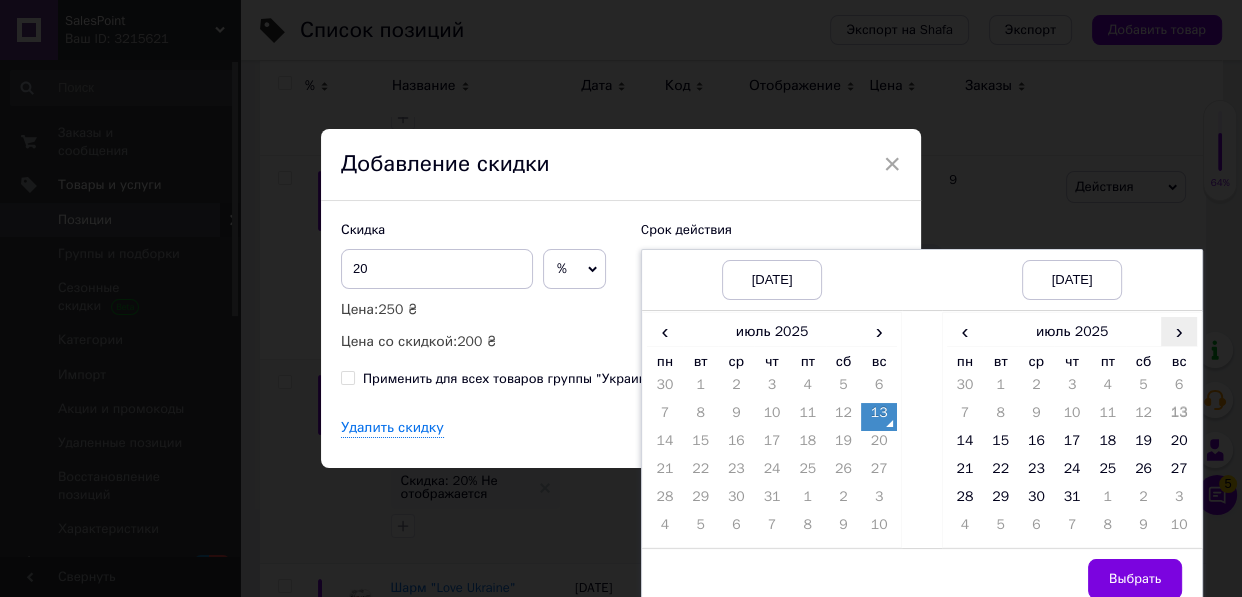 click on "›" at bounding box center (1179, 331) 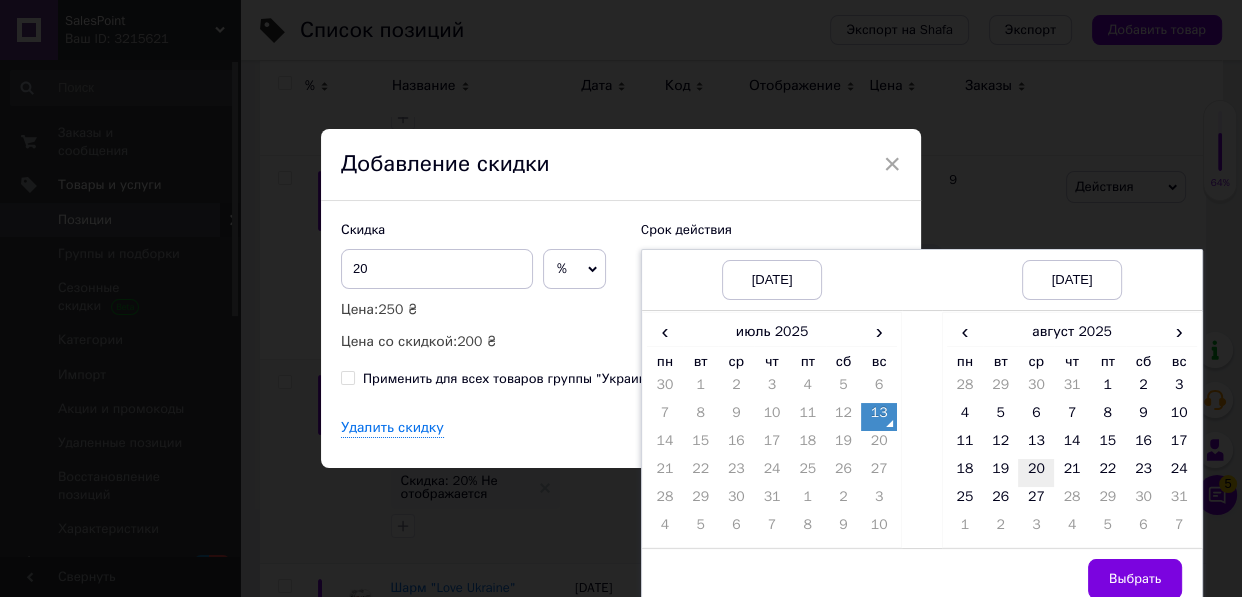 click on "20" at bounding box center [1036, 473] 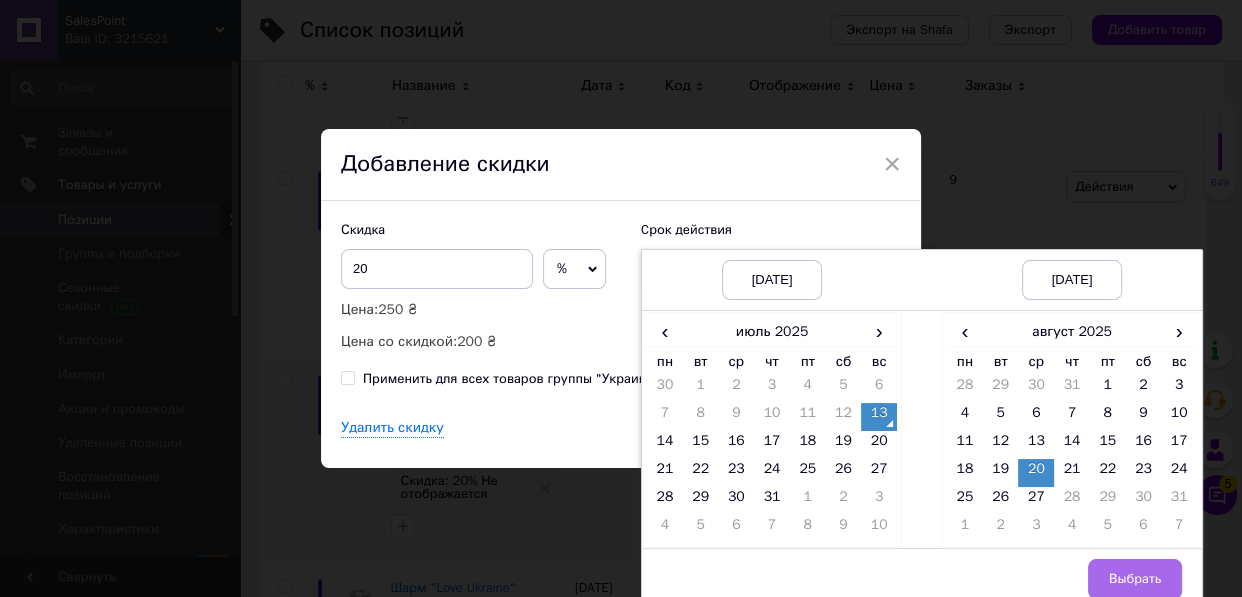 click on "Выбрать" at bounding box center [1135, 579] 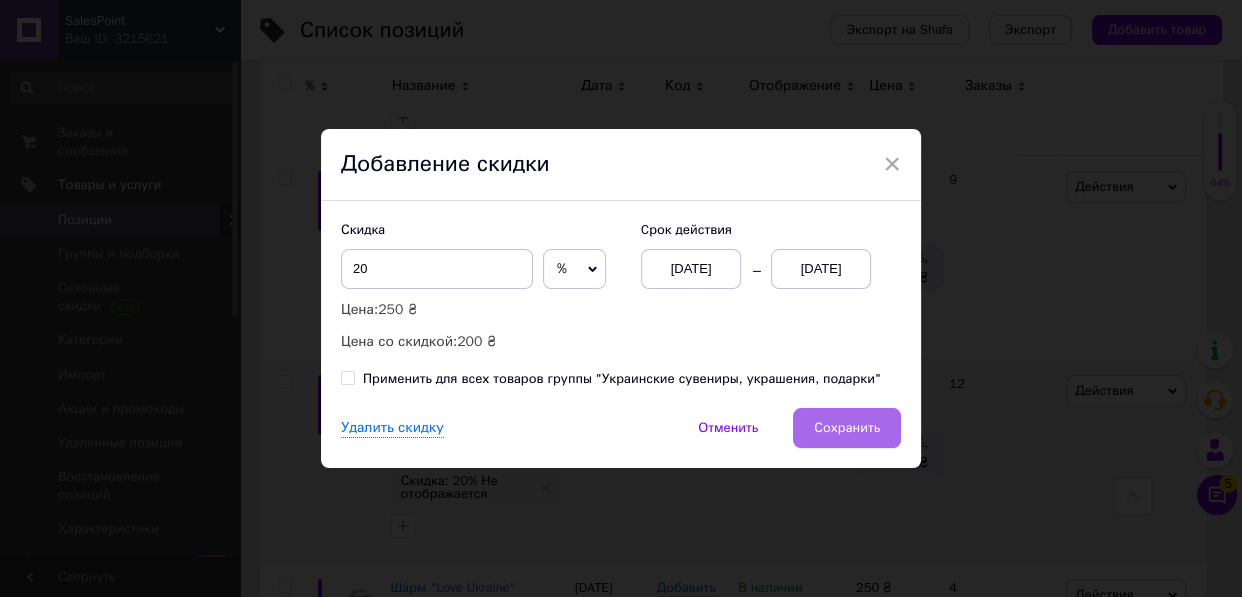 click on "Сохранить" at bounding box center [847, 428] 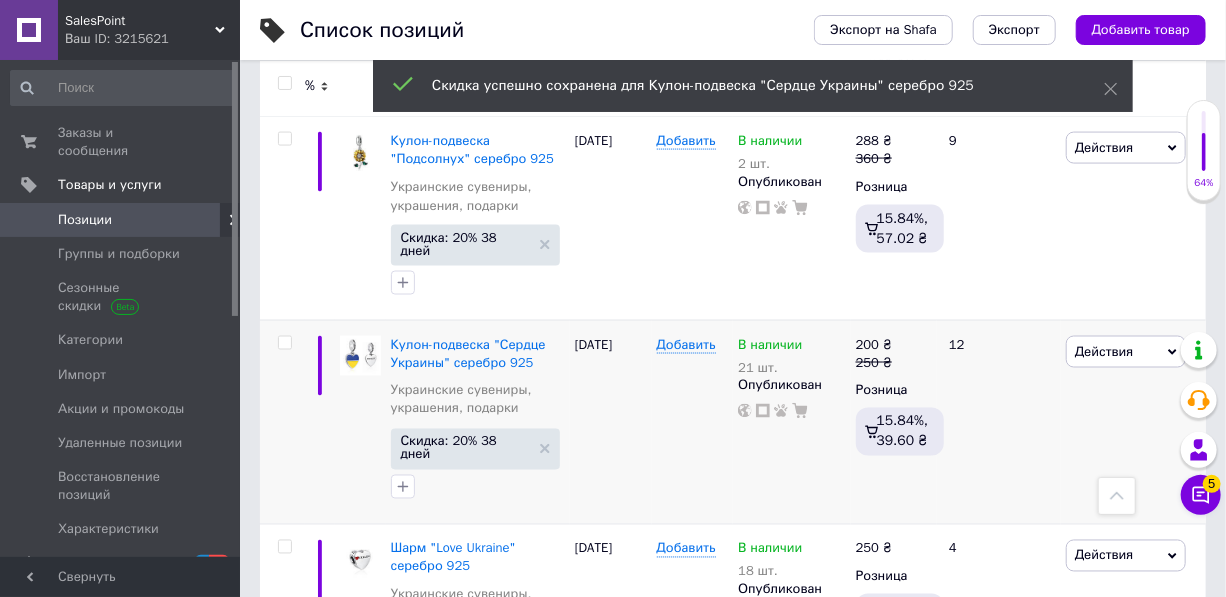 scroll, scrollTop: 1636, scrollLeft: 0, axis: vertical 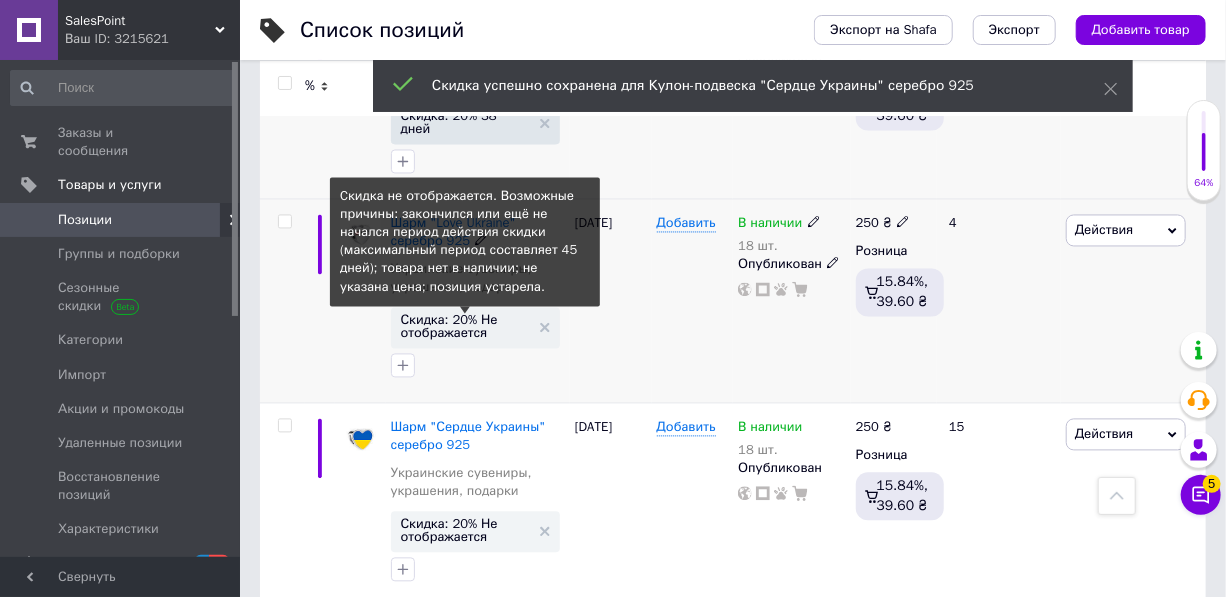 click on "Скидка: 20% Не отображается" at bounding box center [465, 327] 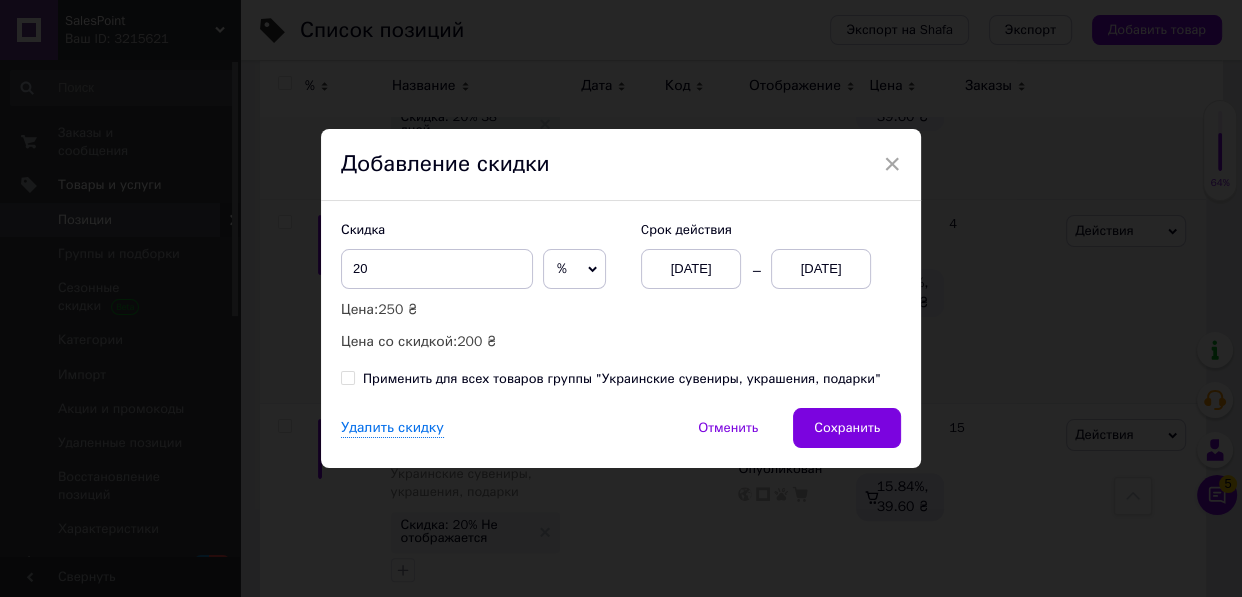 click on "[DATE]" at bounding box center [821, 269] 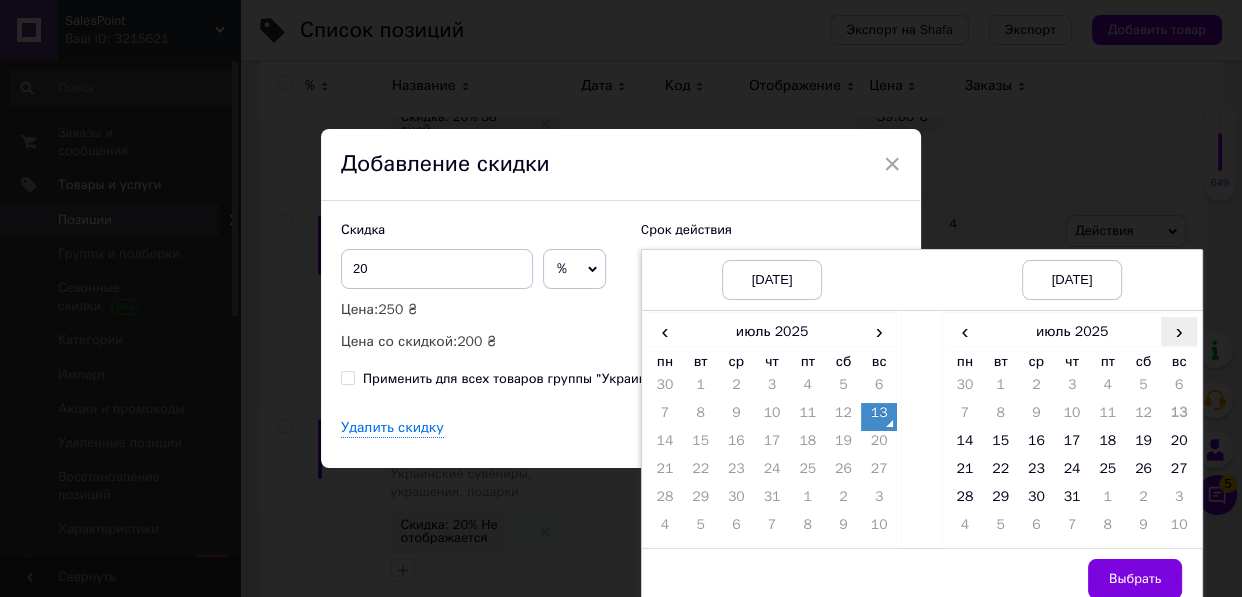 click on "›" at bounding box center (1179, 331) 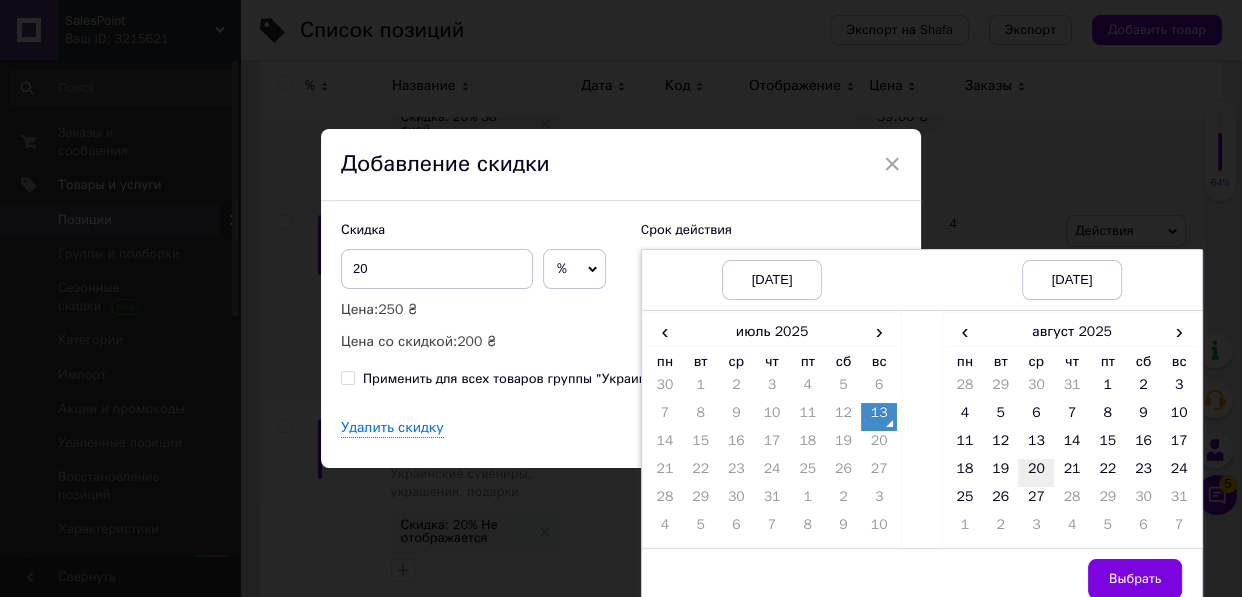 click on "20" at bounding box center (1036, 473) 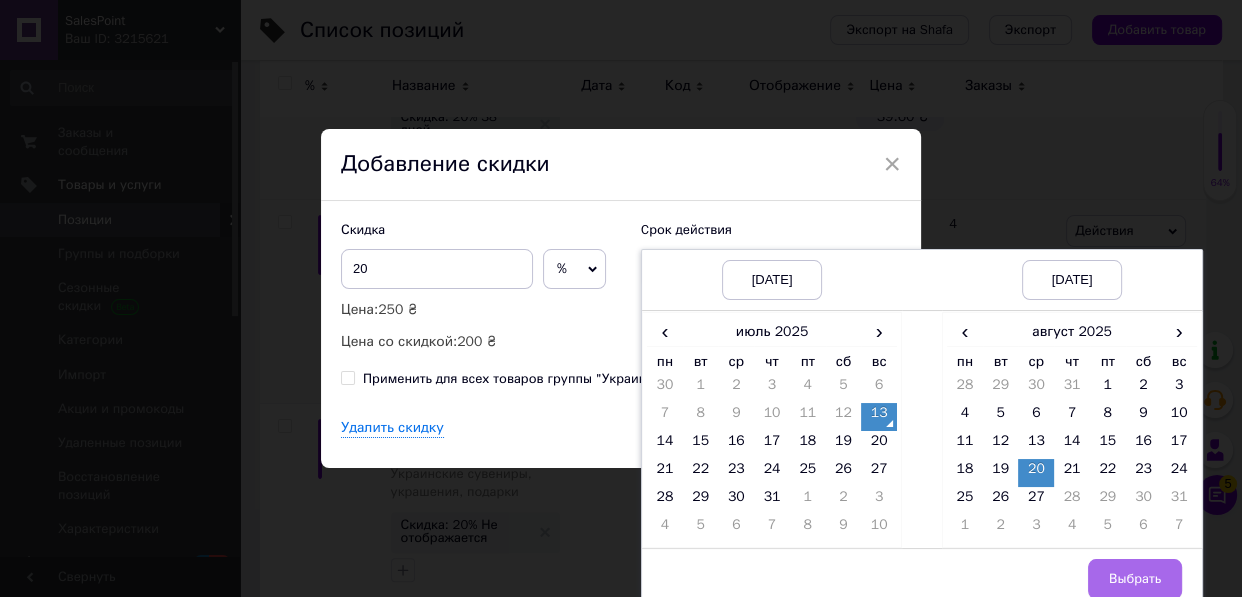 click on "Выбрать" at bounding box center [1135, 579] 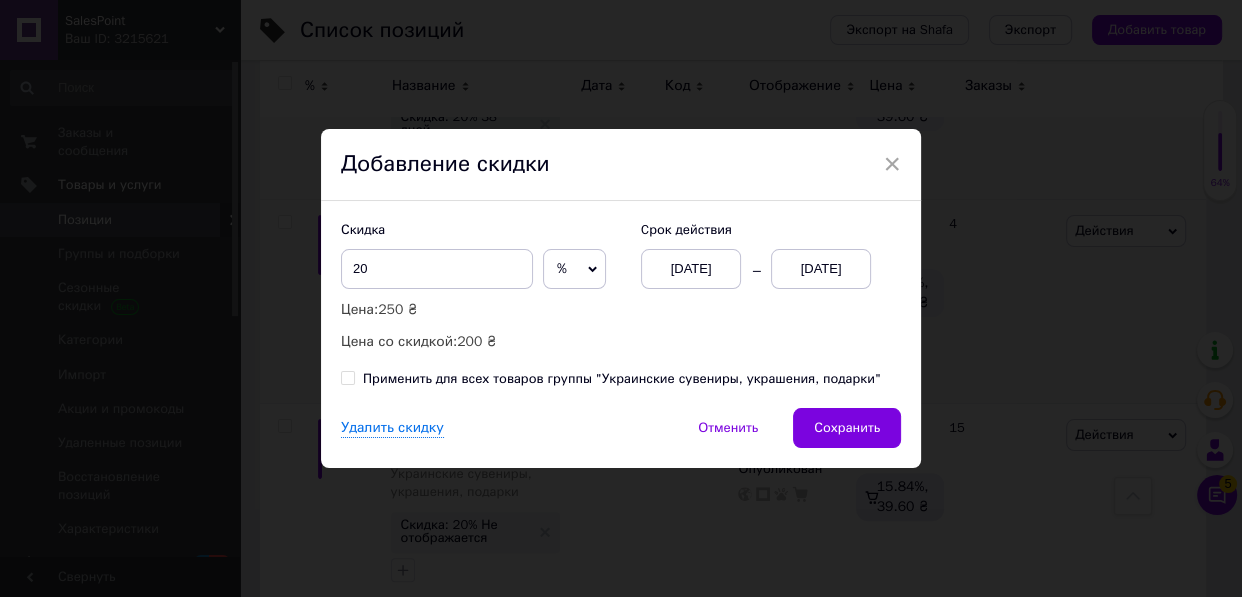 drag, startPoint x: 844, startPoint y: 419, endPoint x: 798, endPoint y: 408, distance: 47.296936 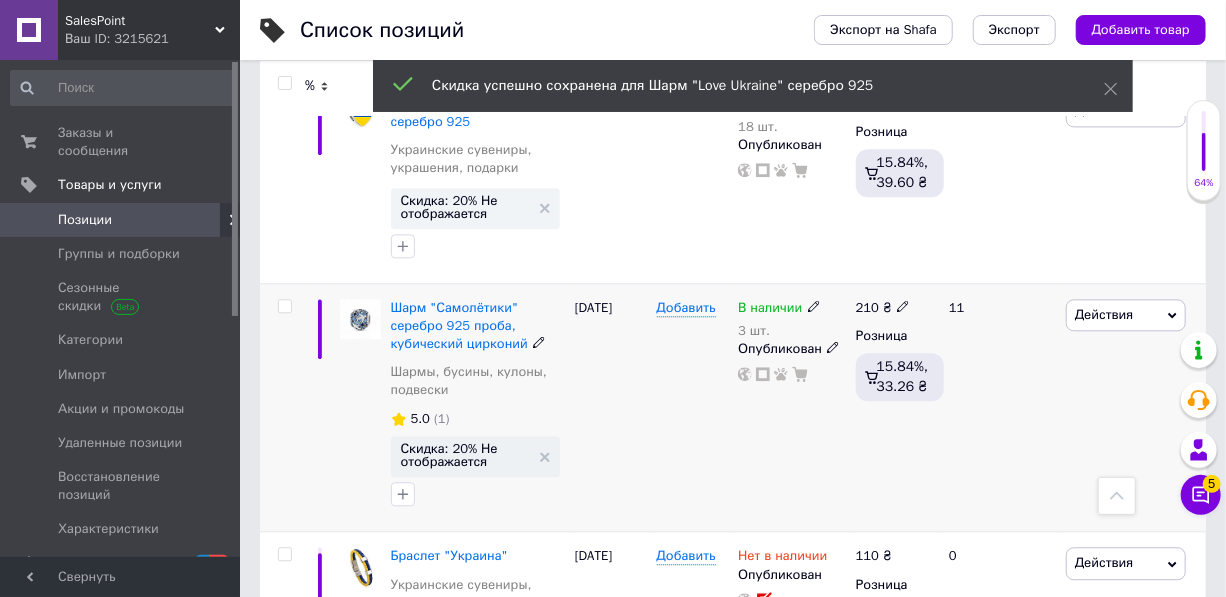 scroll, scrollTop: 2000, scrollLeft: 0, axis: vertical 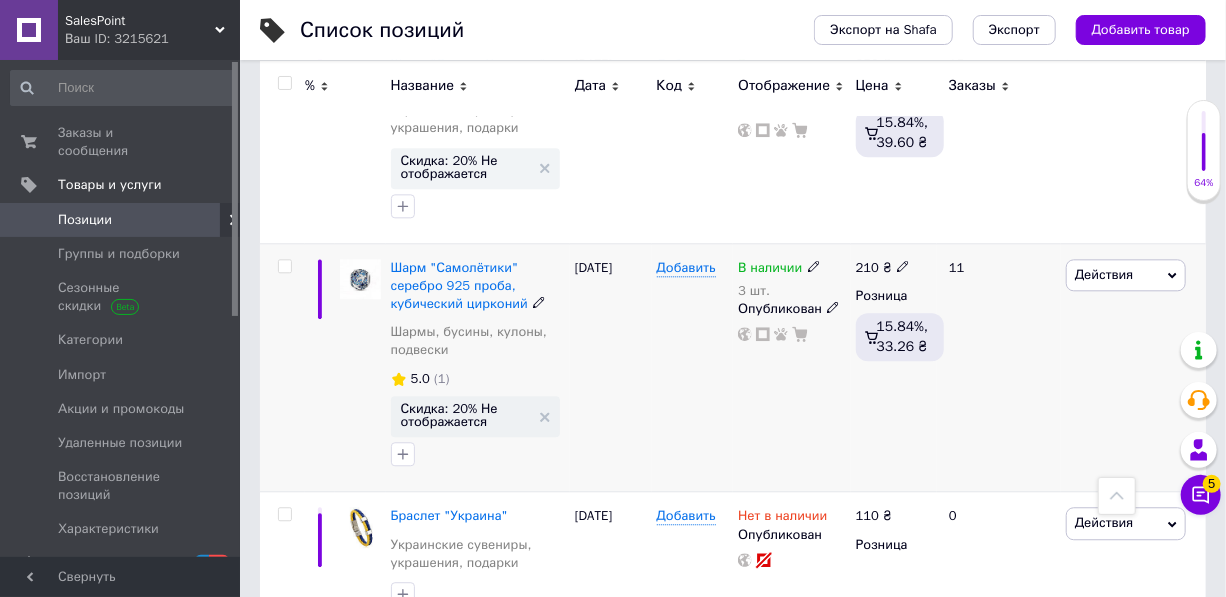 click 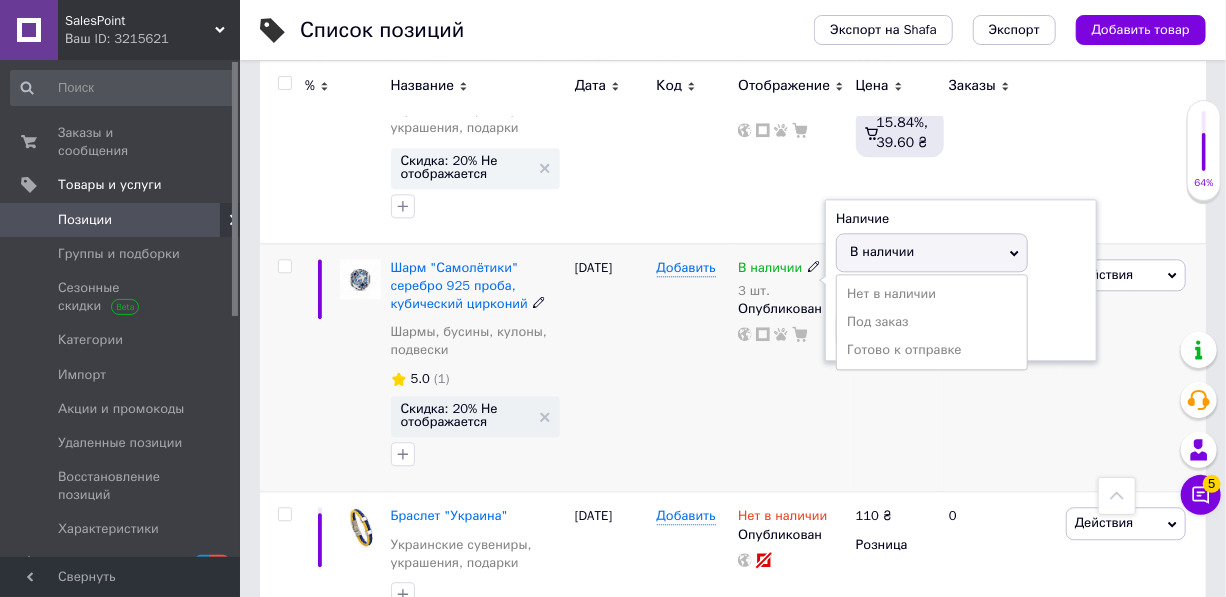click on "В наличии" at bounding box center (882, 251) 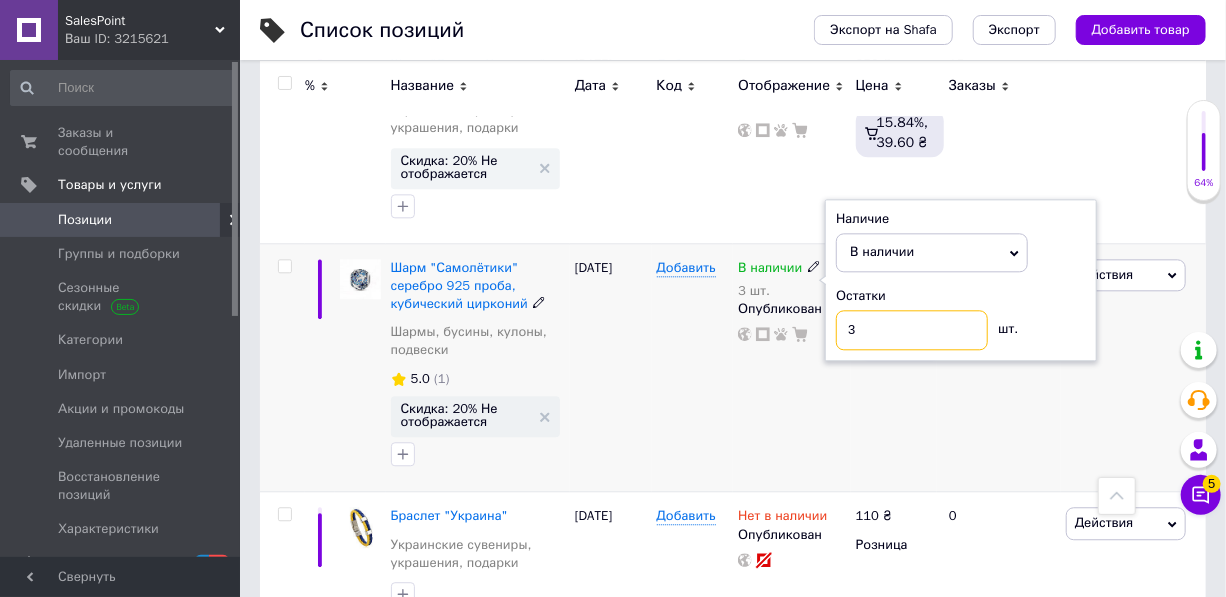 click on "Шарм "Самолётики" серебро 925 проба, кубический цирконий Шармы, бусины, кулоны, подвески 5.0 (1) Скидка: 20% Не отображается [DATE] Добавить В наличии 3 шт. Наличие В наличии Нет в наличии Под заказ Готово к отправке Остатки 3 шт. Опубликован 210   ₴ Розница 15.84%, 33.26 ₴ 11 Действия Редактировать Поднять в начало группы Копировать Скидка Подарок Сопутствующие Скрыть Ярлык Добавить на витрину Добавить в кампанию Каталог ProSale Удалить" at bounding box center (733, 367) 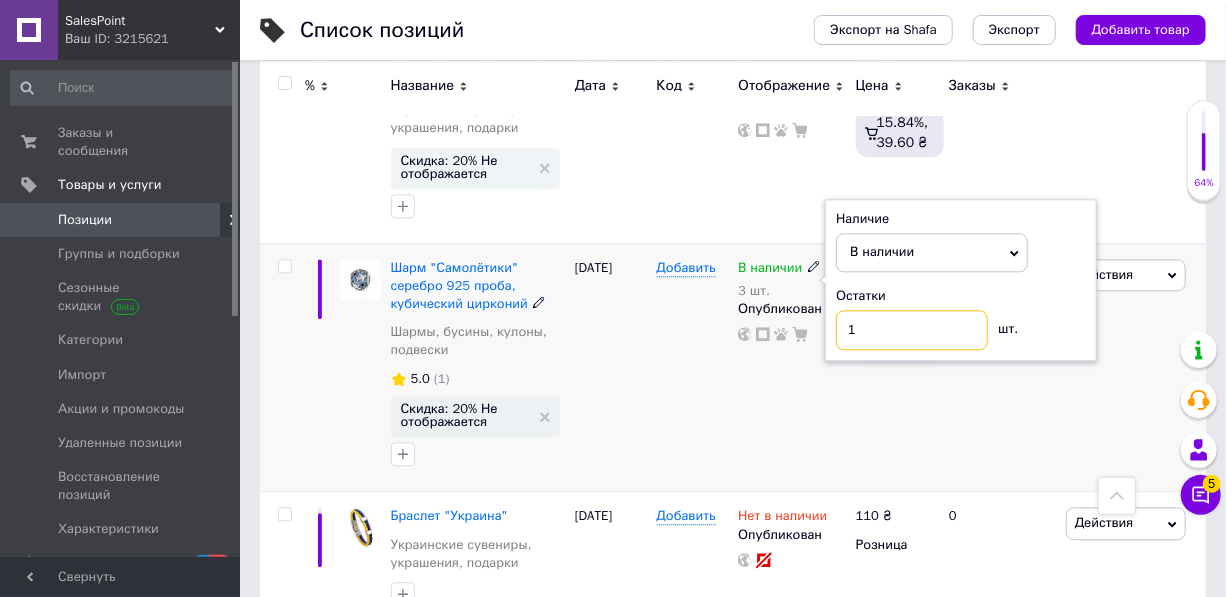 type on "1" 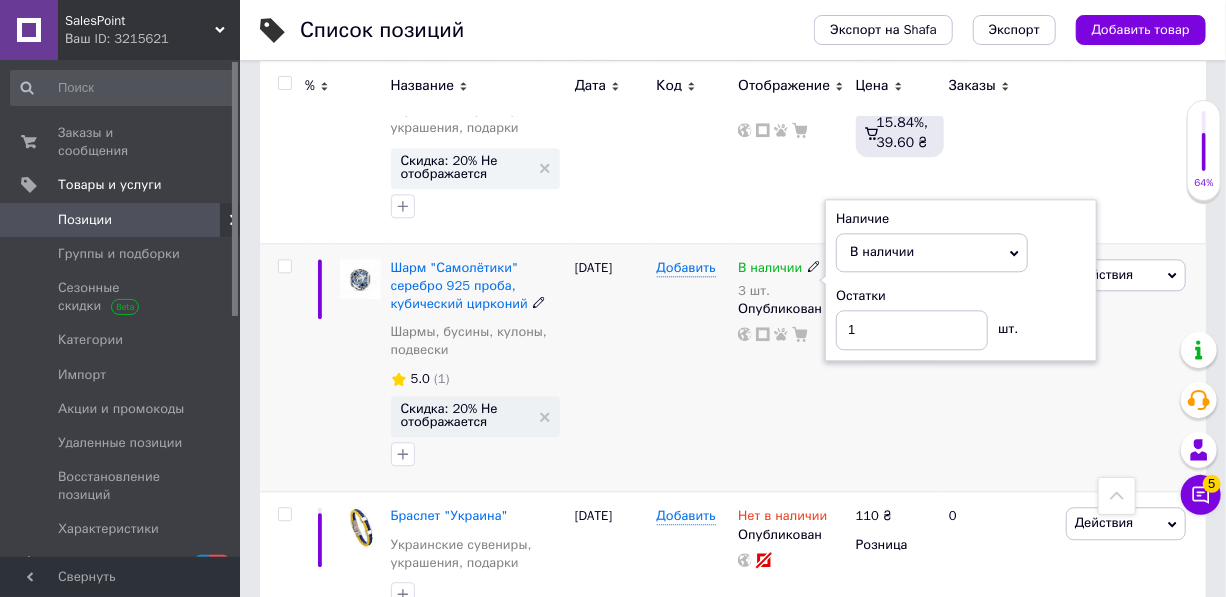 click on "Добавить" at bounding box center (693, 367) 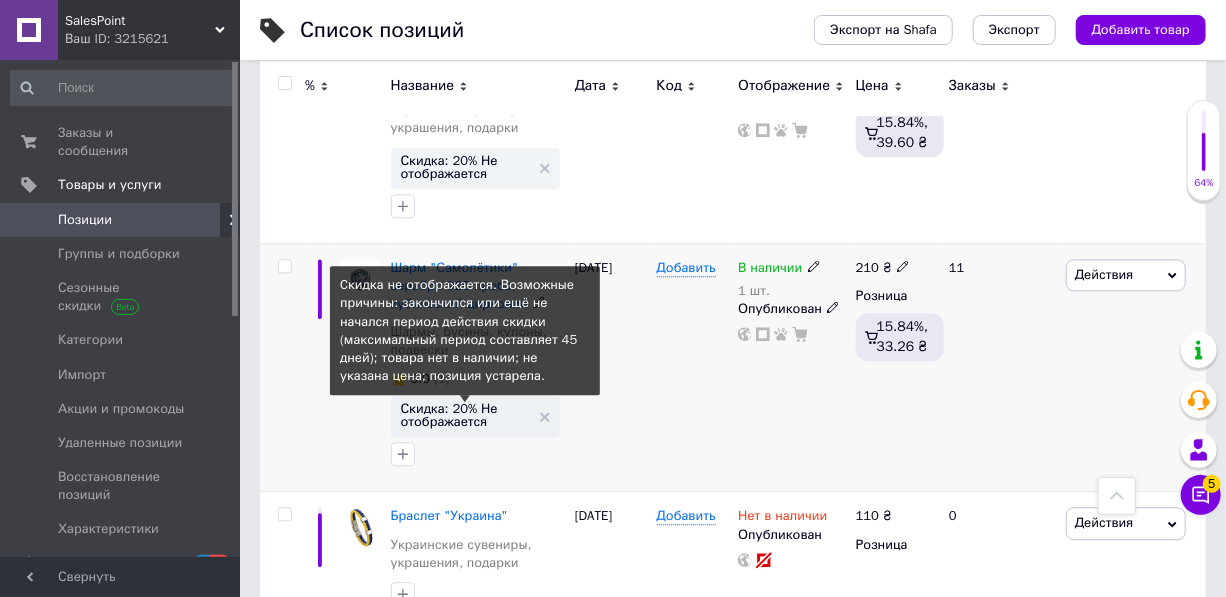 click on "Скидка: 20% Не отображается" at bounding box center [465, 415] 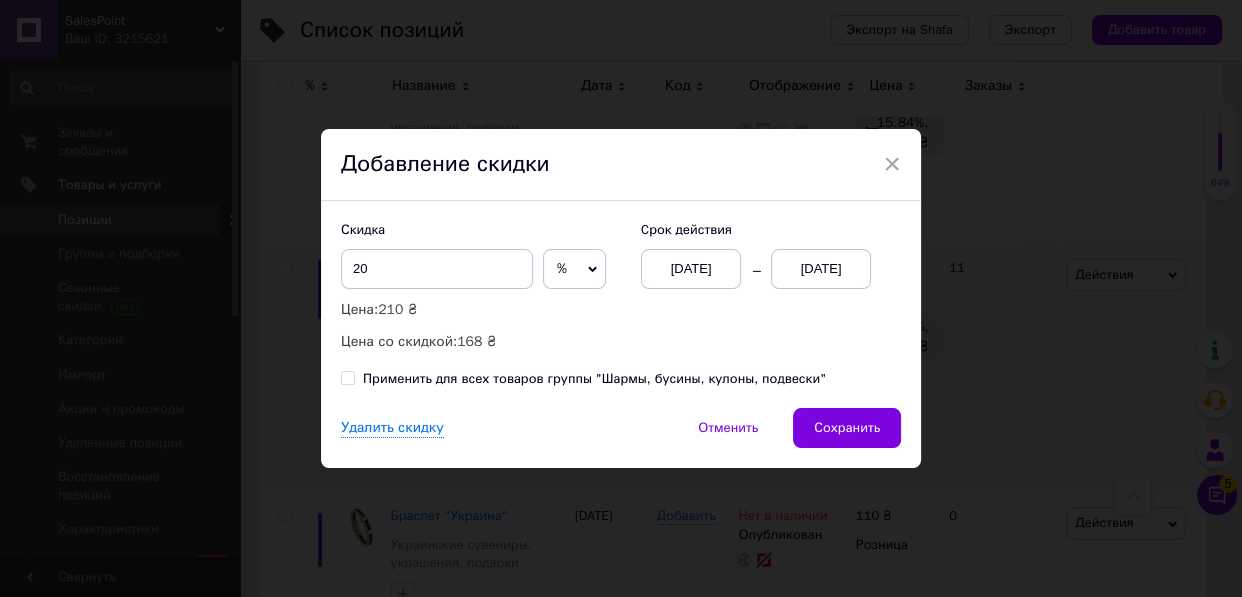 click on "[DATE]" at bounding box center (821, 269) 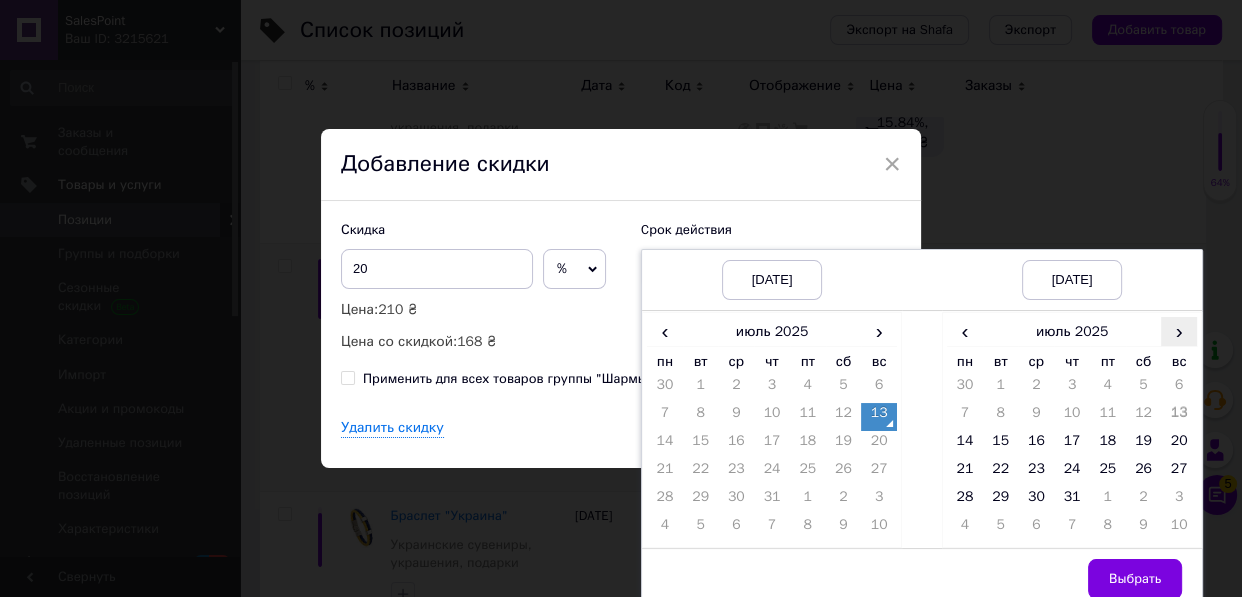 click on "›" at bounding box center [1179, 331] 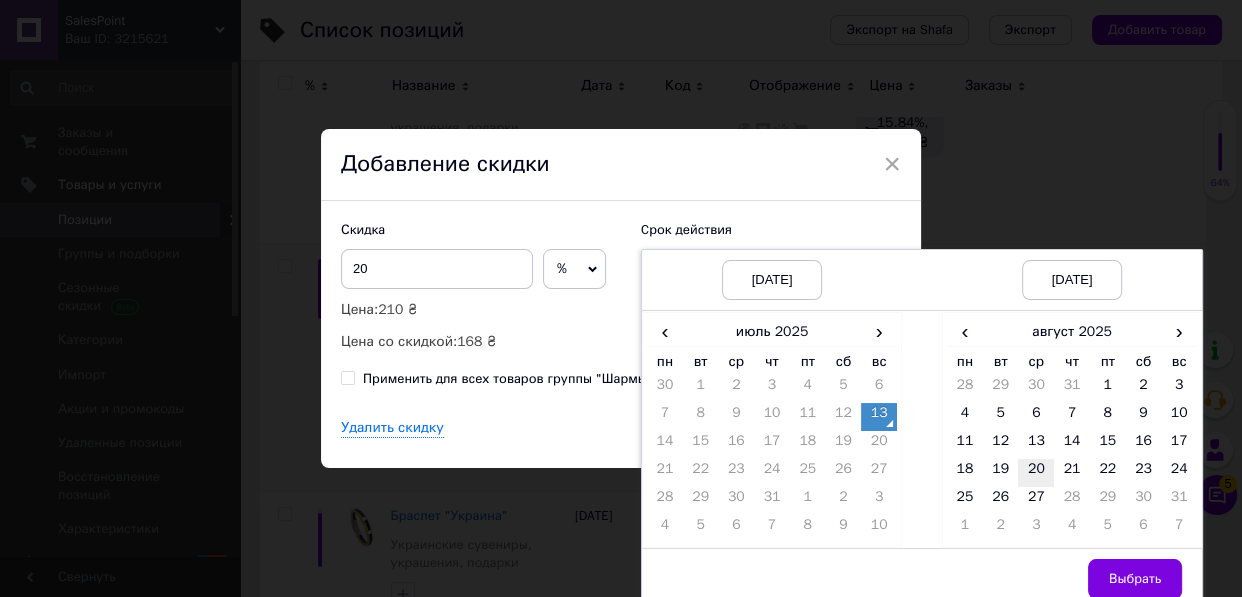 click on "20" at bounding box center [1036, 473] 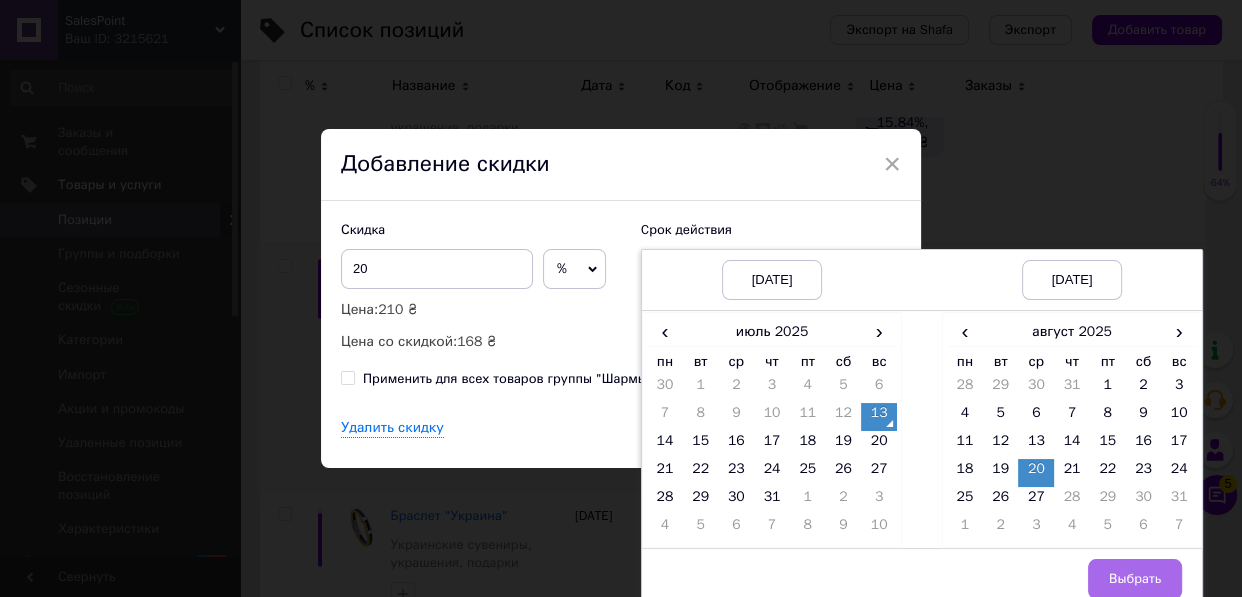 click on "Выбрать" at bounding box center (1135, 579) 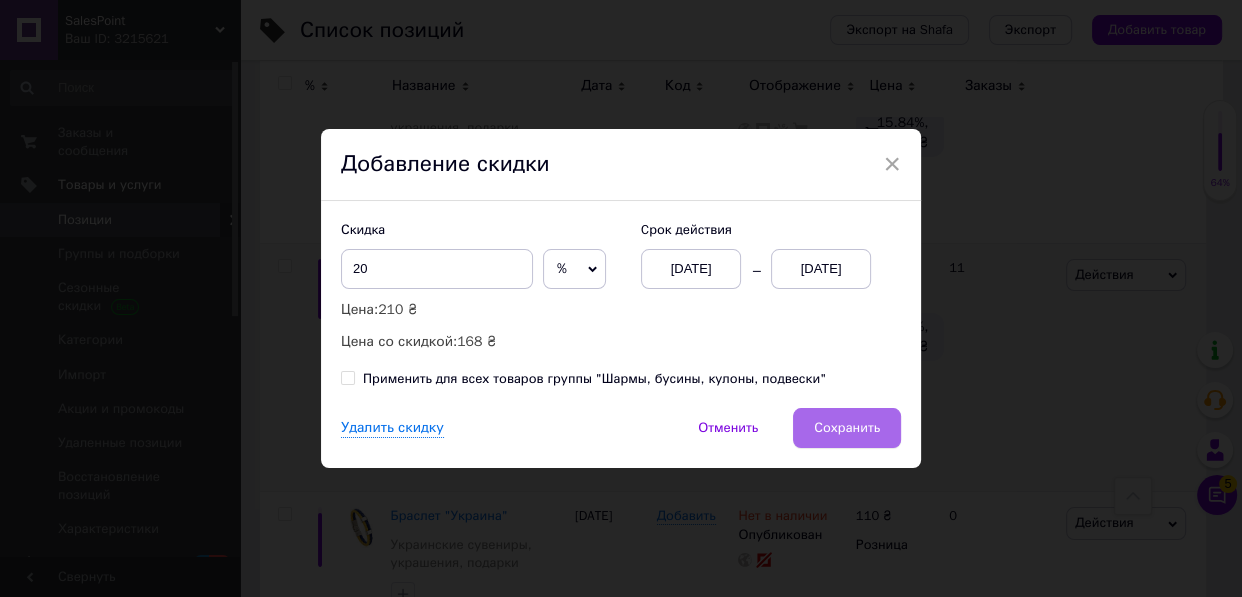 click on "Сохранить" at bounding box center (847, 428) 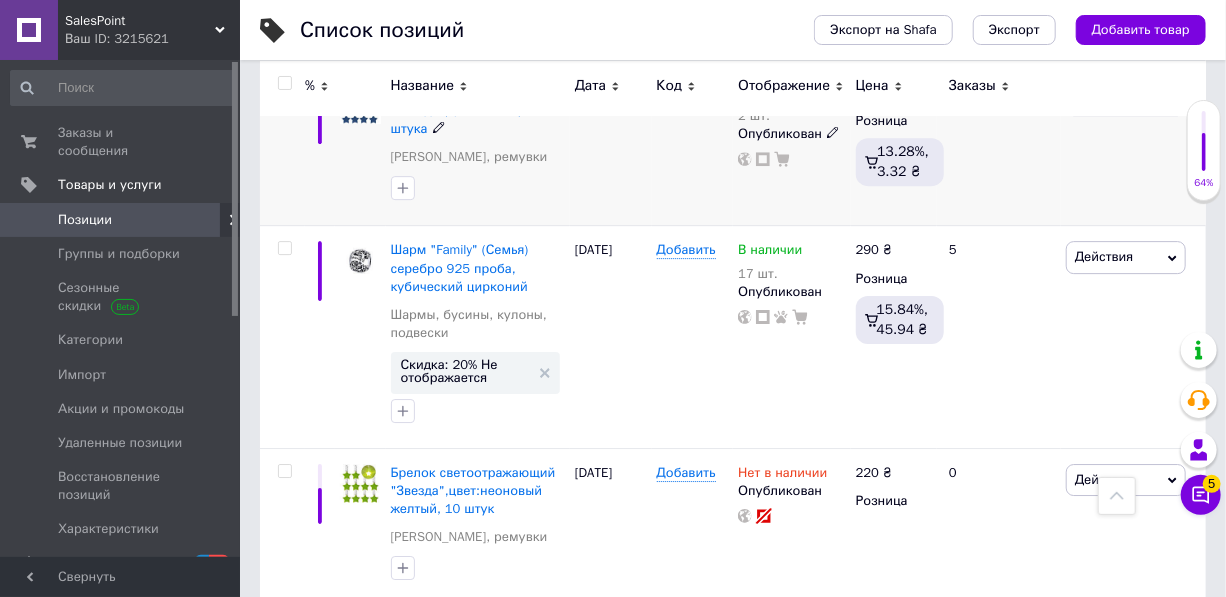 scroll, scrollTop: 2727, scrollLeft: 0, axis: vertical 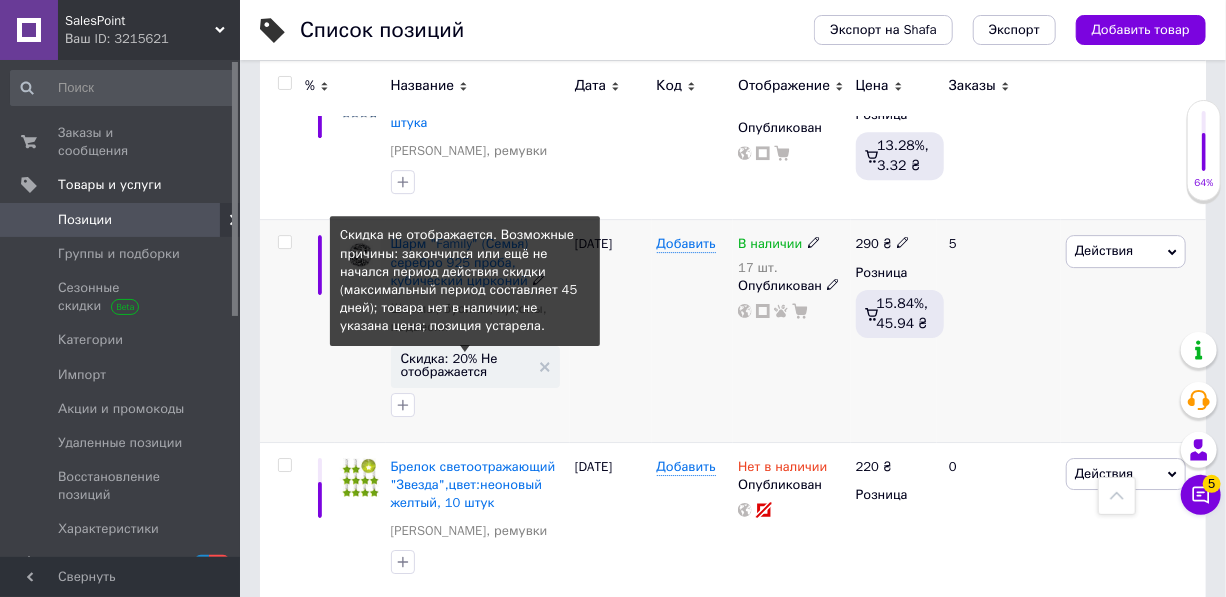 click on "Скидка: 20% Не отображается" at bounding box center [465, 365] 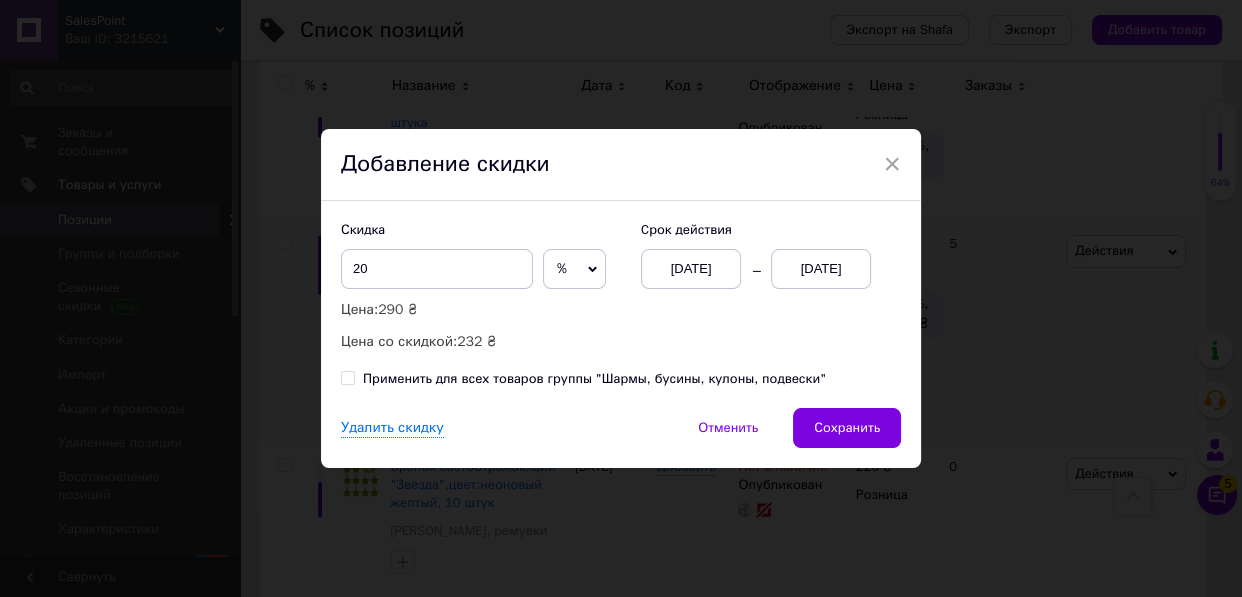 click on "[DATE]" at bounding box center (821, 269) 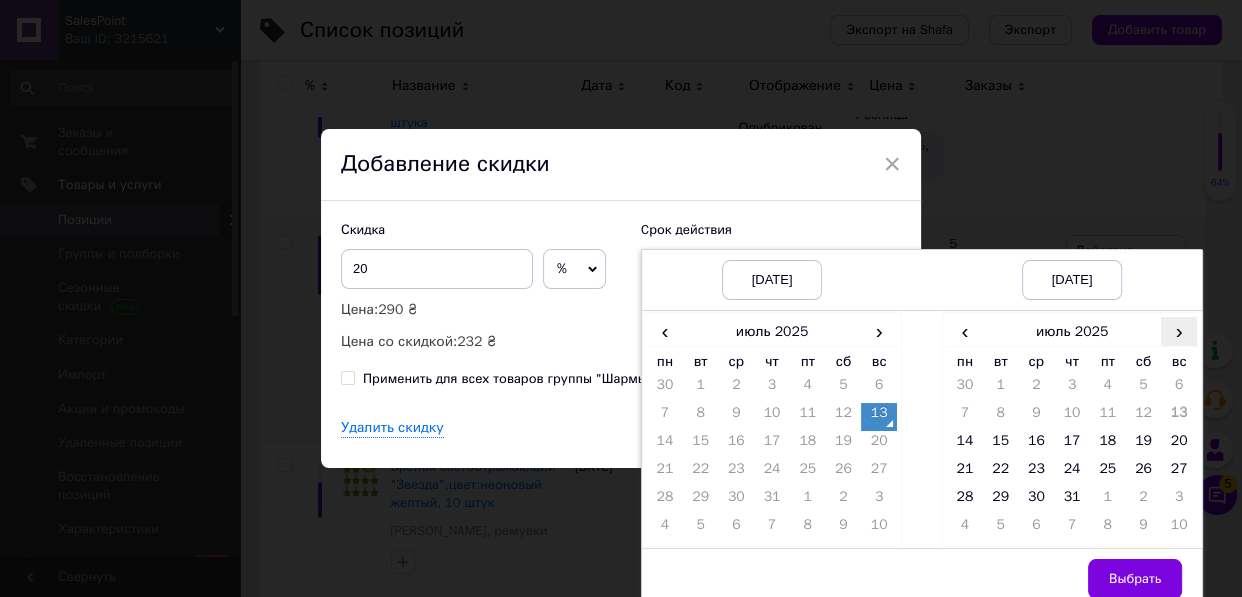 click on "›" at bounding box center [1179, 331] 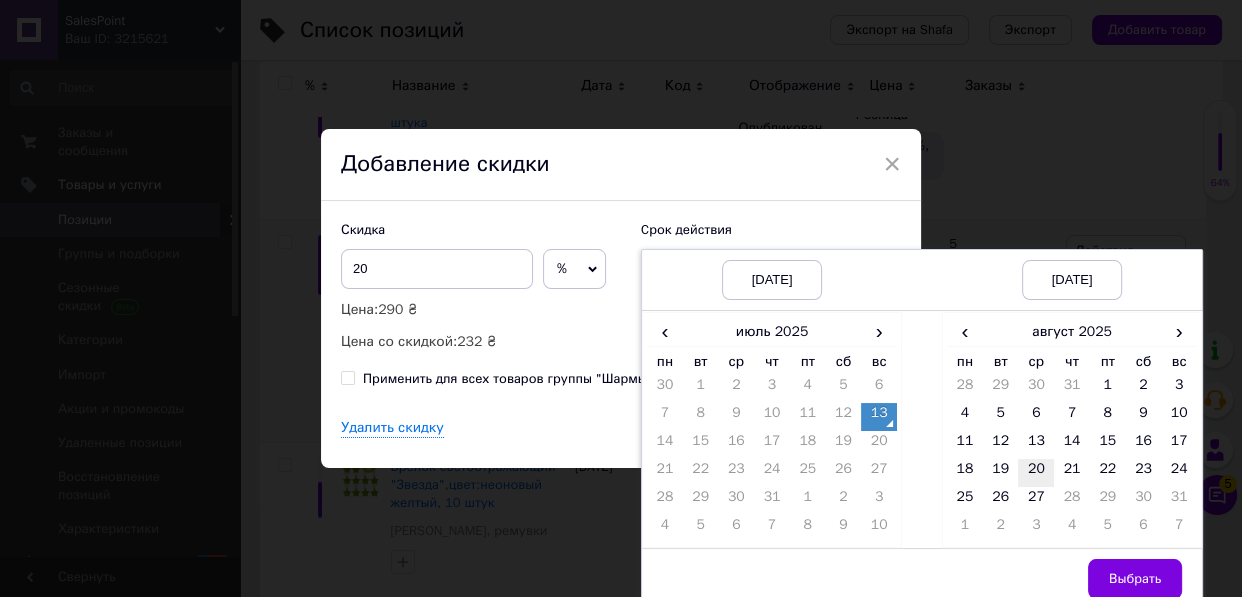 click on "20" at bounding box center [1036, 473] 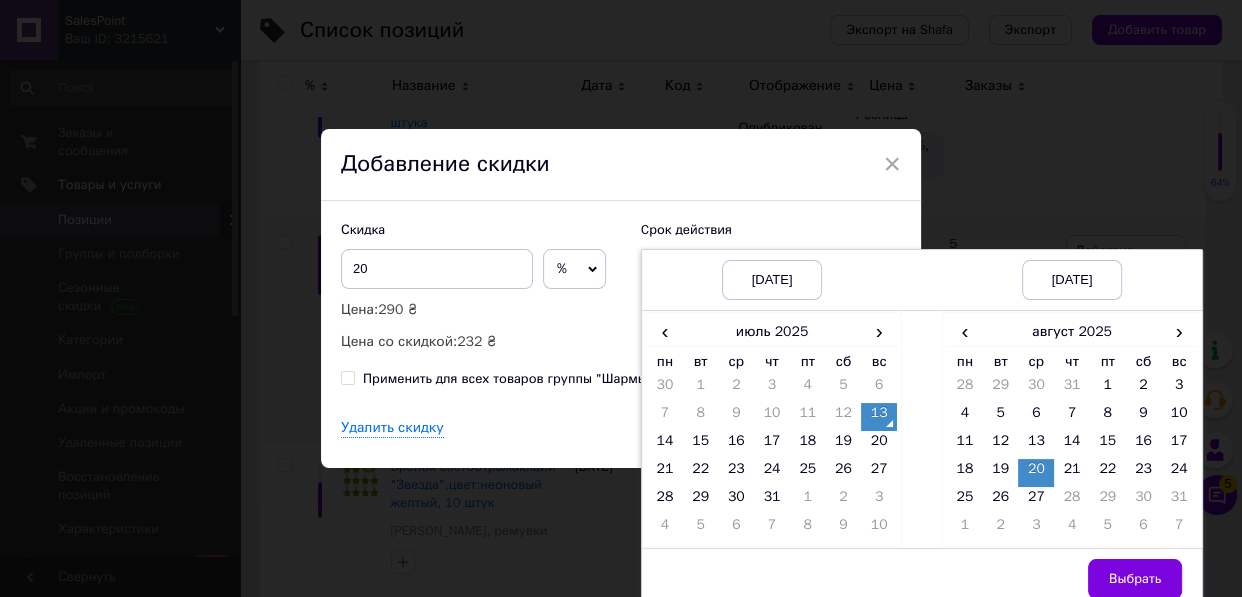 click on "Выбрать" at bounding box center (1135, 579) 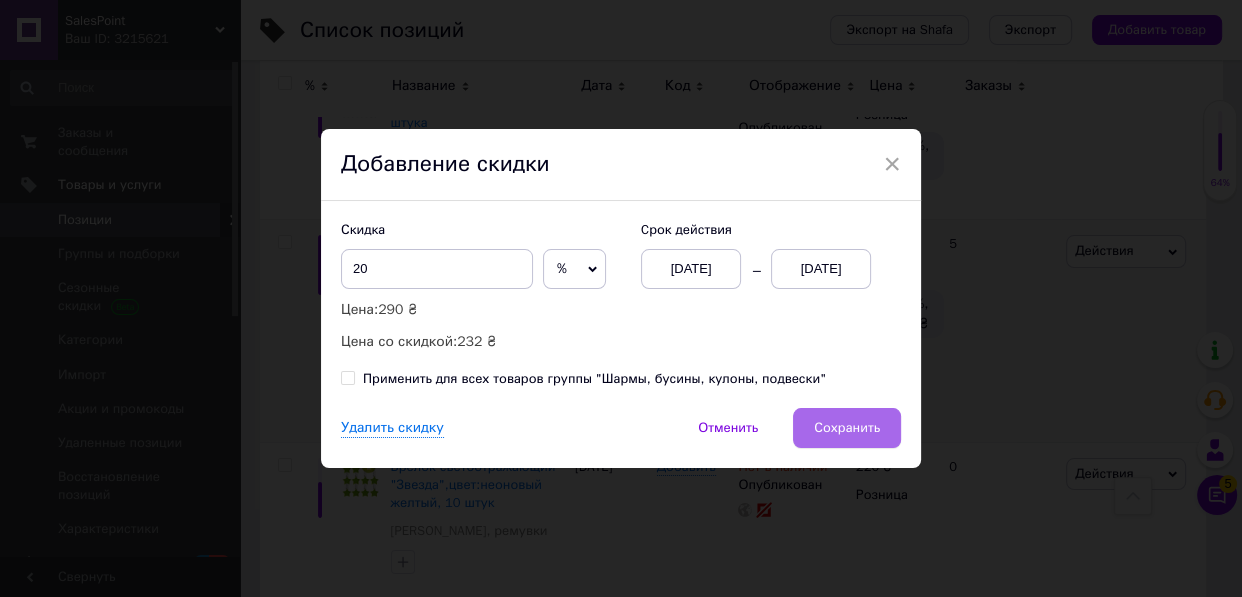 click on "Сохранить" at bounding box center (847, 428) 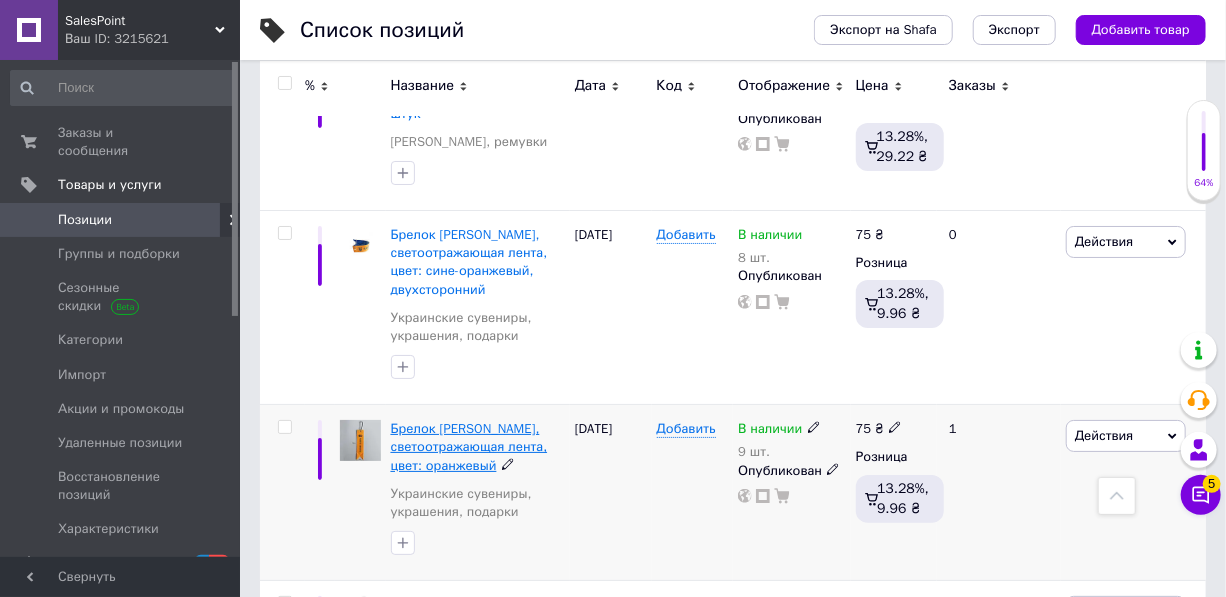 scroll, scrollTop: 3242, scrollLeft: 0, axis: vertical 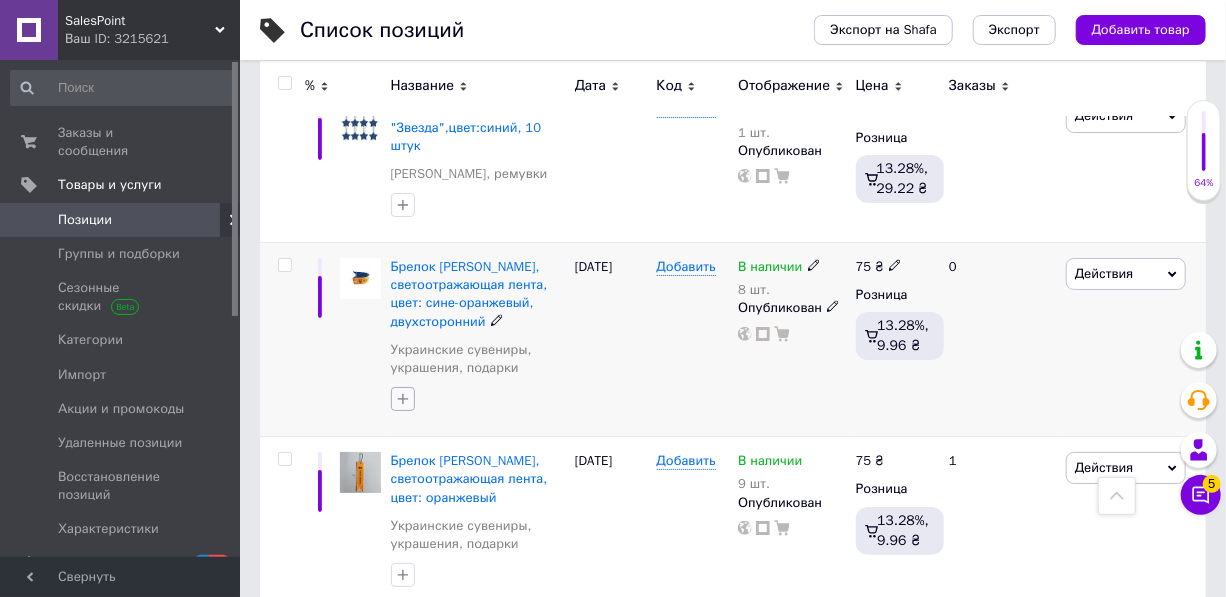 click 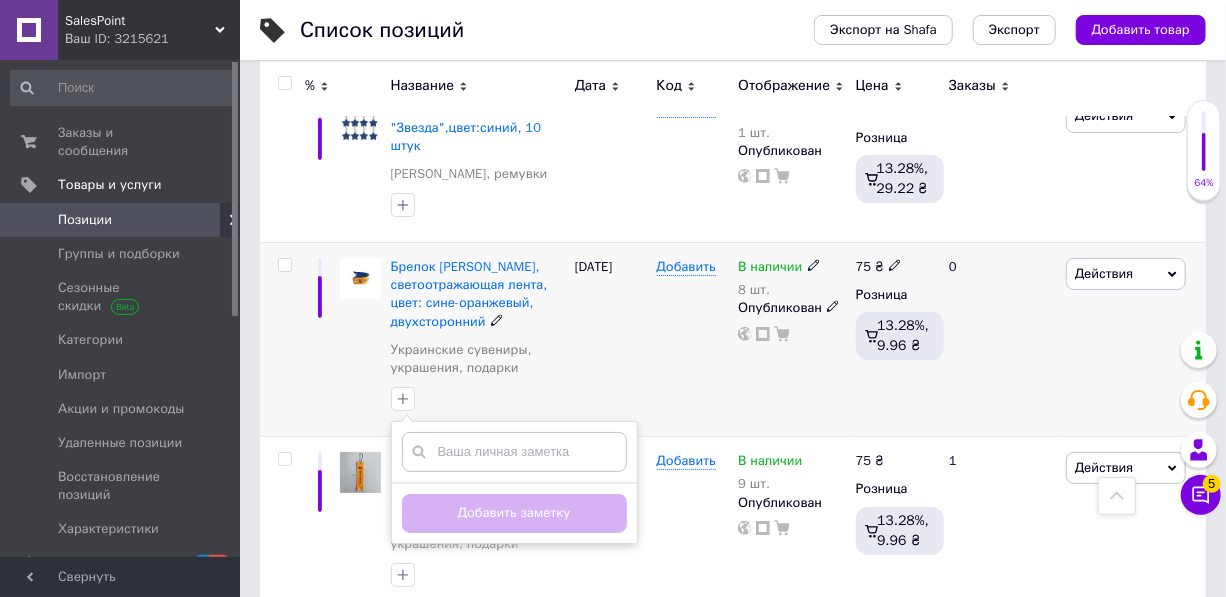 click on "[DATE]" at bounding box center [611, 340] 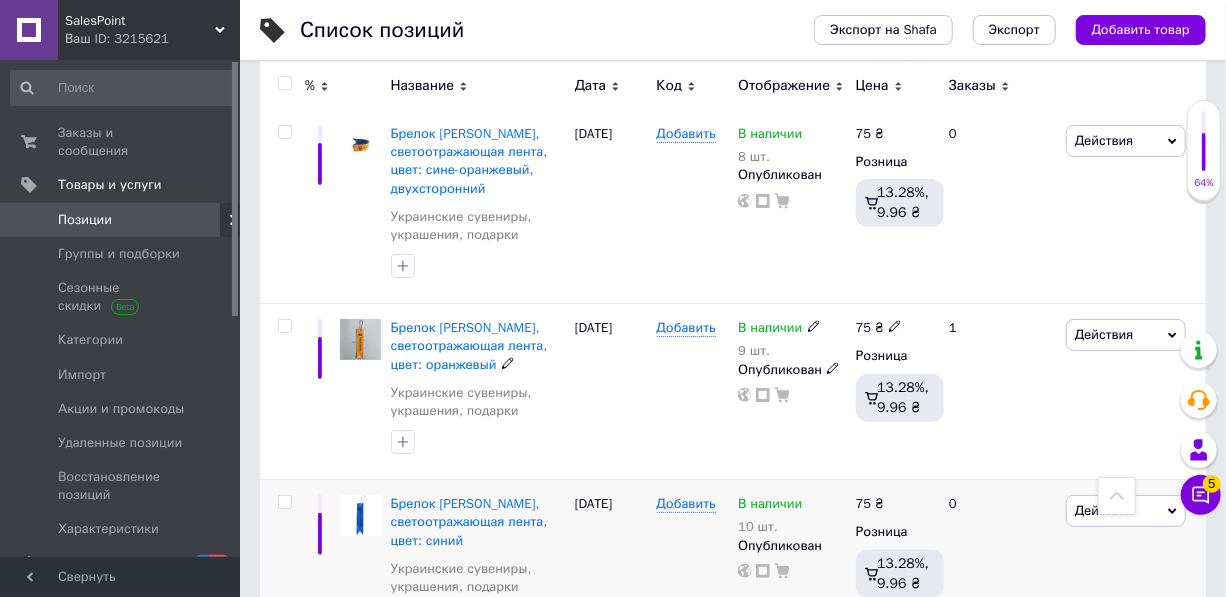 scroll, scrollTop: 3424, scrollLeft: 0, axis: vertical 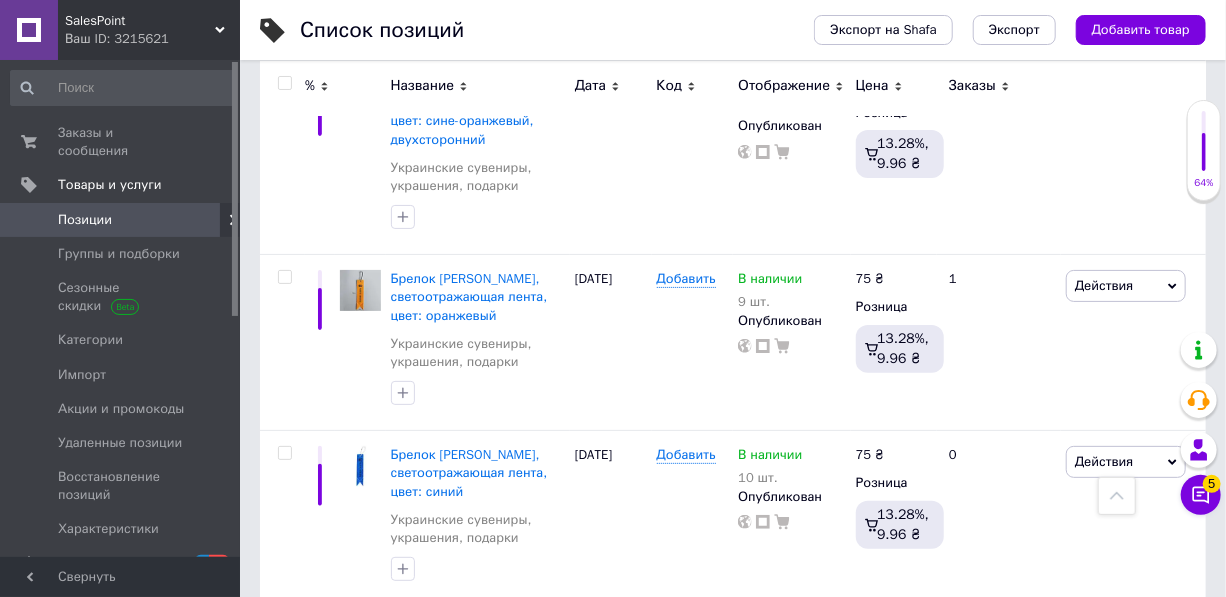 click on "3" at bounding box center [505, 647] 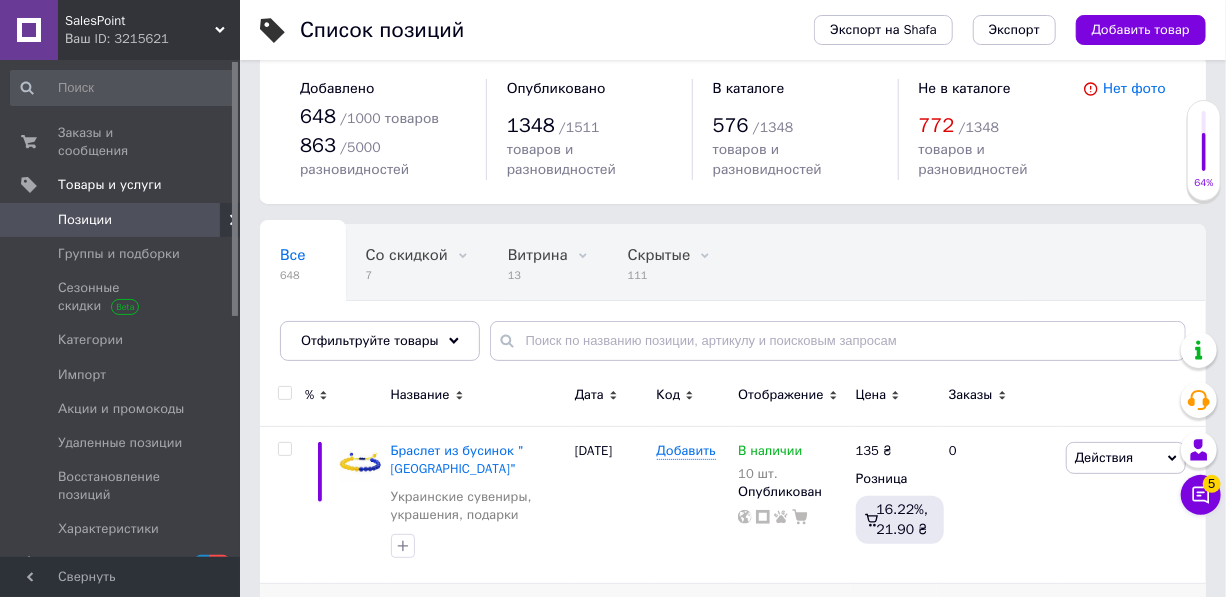 scroll, scrollTop: 272, scrollLeft: 0, axis: vertical 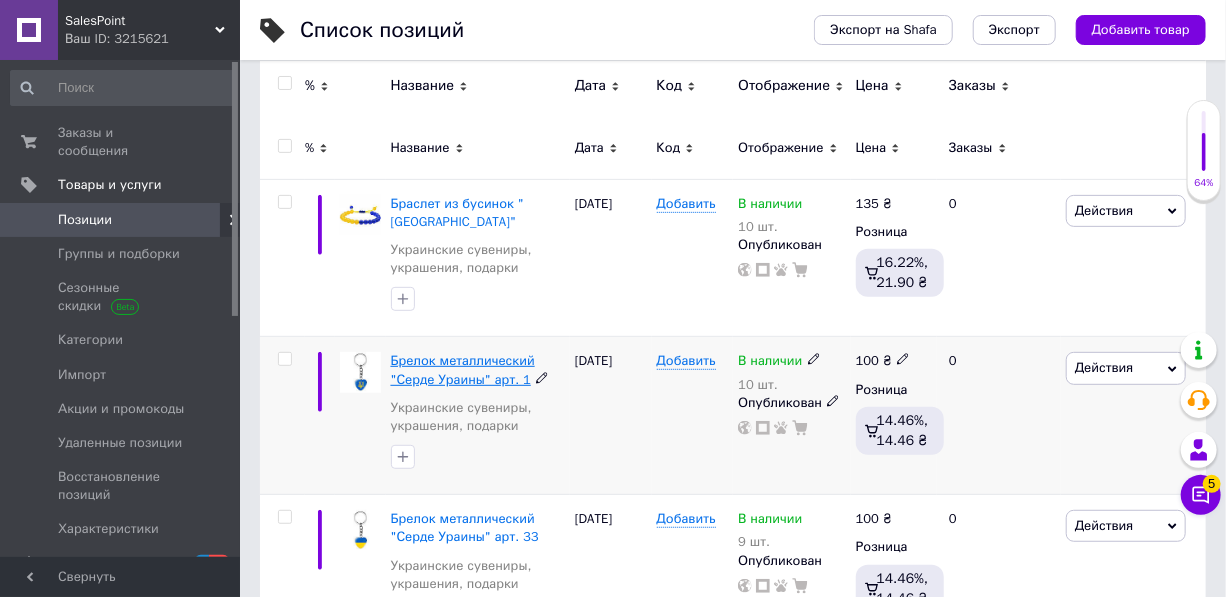 click on "Брелок металлический "Серде Ураины" арт. 1" at bounding box center [463, 369] 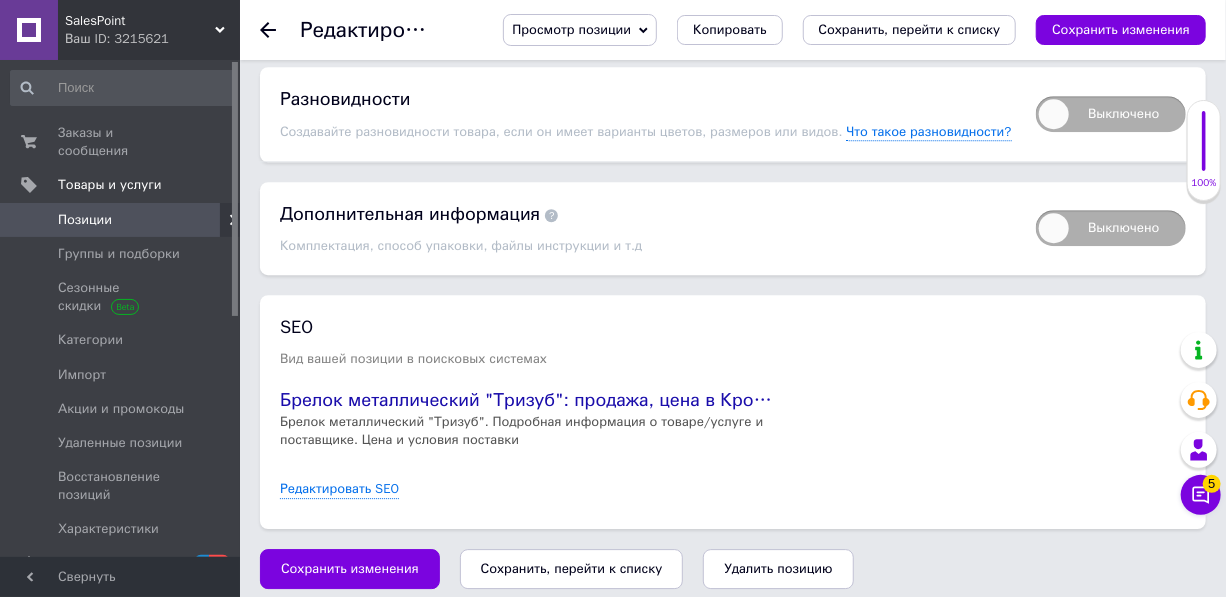 scroll, scrollTop: 2437, scrollLeft: 0, axis: vertical 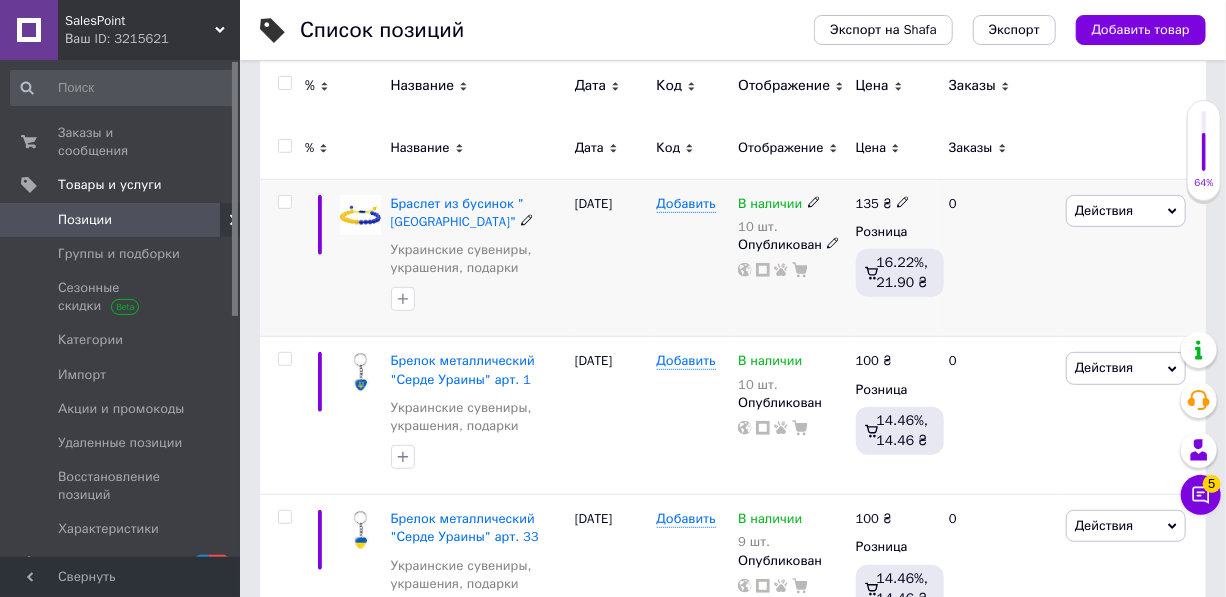 click on "Действия" at bounding box center (1126, 211) 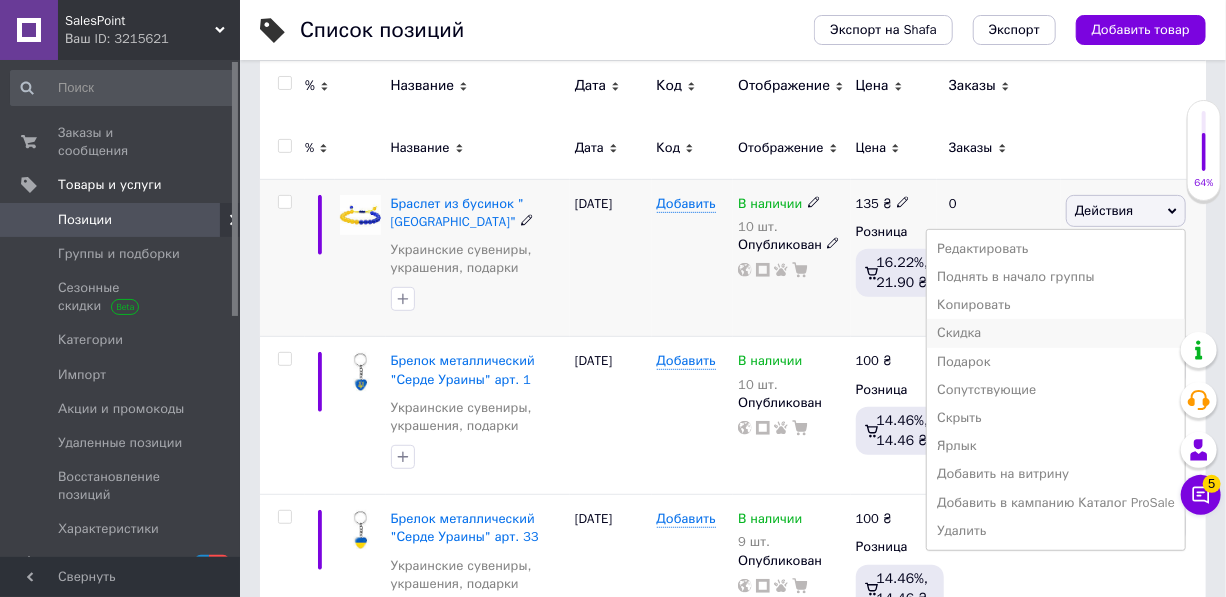 click on "Скидка" at bounding box center [1056, 333] 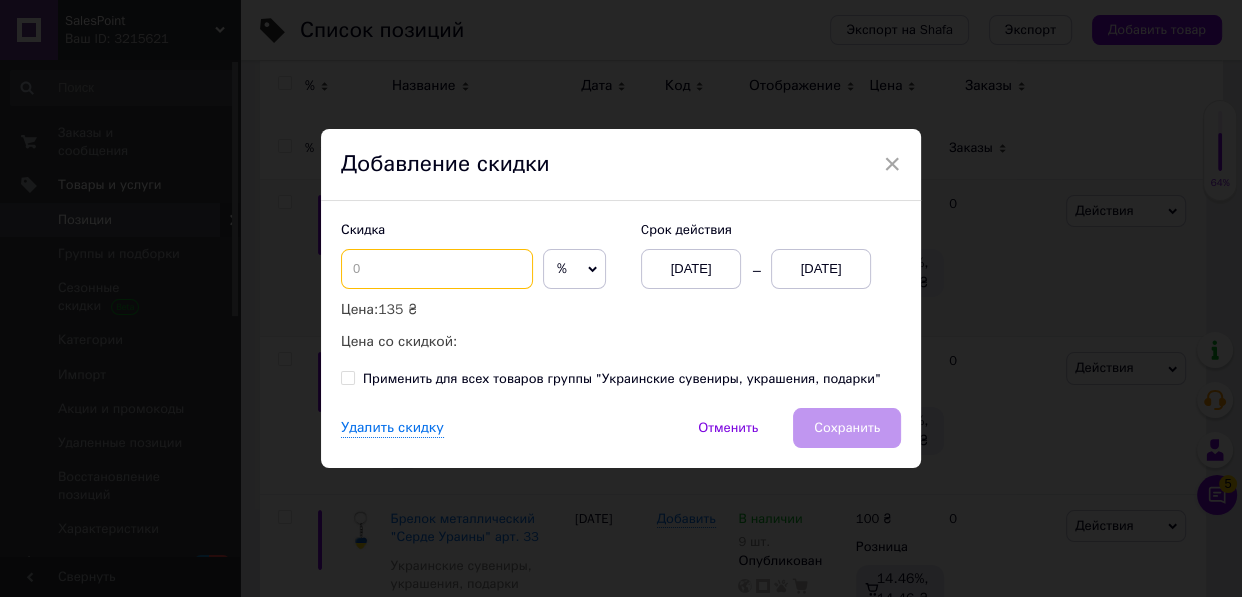 drag, startPoint x: 375, startPoint y: 282, endPoint x: 346, endPoint y: 275, distance: 29.832869 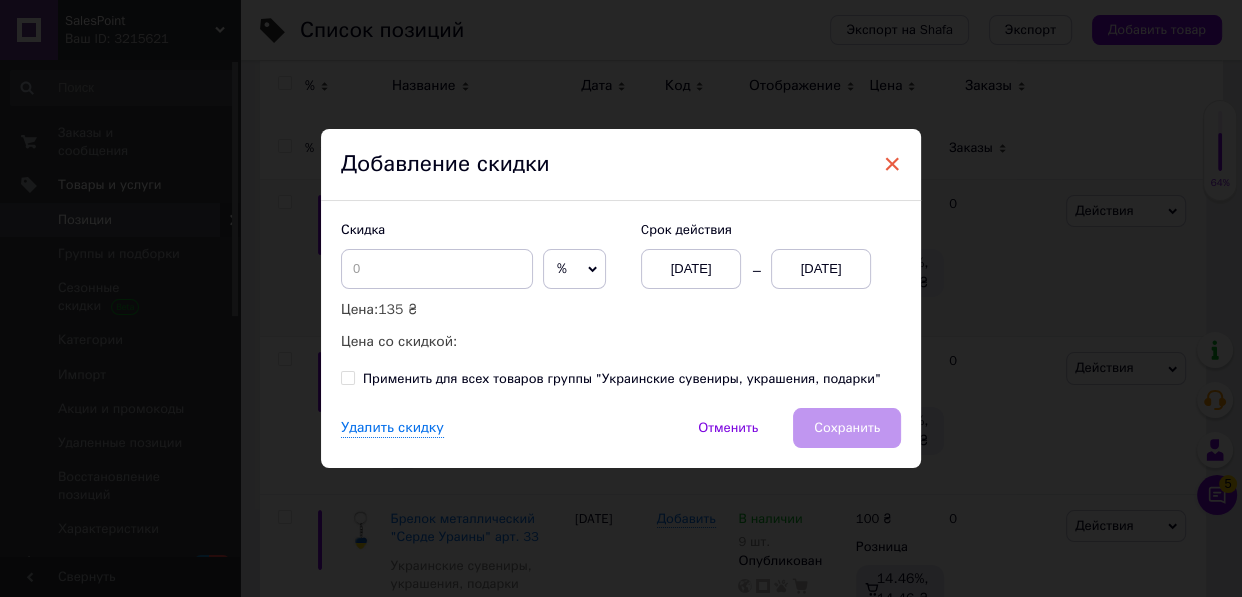 click on "×" at bounding box center [892, 164] 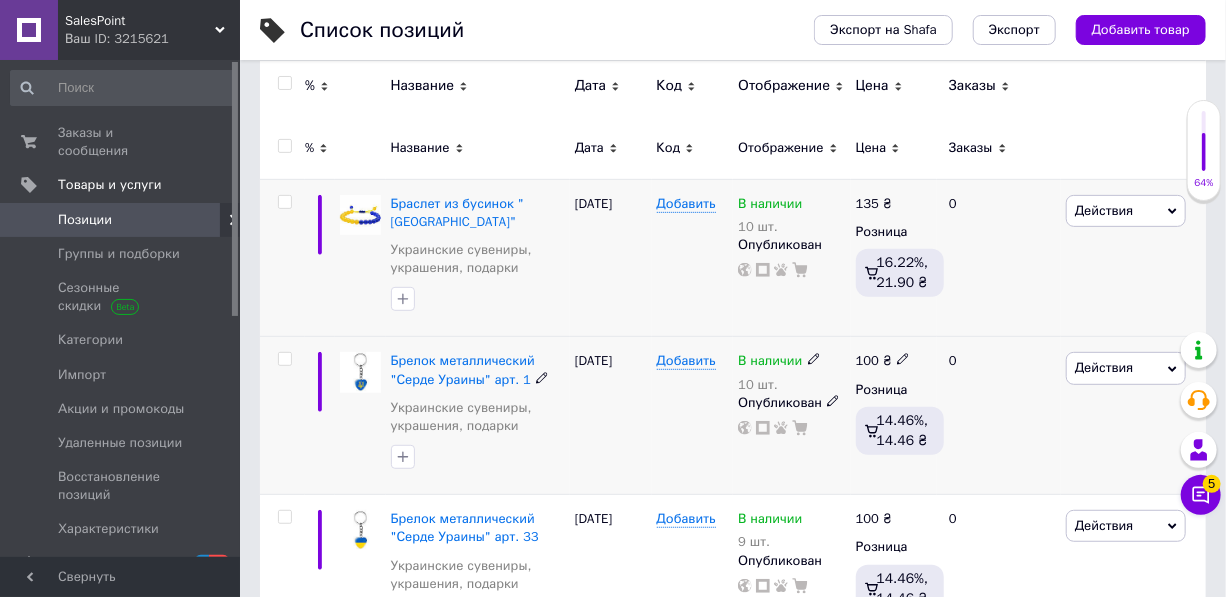 click on "Действия" at bounding box center [1104, 367] 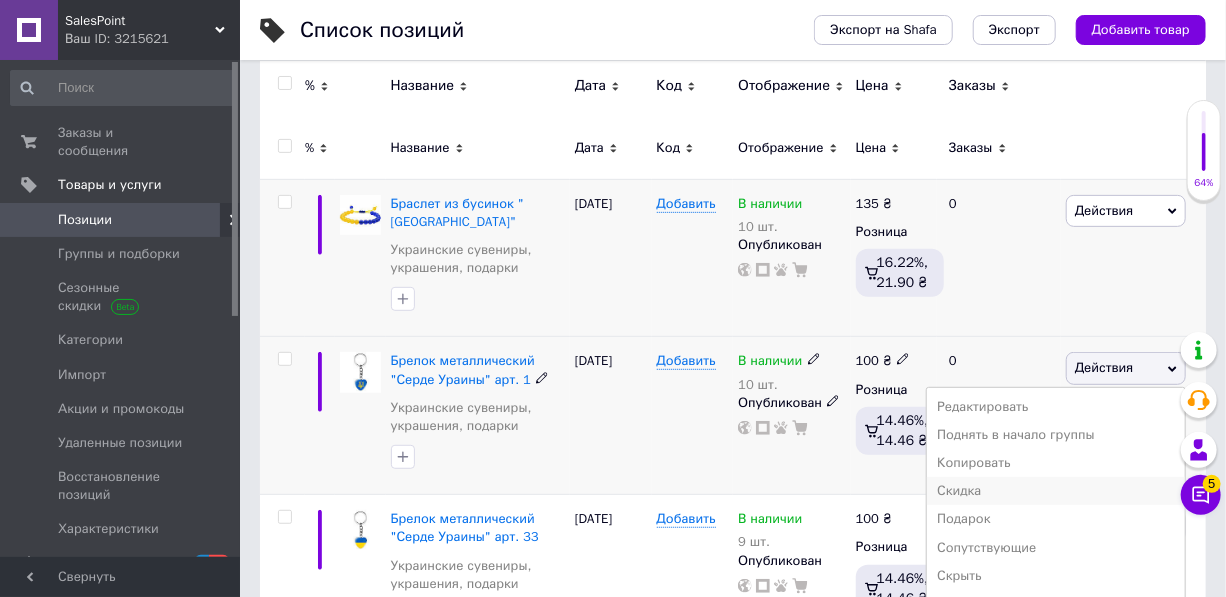 click on "Скидка" at bounding box center (1056, 491) 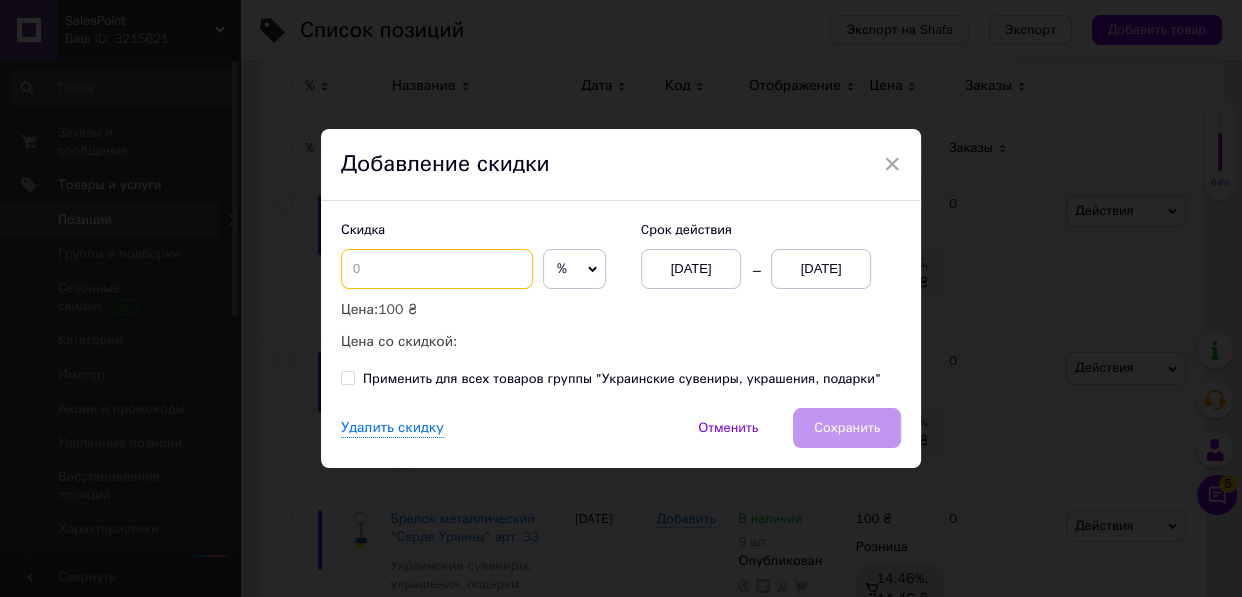 drag, startPoint x: 371, startPoint y: 270, endPoint x: 318, endPoint y: 270, distance: 53 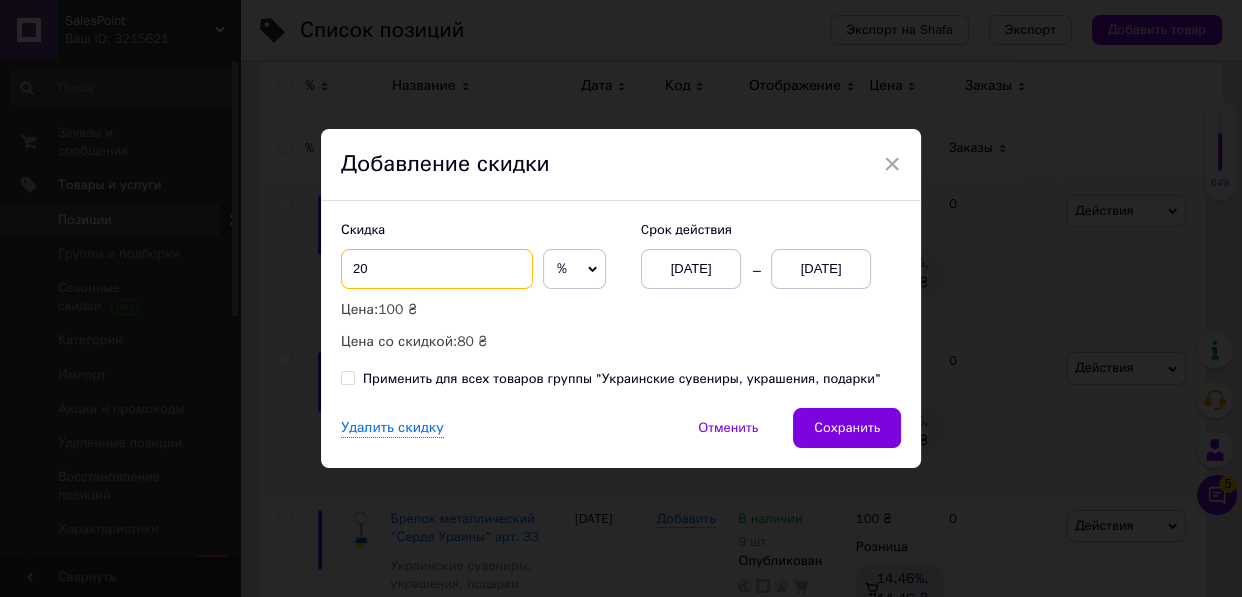 drag, startPoint x: 409, startPoint y: 270, endPoint x: 324, endPoint y: 260, distance: 85.58621 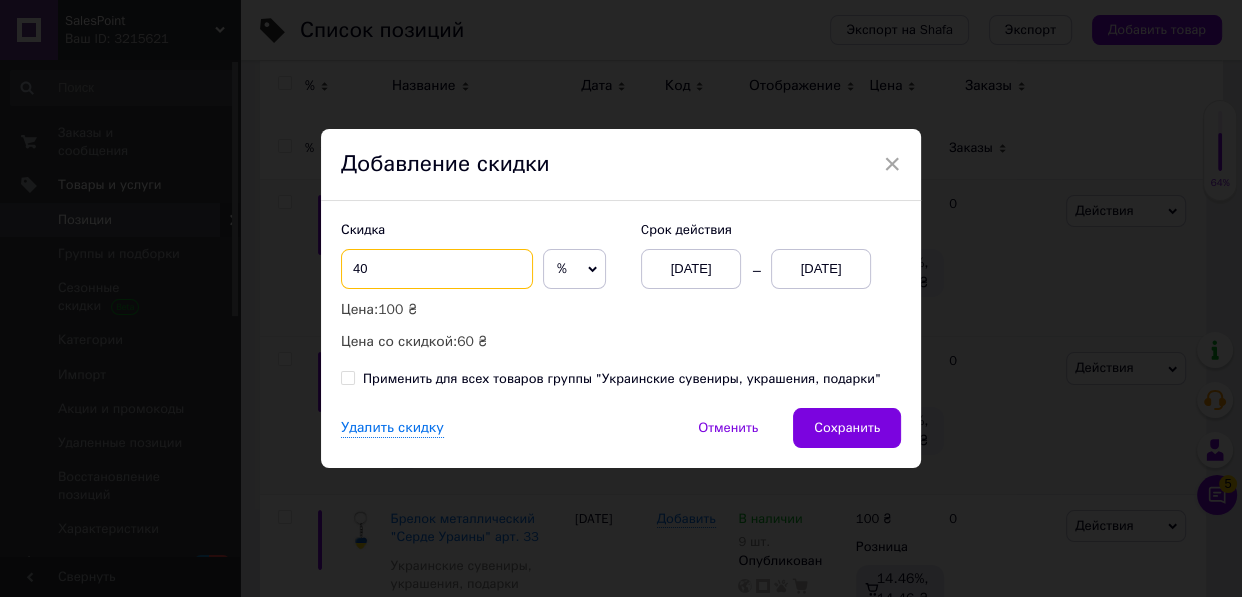 type on "40" 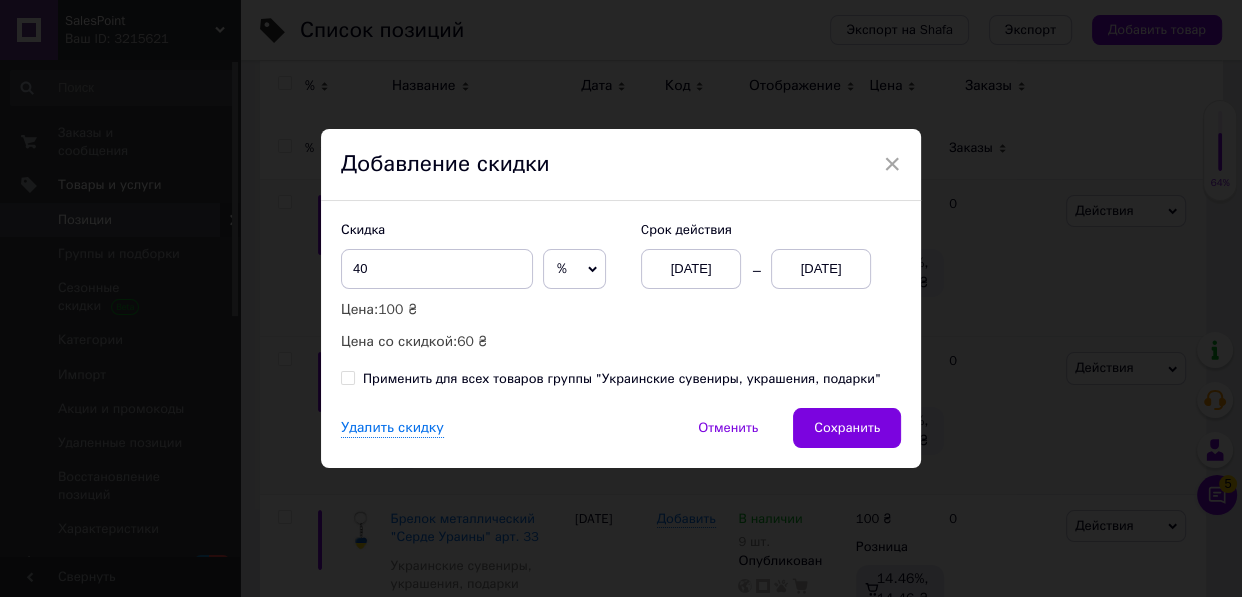 click on "[DATE]" at bounding box center (821, 269) 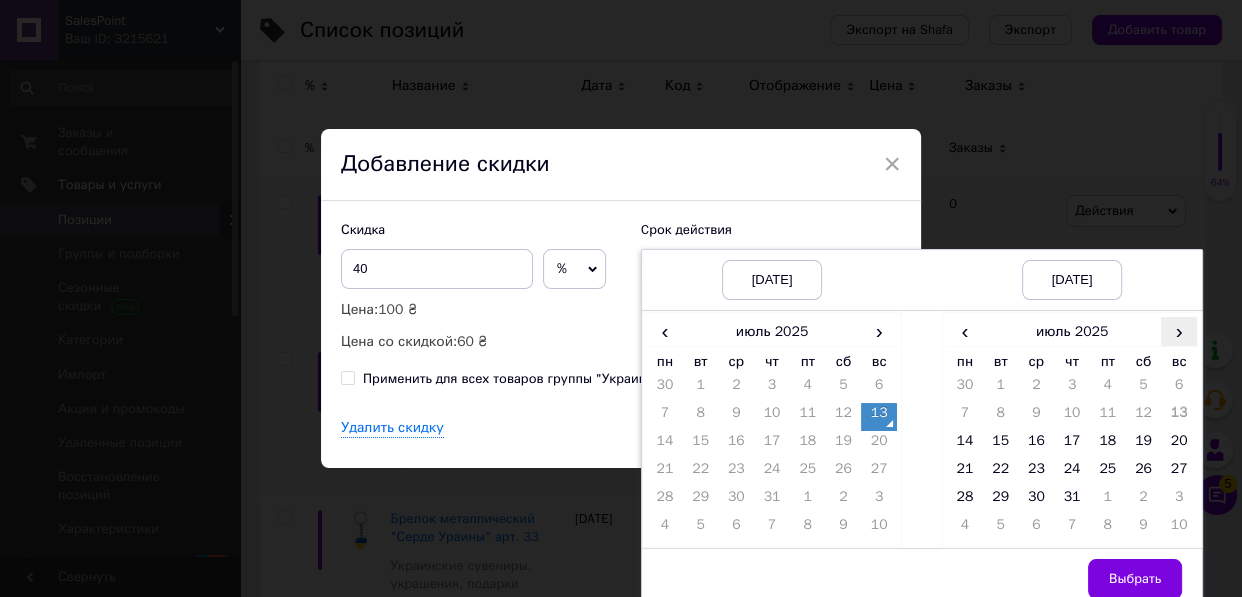 click on "›" at bounding box center [1179, 331] 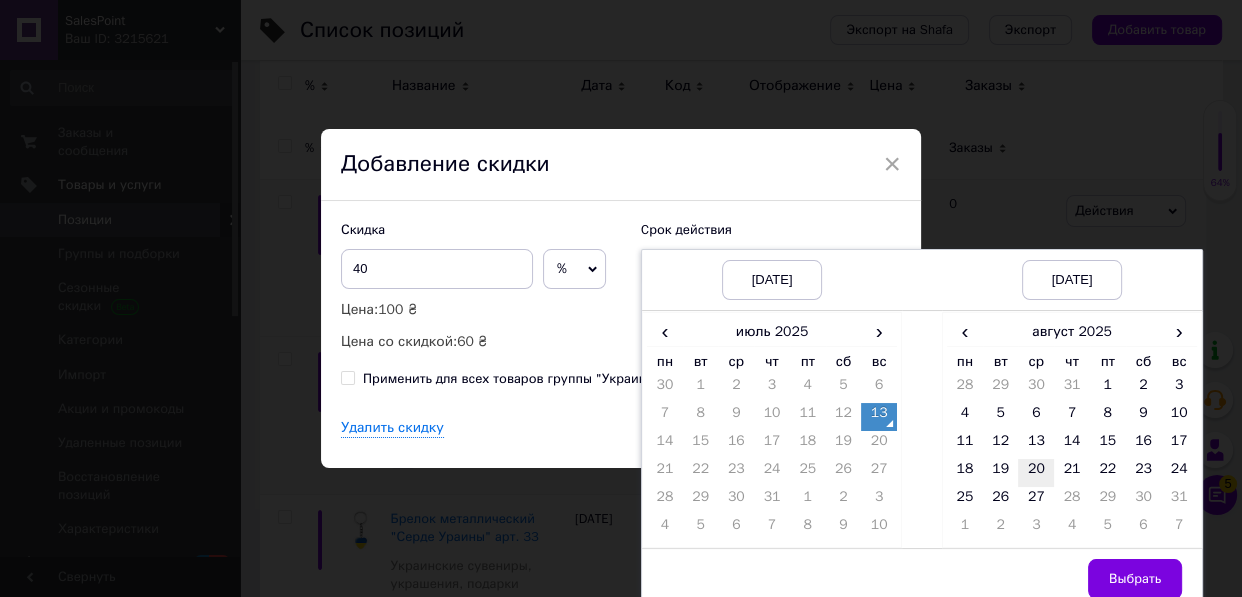 click on "20" at bounding box center (1036, 473) 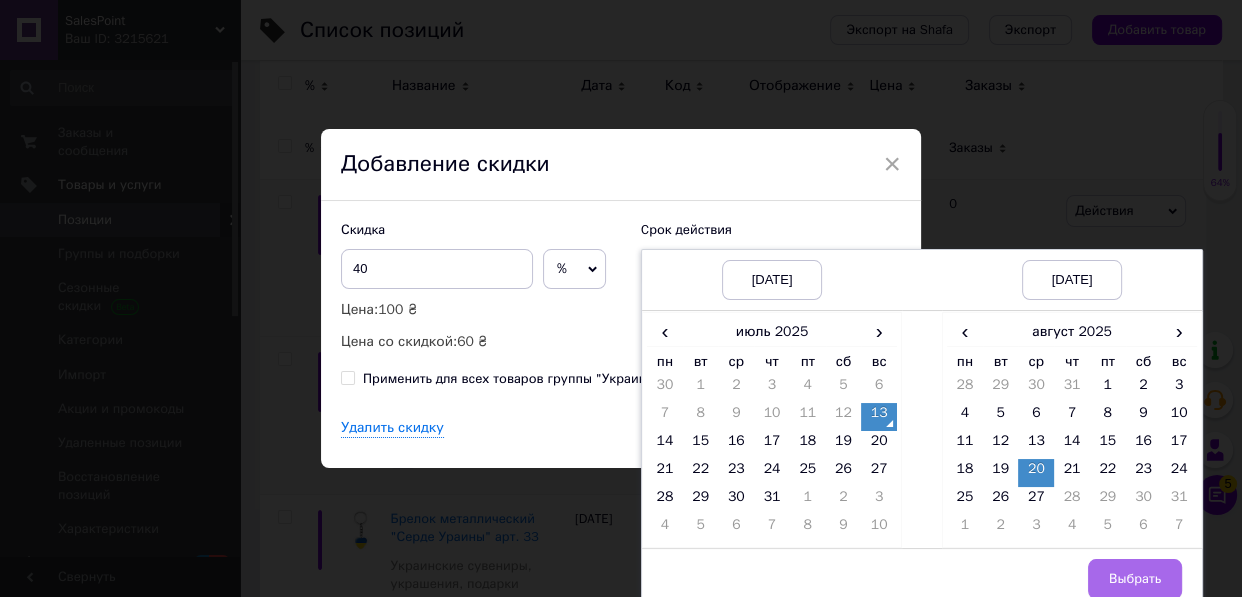 click on "Выбрать" at bounding box center (1135, 579) 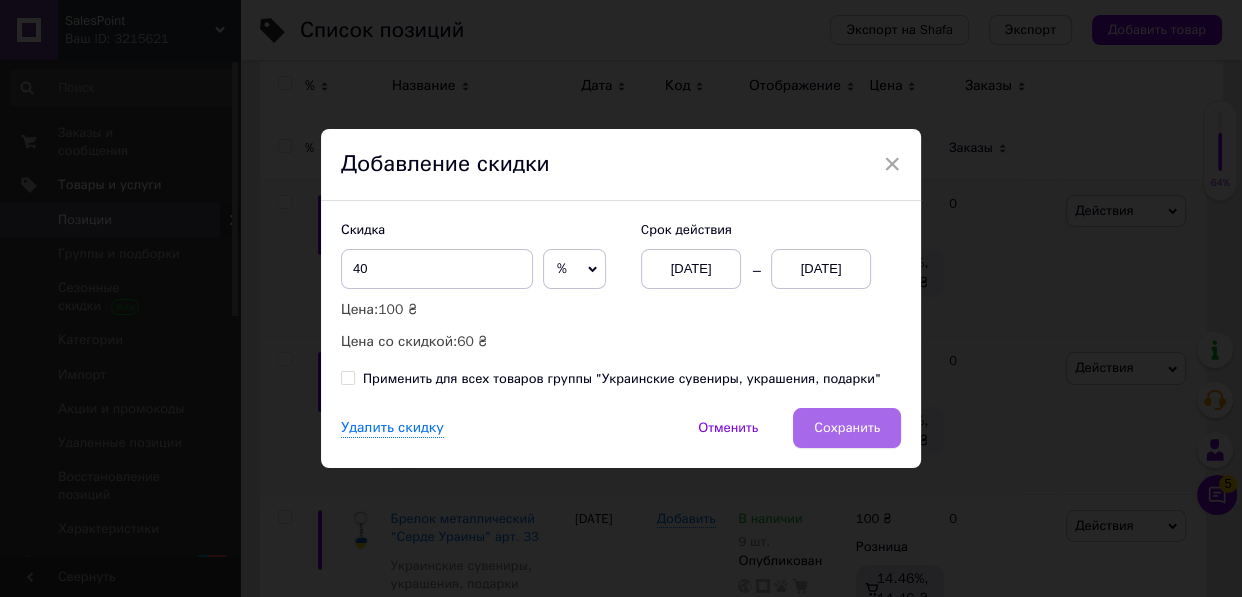 click on "Сохранить" at bounding box center [847, 428] 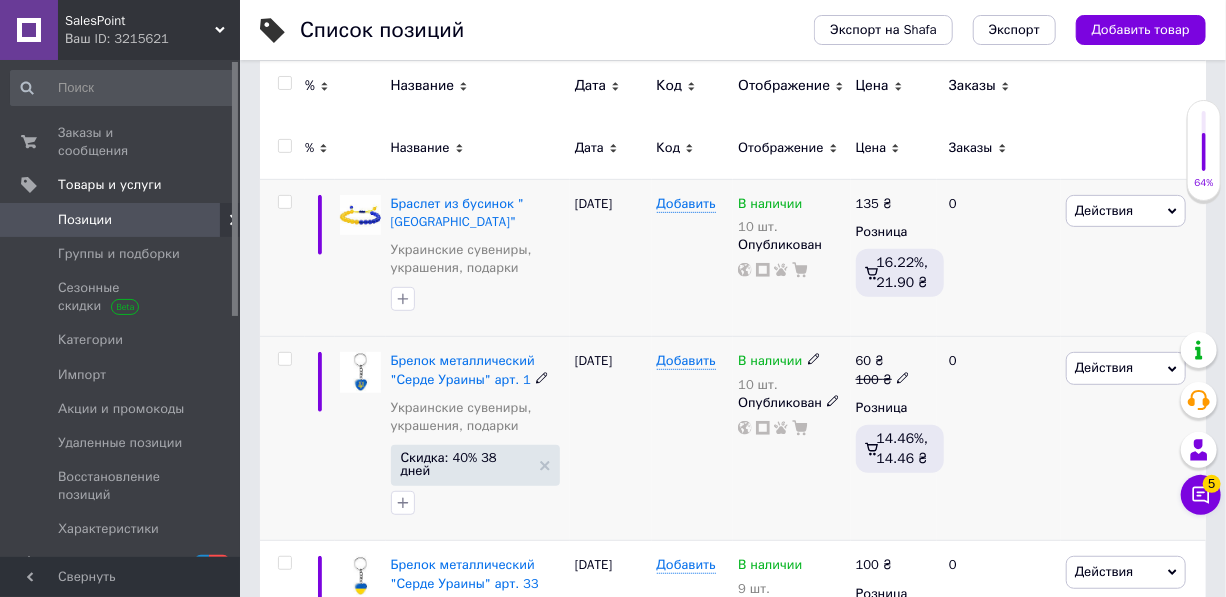 click on "Скидка: 40% 38 дней" at bounding box center (465, 464) 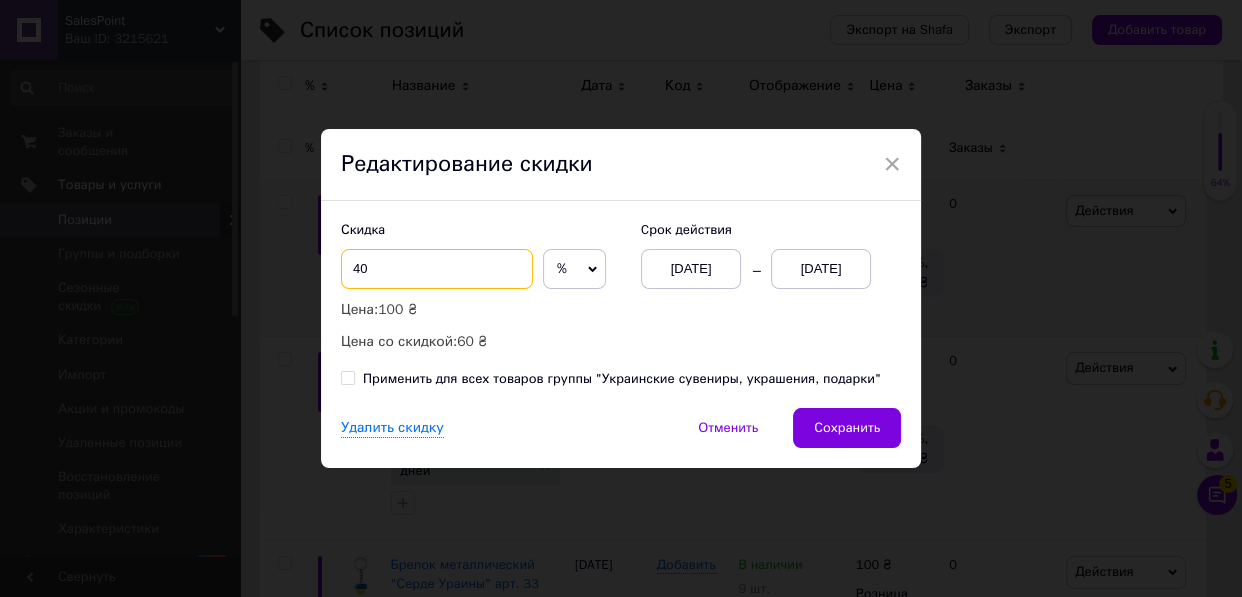 drag, startPoint x: 370, startPoint y: 274, endPoint x: 254, endPoint y: 262, distance: 116.61904 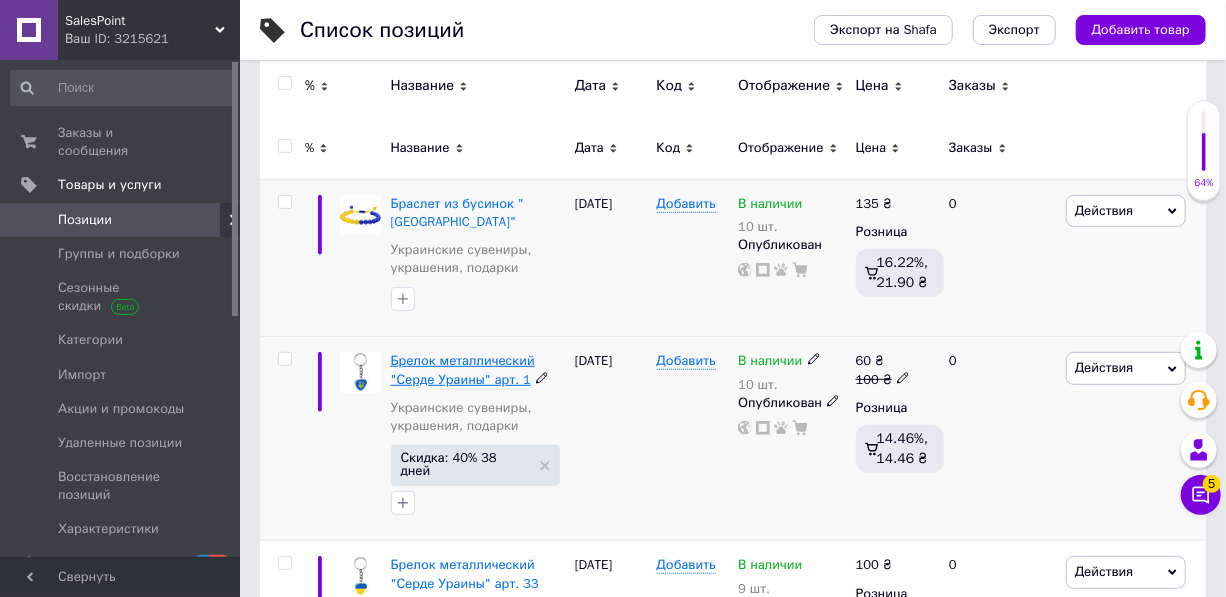 click on "Брелок металлический "Серде Ураины" арт. 1" at bounding box center [463, 369] 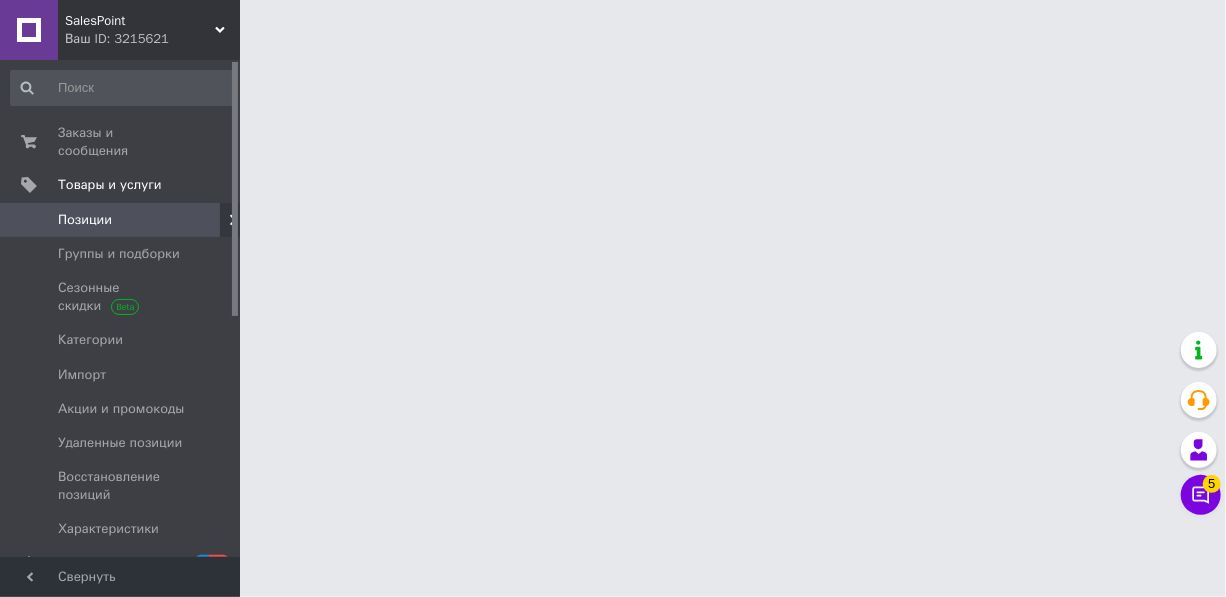 scroll, scrollTop: 0, scrollLeft: 0, axis: both 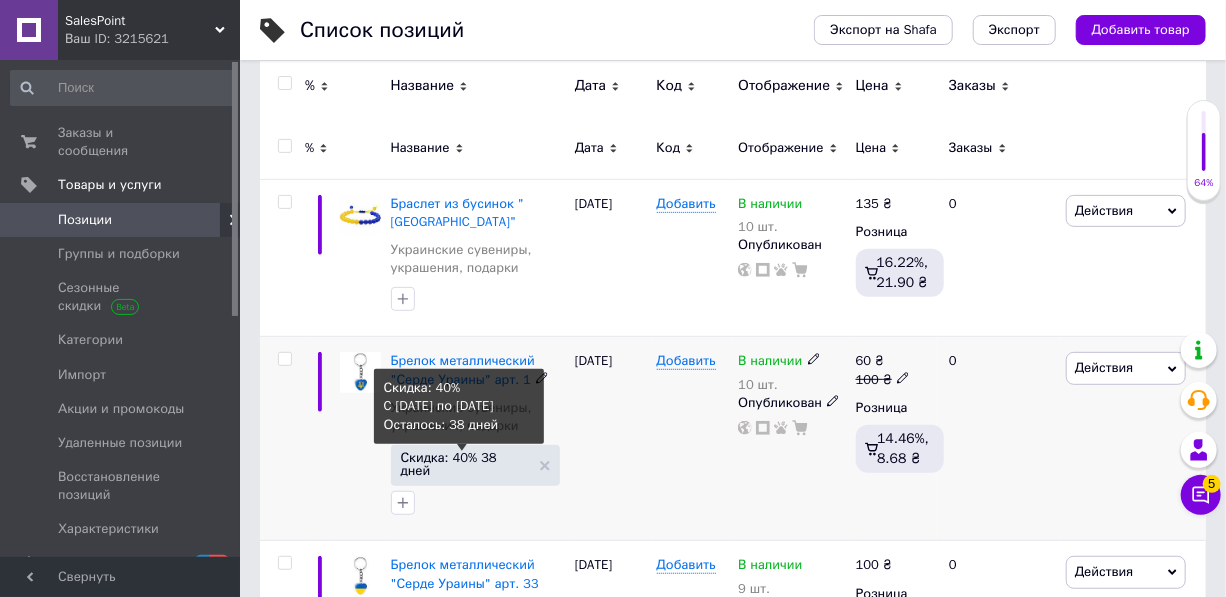 click on "Скидка: 40% 38 дней" at bounding box center (465, 464) 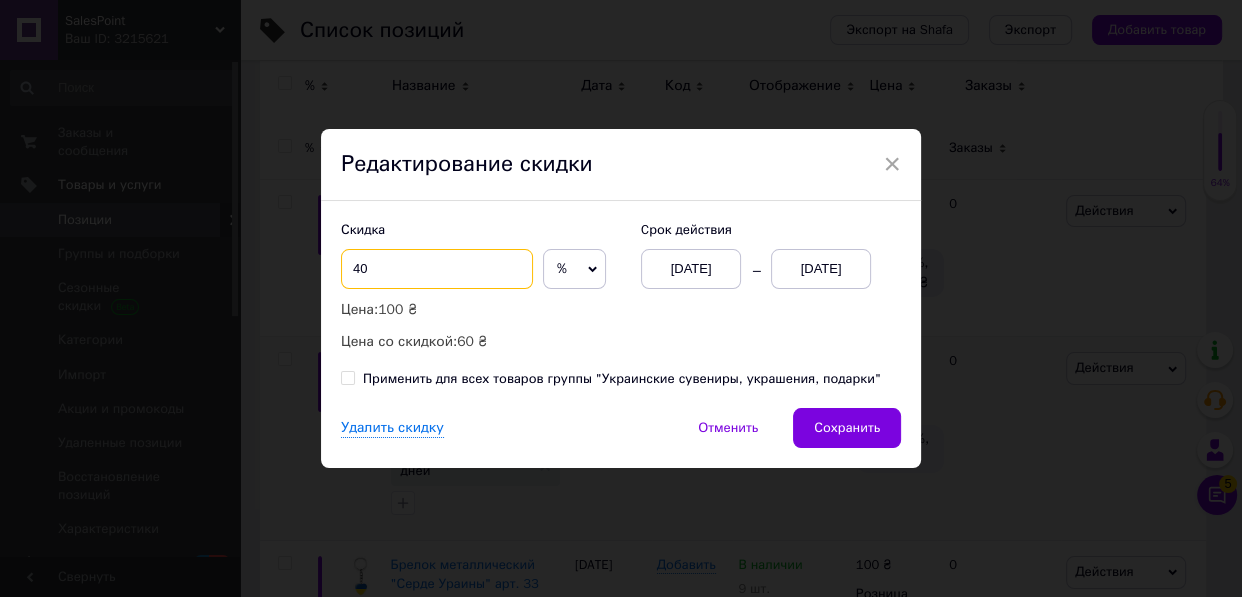 drag, startPoint x: 377, startPoint y: 276, endPoint x: 330, endPoint y: 263, distance: 48.76474 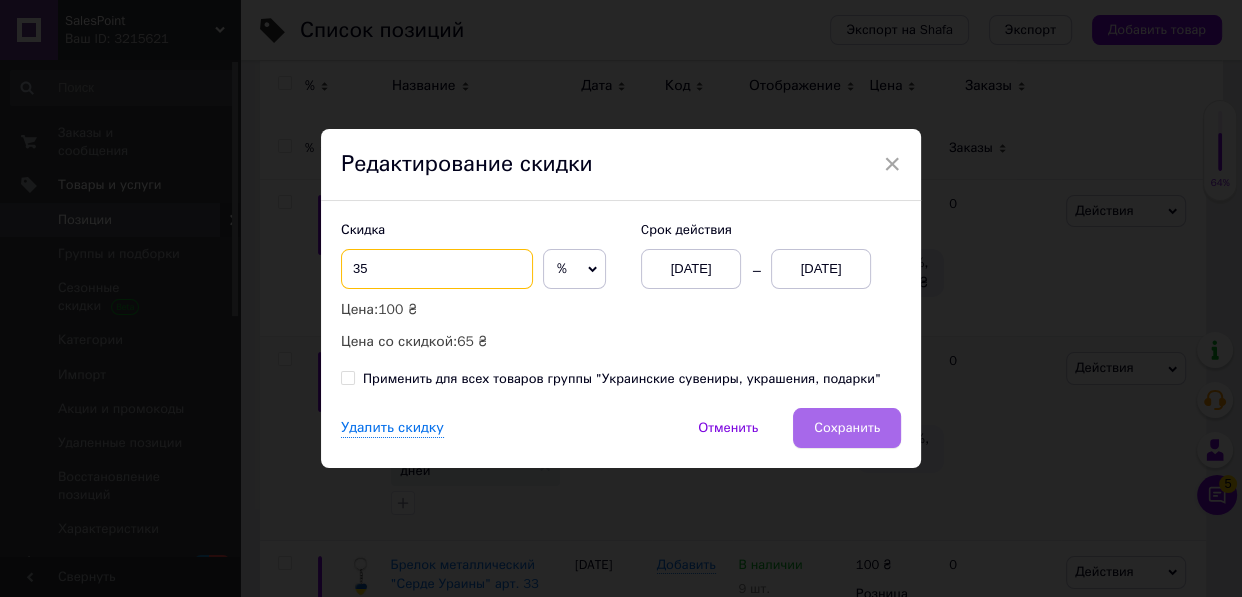 type on "35" 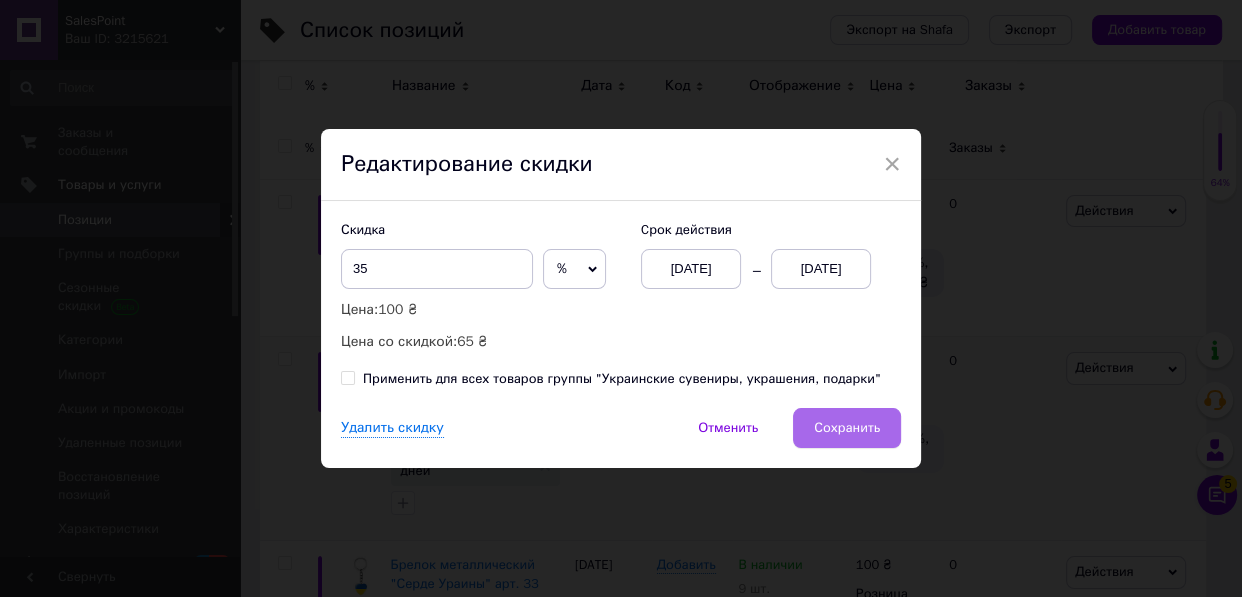 click on "Сохранить" at bounding box center [847, 428] 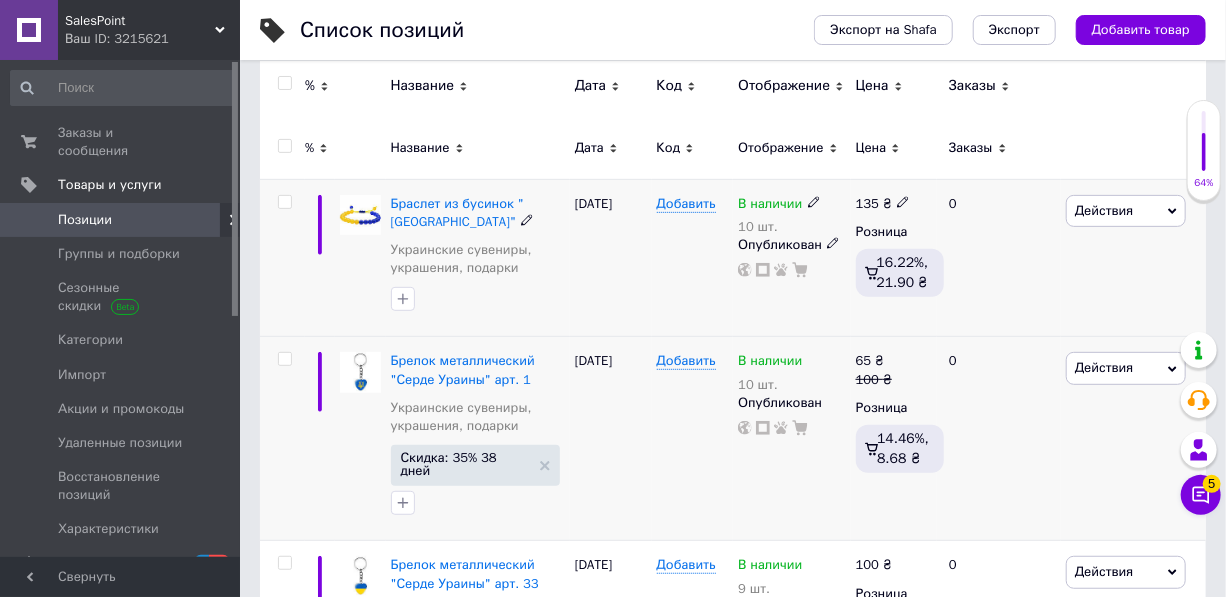 click on "Действия" at bounding box center [1104, 210] 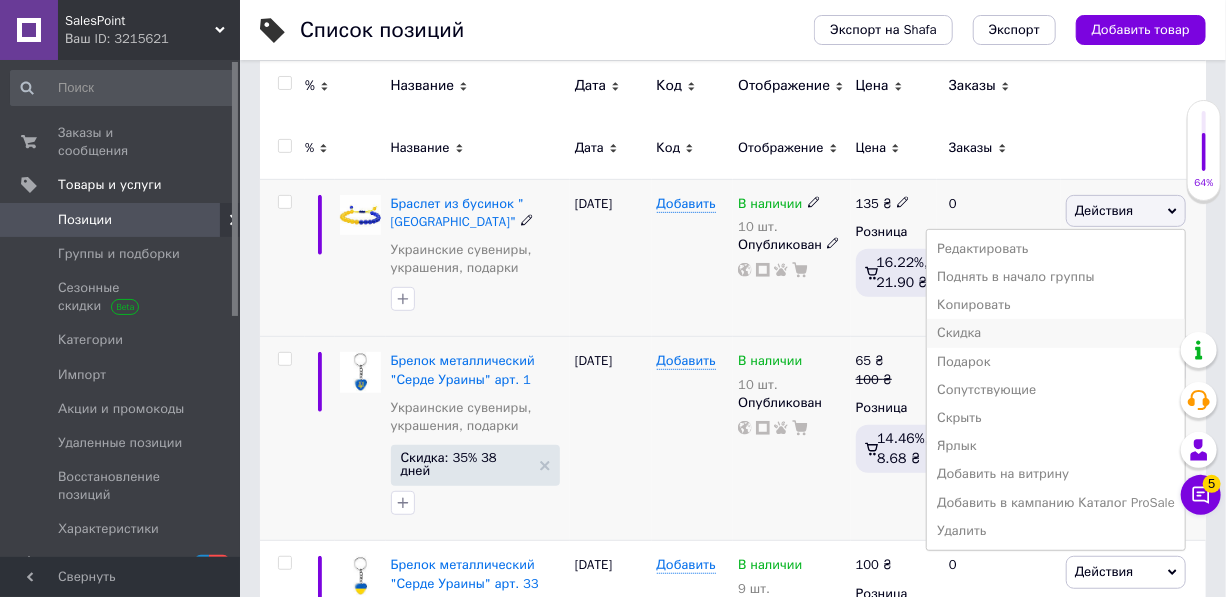 click on "Скидка" at bounding box center [1056, 333] 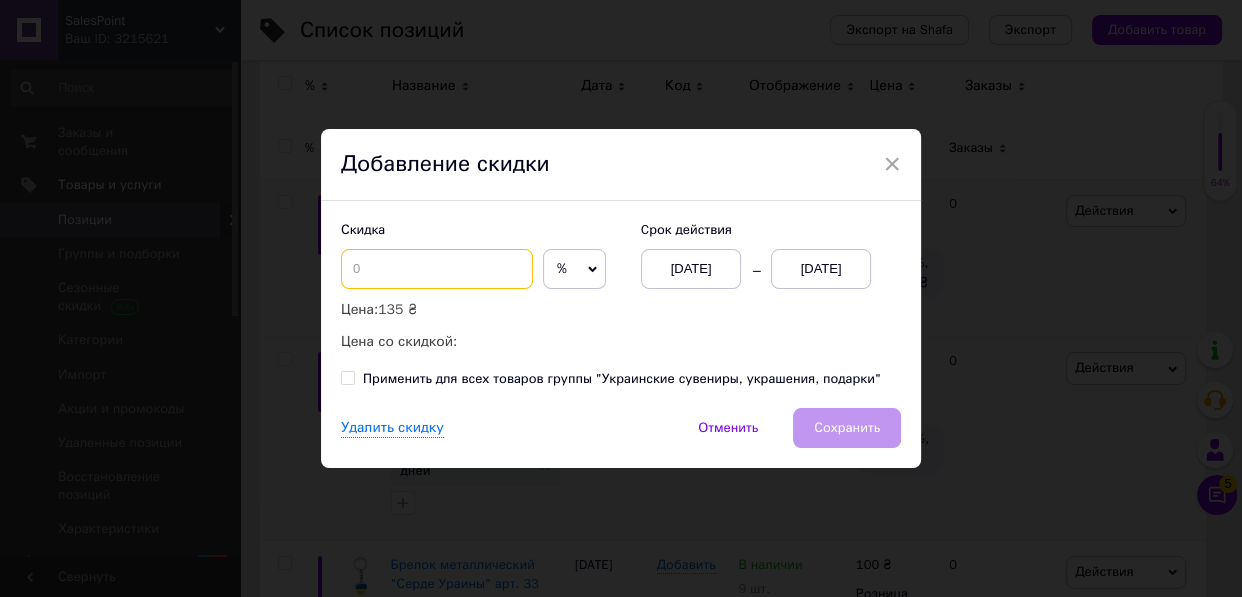 drag, startPoint x: 388, startPoint y: 278, endPoint x: 269, endPoint y: 270, distance: 119.26861 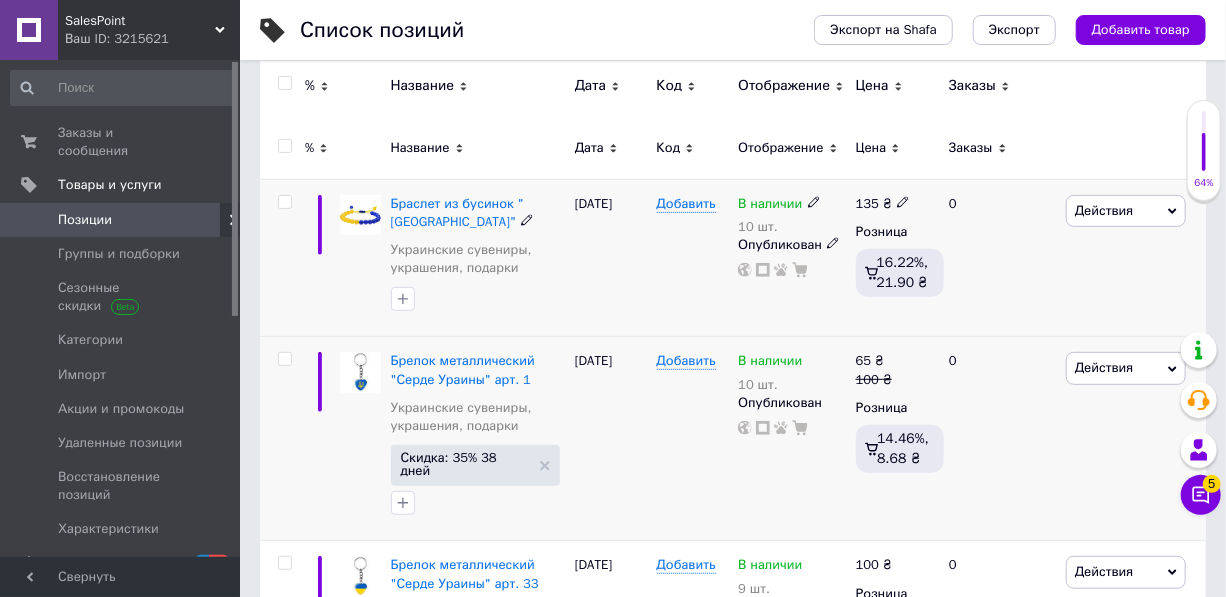 click on "Действия" at bounding box center [1104, 210] 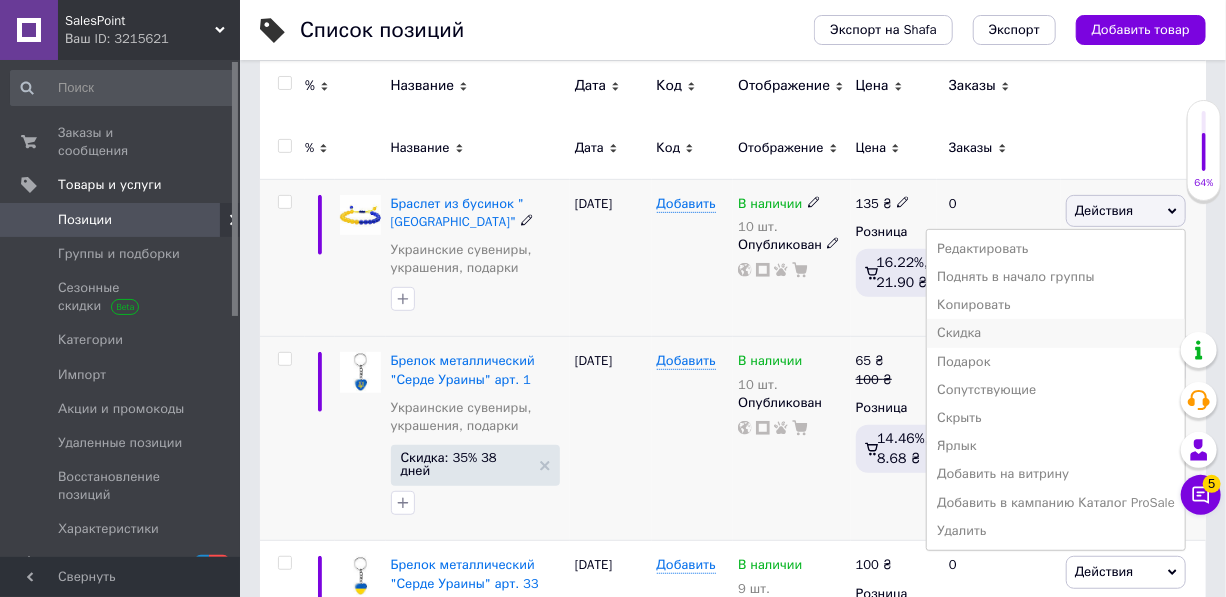 click on "Скидка" at bounding box center (1056, 333) 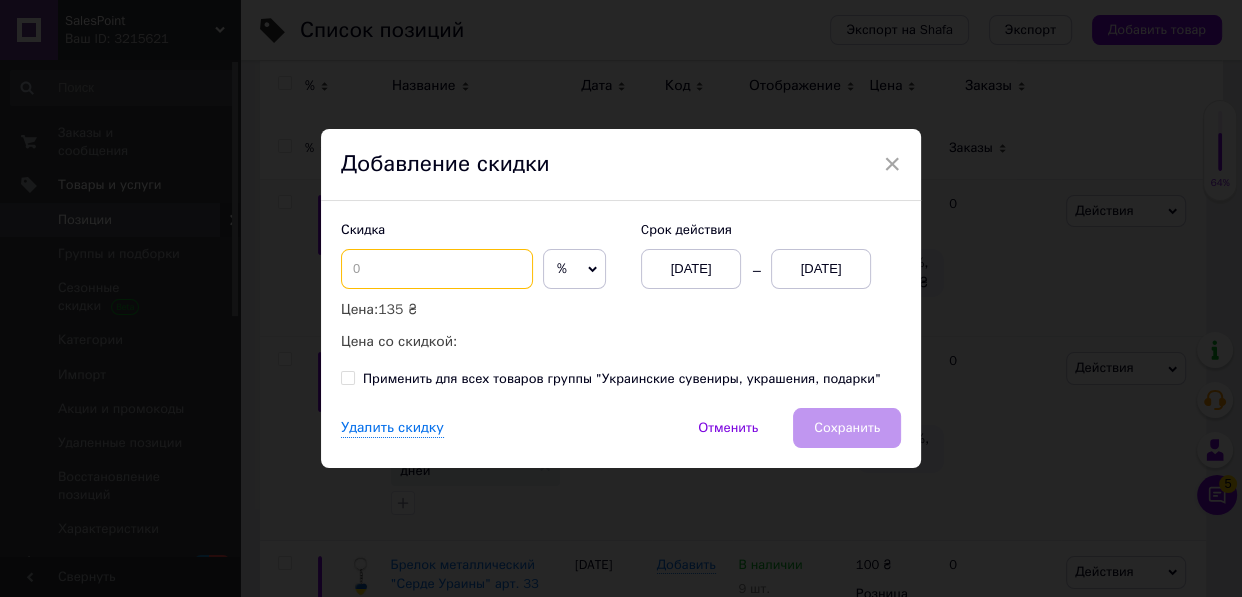 drag, startPoint x: 397, startPoint y: 270, endPoint x: 263, endPoint y: 260, distance: 134.37262 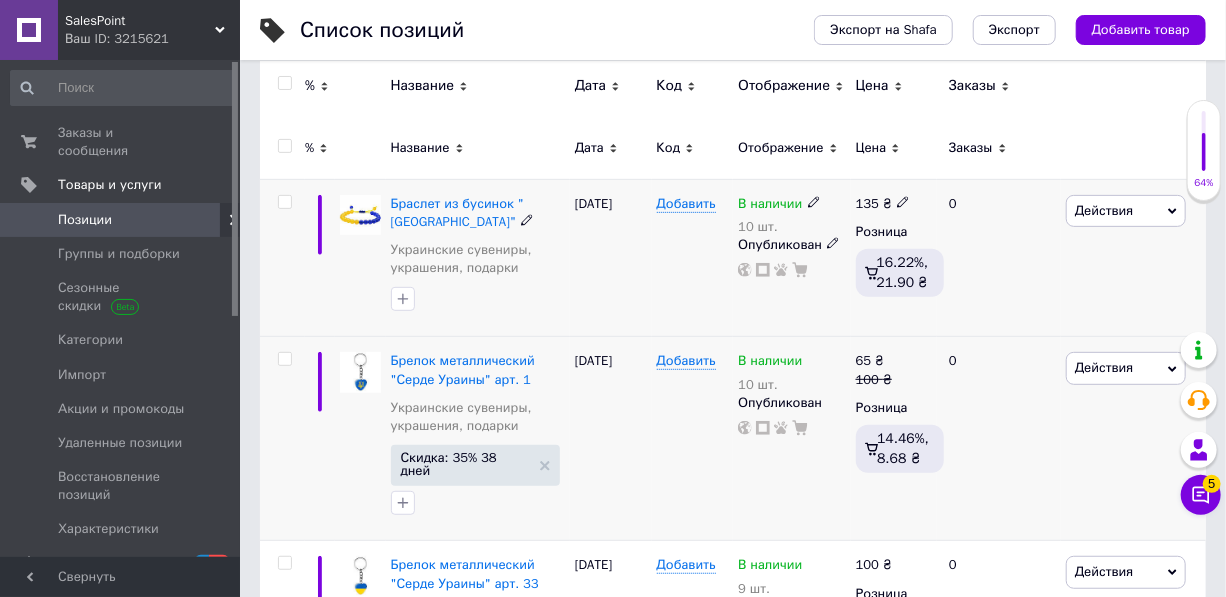 click on "Действия" at bounding box center [1104, 210] 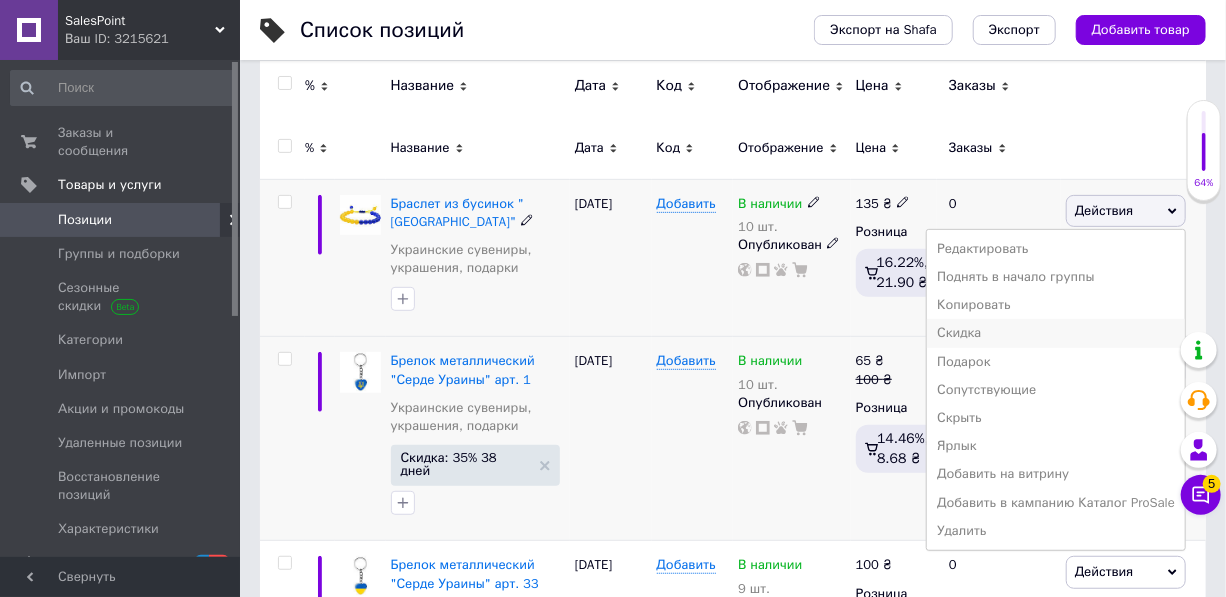 click on "Скидка" at bounding box center [1056, 333] 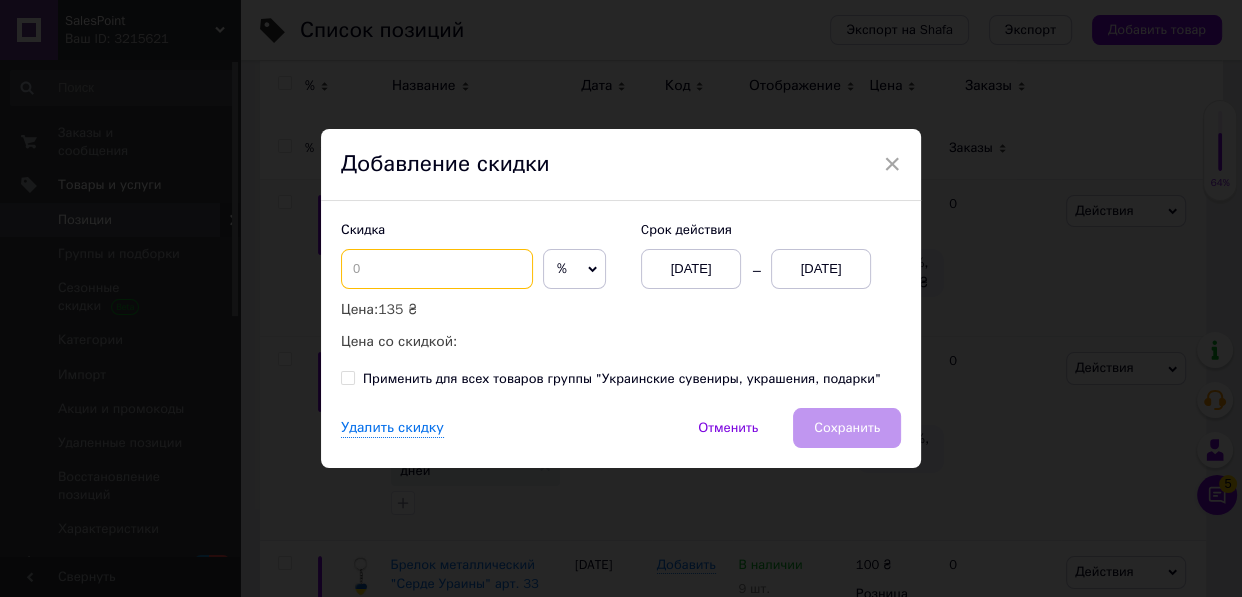 click at bounding box center [437, 269] 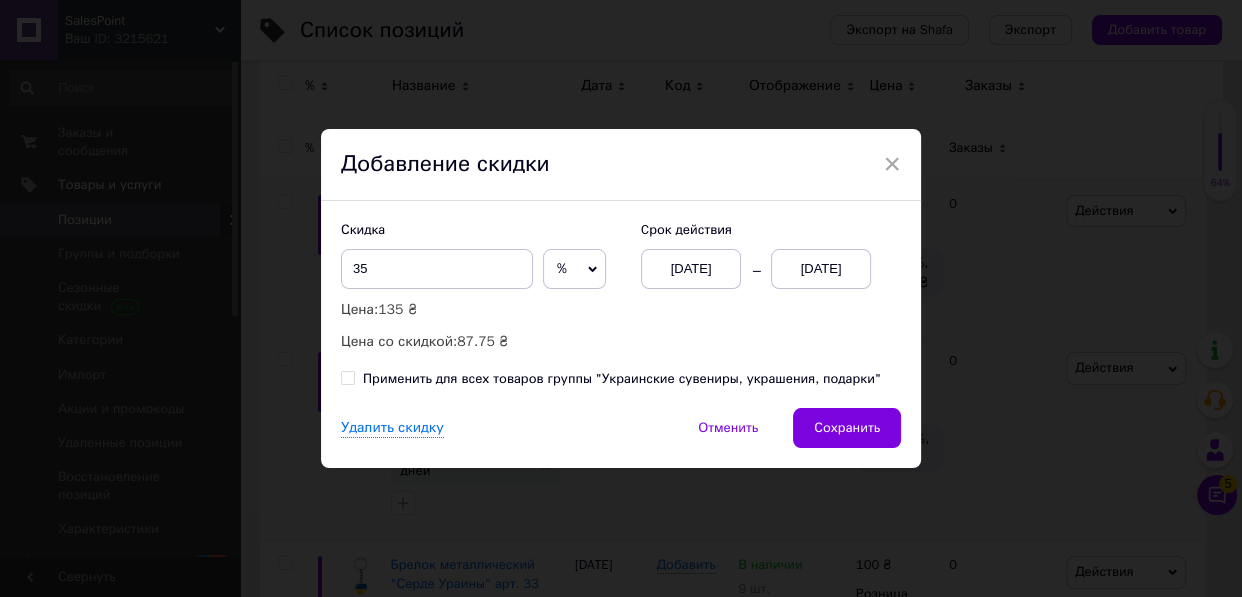 click on "Цена со скидкой:  87.75   ₴" at bounding box center (481, 342) 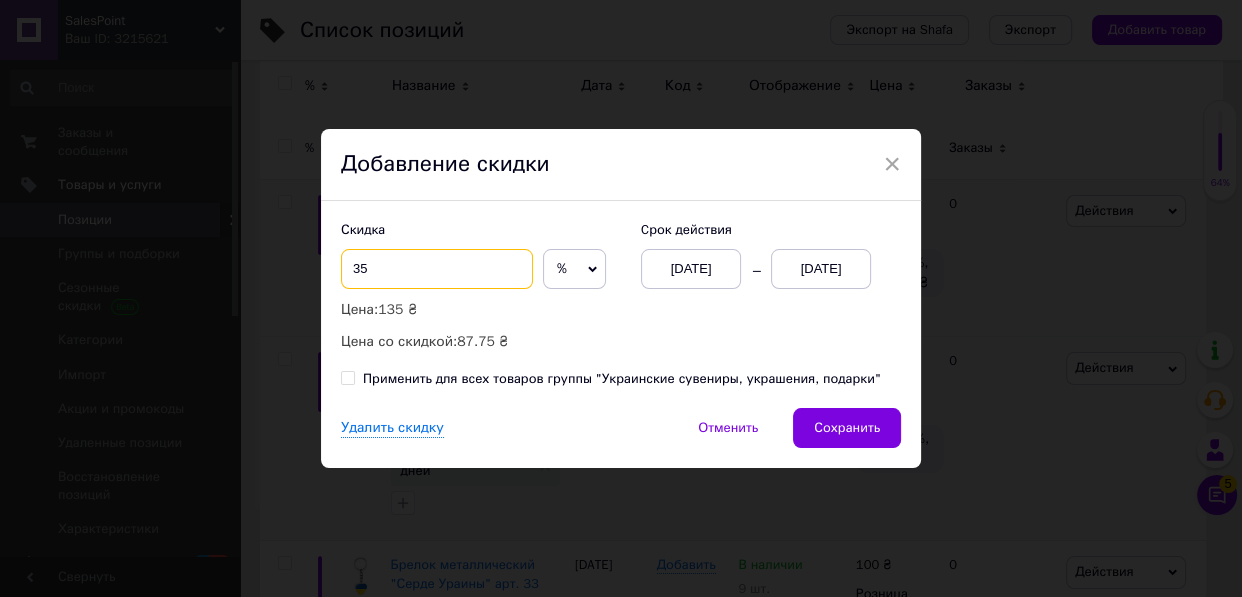click on "35" at bounding box center [437, 269] 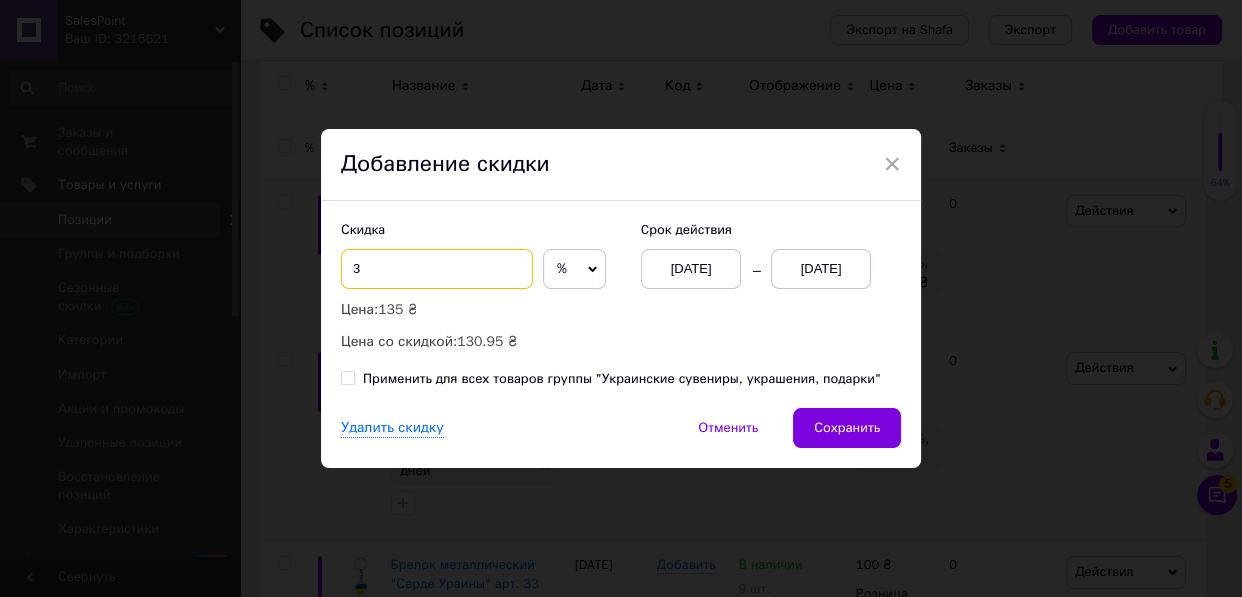 type on "33" 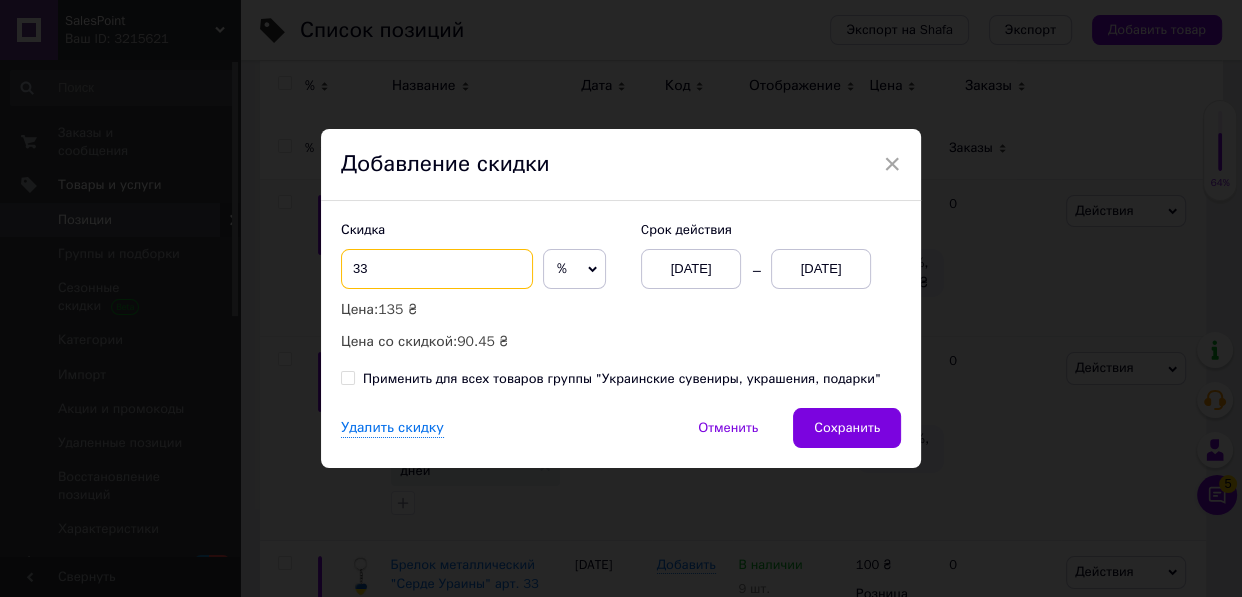 drag, startPoint x: 401, startPoint y: 270, endPoint x: 317, endPoint y: 270, distance: 84 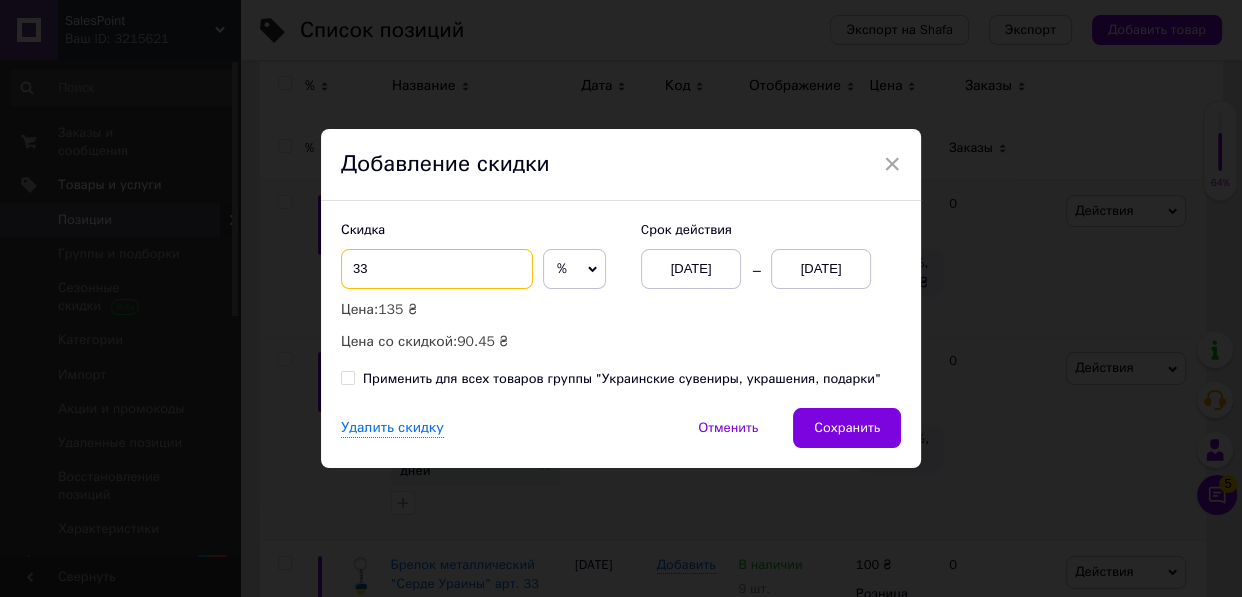 click on "× Добавление скидки Скидка 33 % ₴ Цена:  135   ₴ Цена со скидкой:  90.45   ₴ Cрок действия [DATE] [DATE] Применить для всех товаров группы "Украинские сувениры, украшения, подарки" Удалить скидку   Отменить   Сохранить" at bounding box center [621, 298] 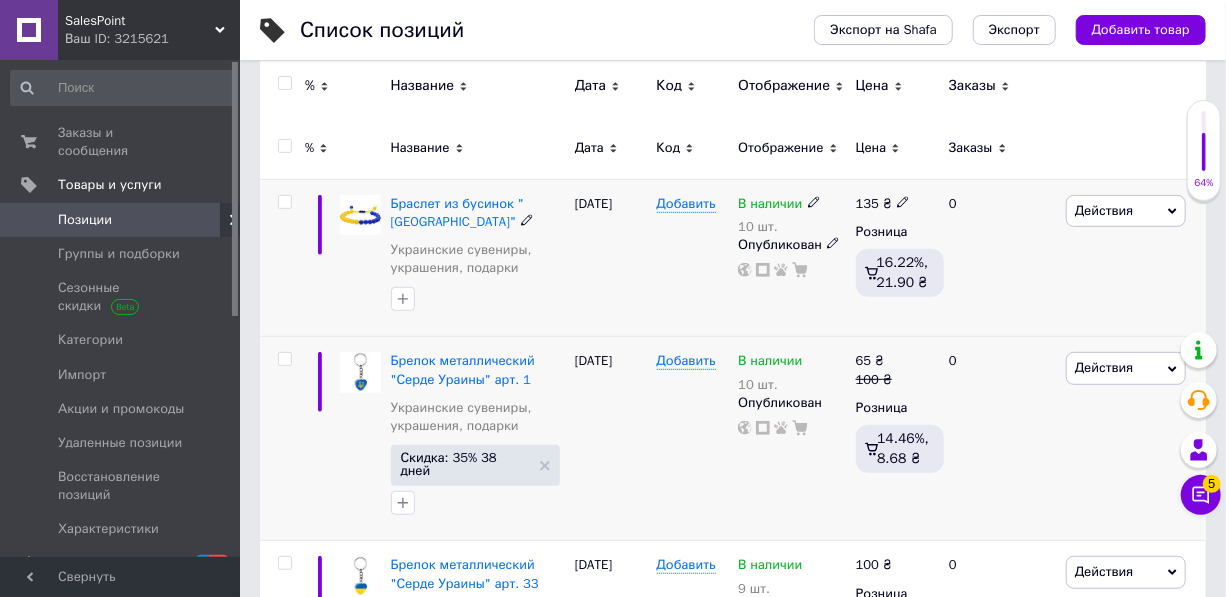 click on "Действия" at bounding box center [1104, 210] 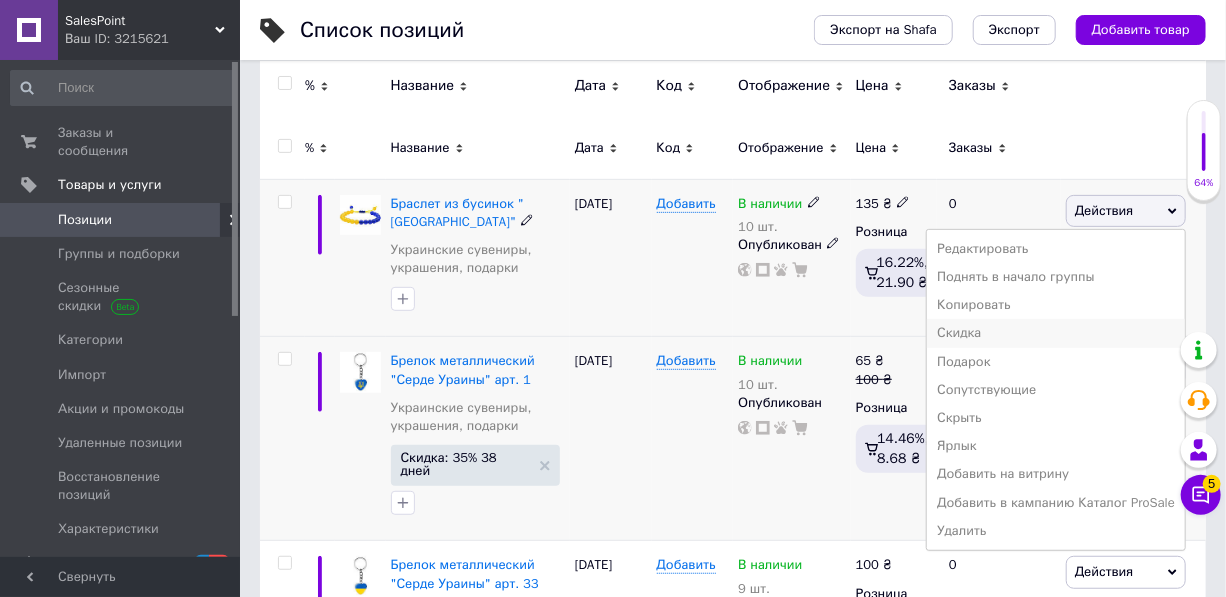 click on "Скидка" at bounding box center (1056, 333) 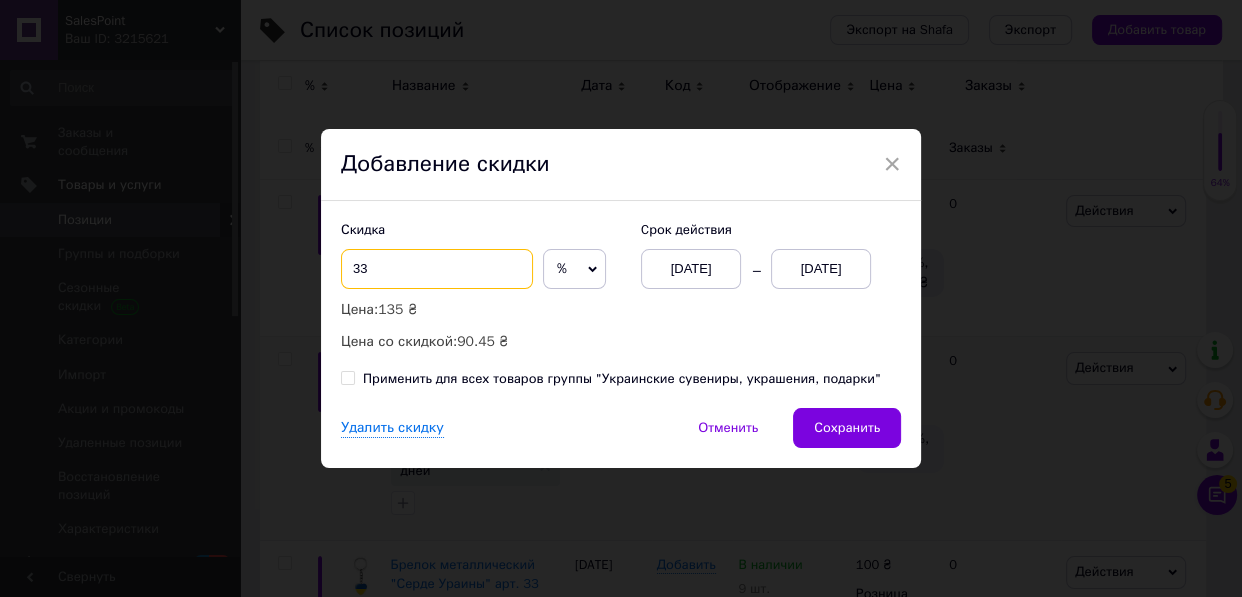 drag, startPoint x: 388, startPoint y: 274, endPoint x: 300, endPoint y: 267, distance: 88.27797 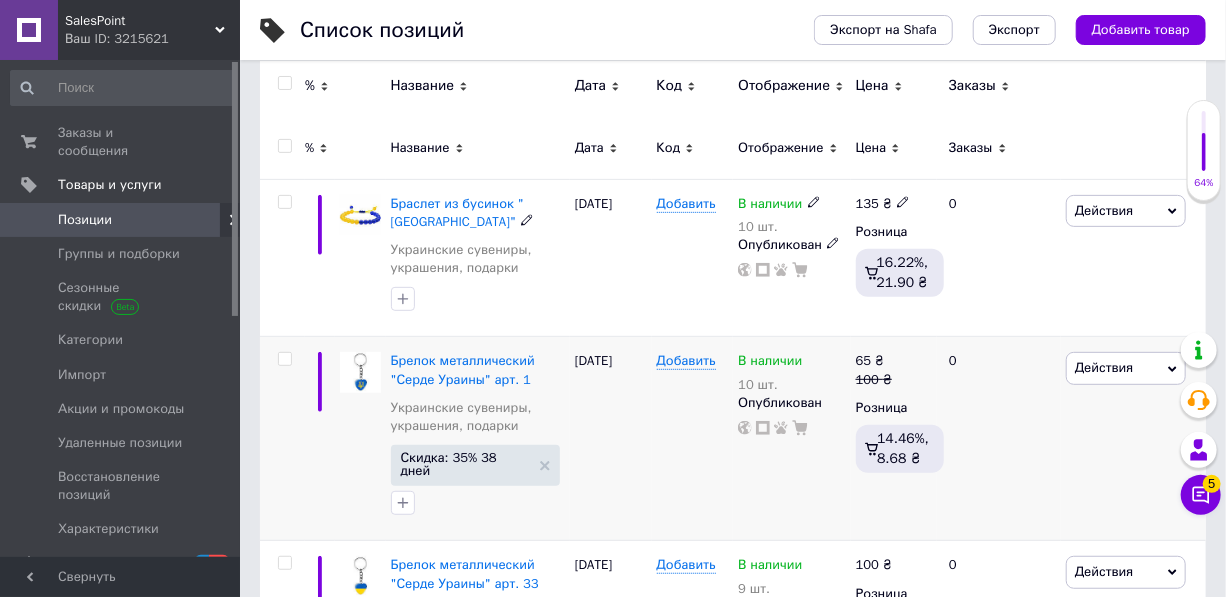 click on "Действия" at bounding box center [1104, 210] 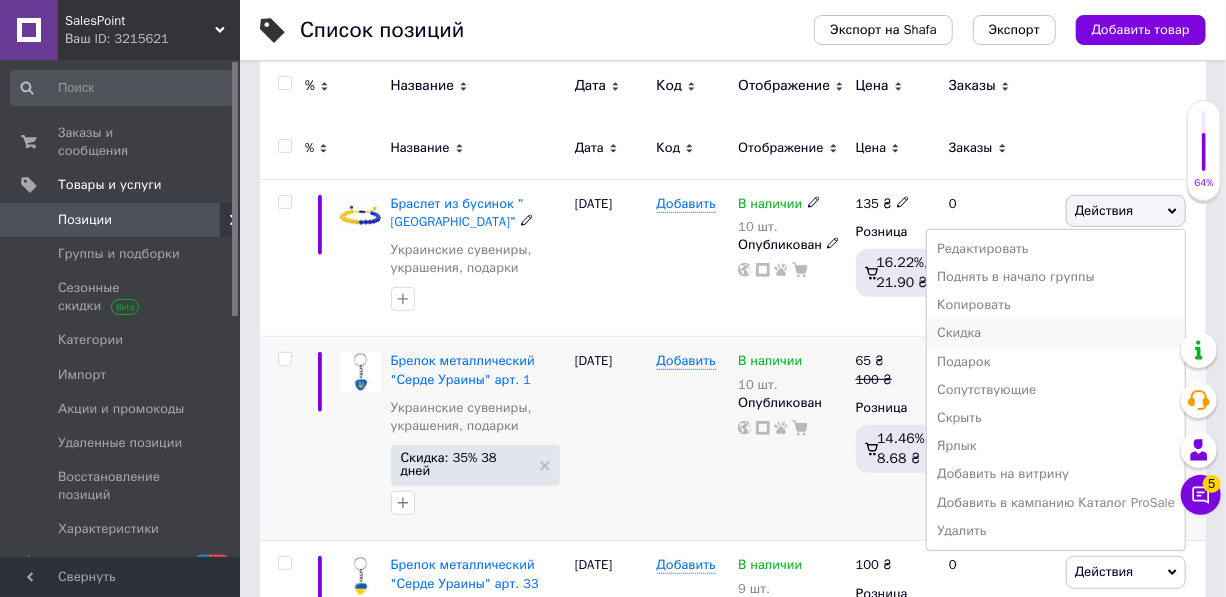 click on "Скидка" at bounding box center (1056, 333) 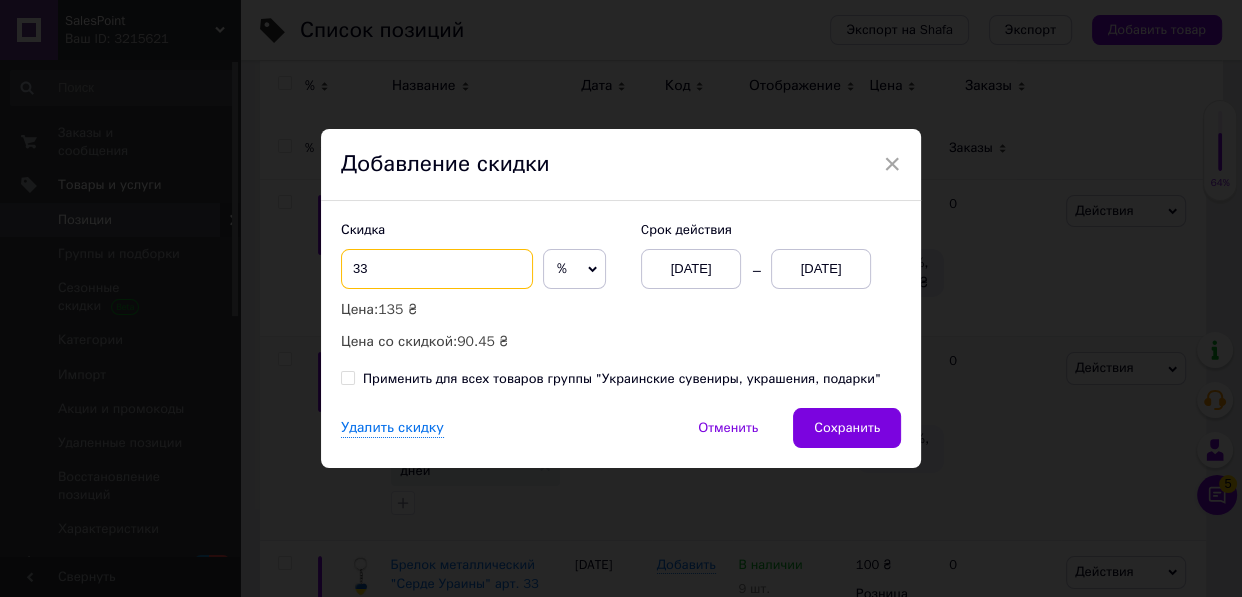 click on "33" at bounding box center (437, 269) 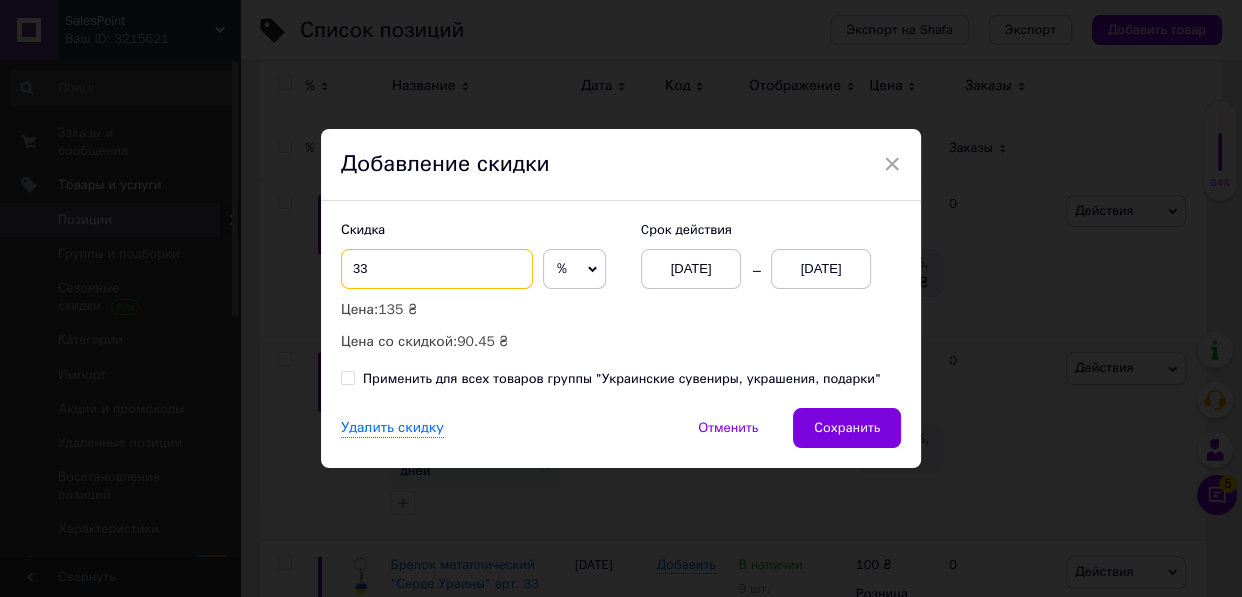 type on "3" 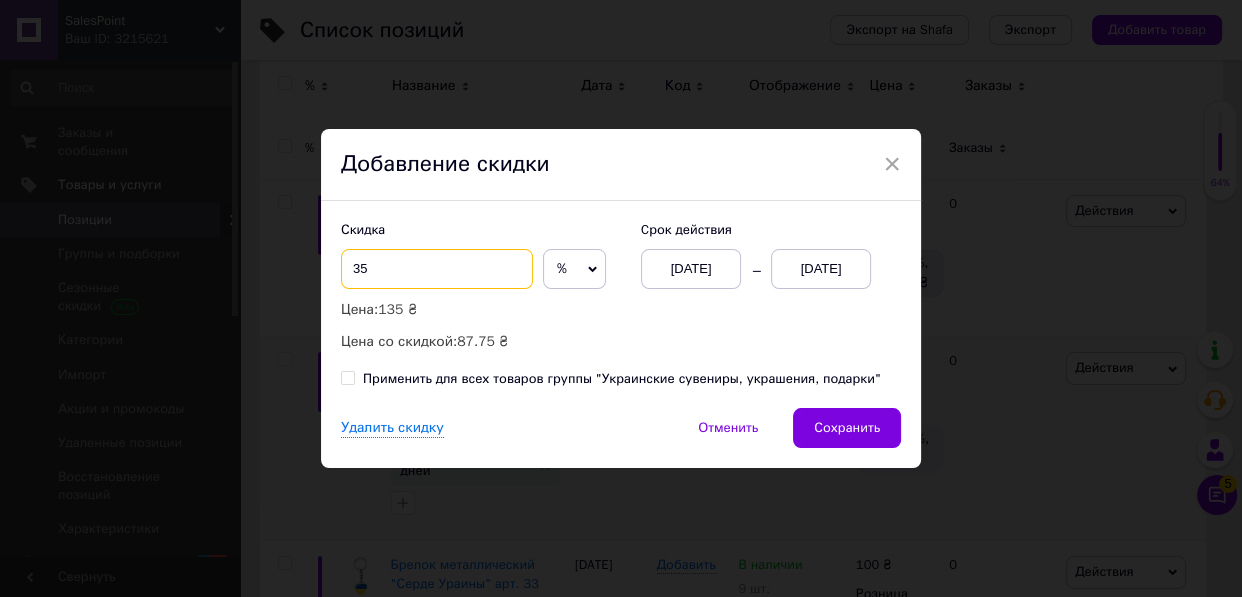 click on "35" at bounding box center [437, 269] 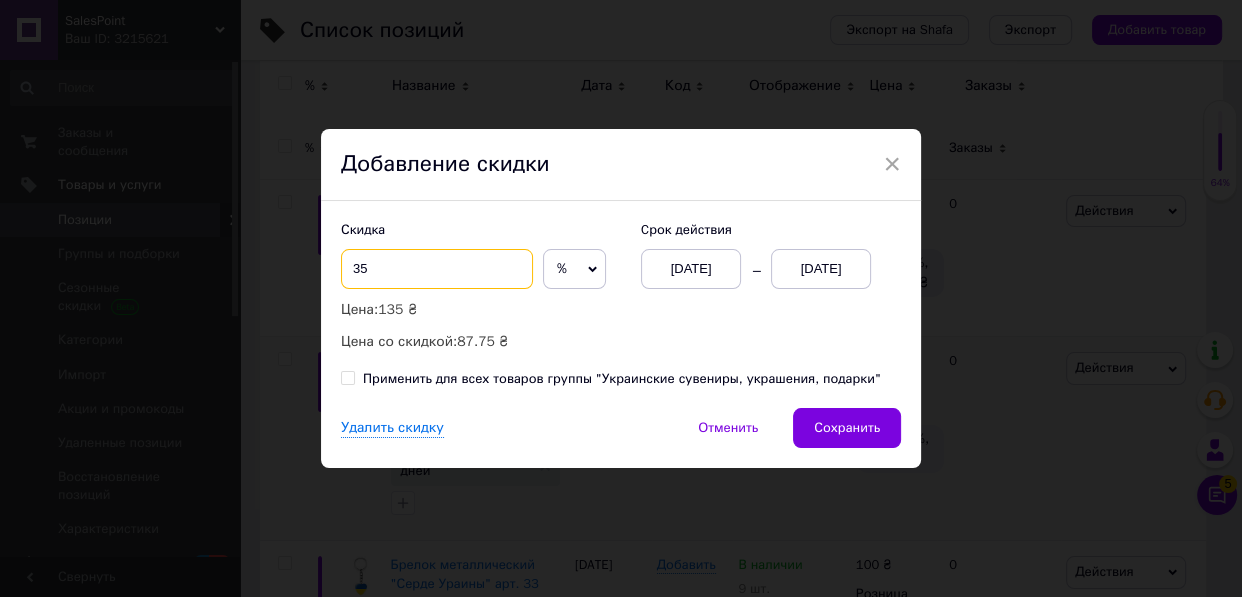 type on "3" 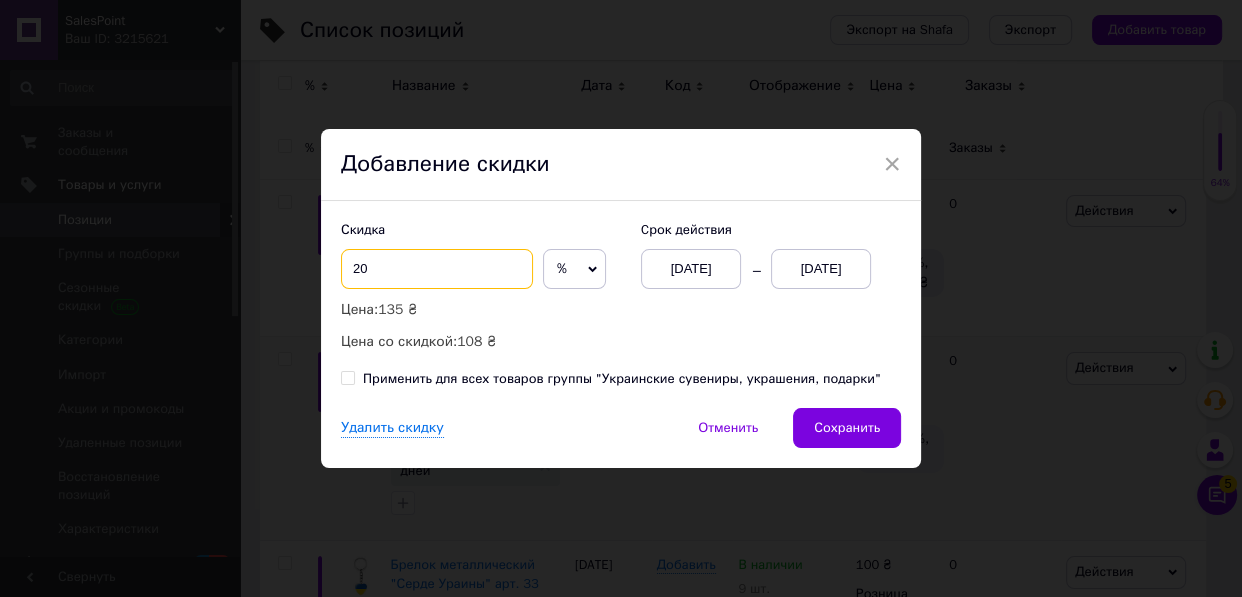 type on "20" 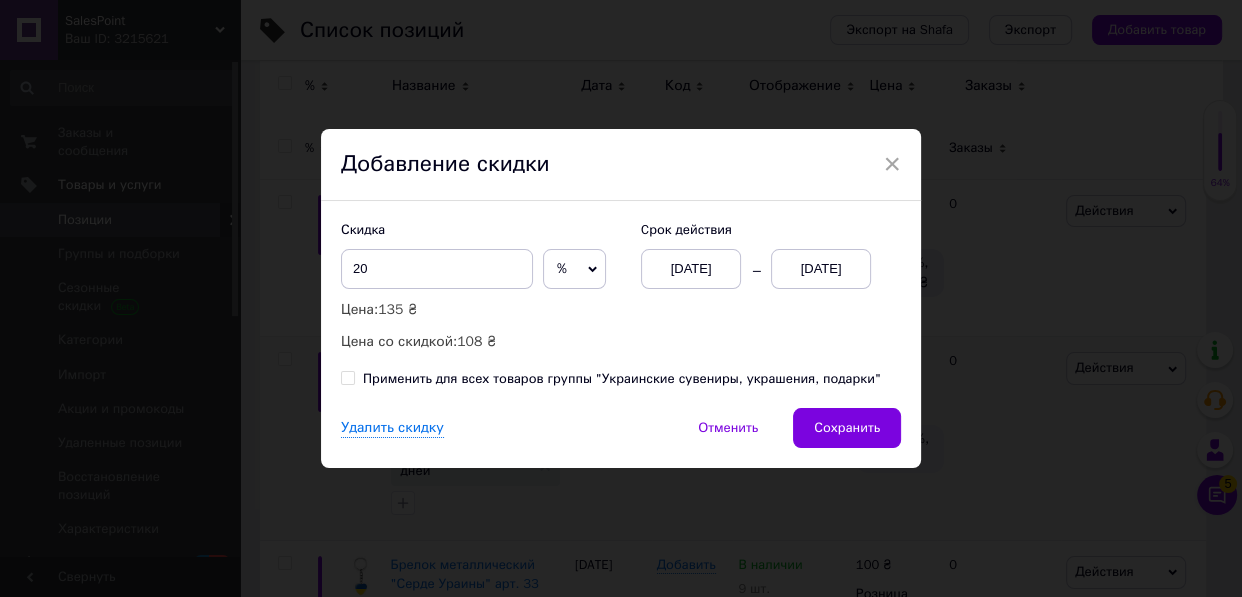 click on "[DATE]" at bounding box center [821, 269] 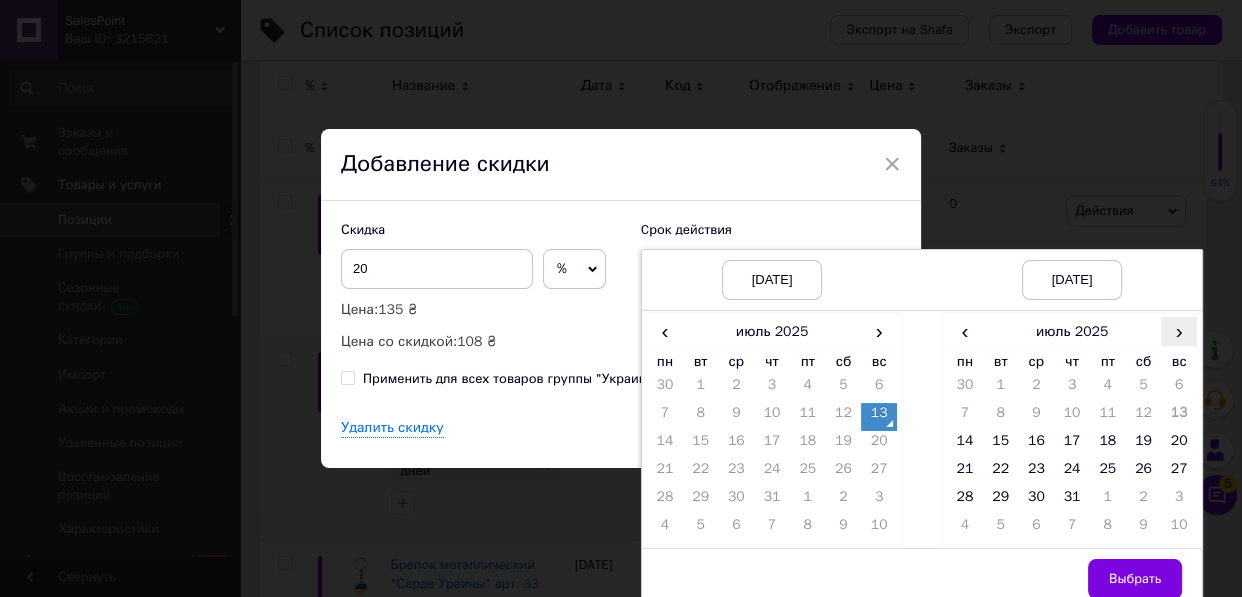 click on "›" at bounding box center (1179, 331) 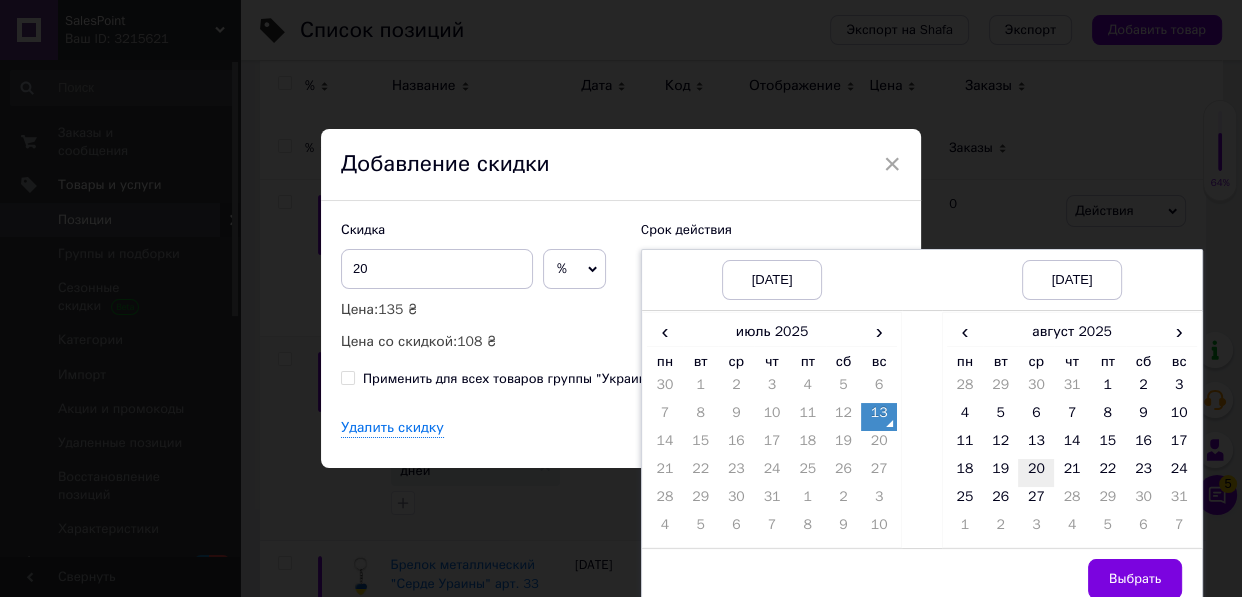 click on "20" at bounding box center [1036, 473] 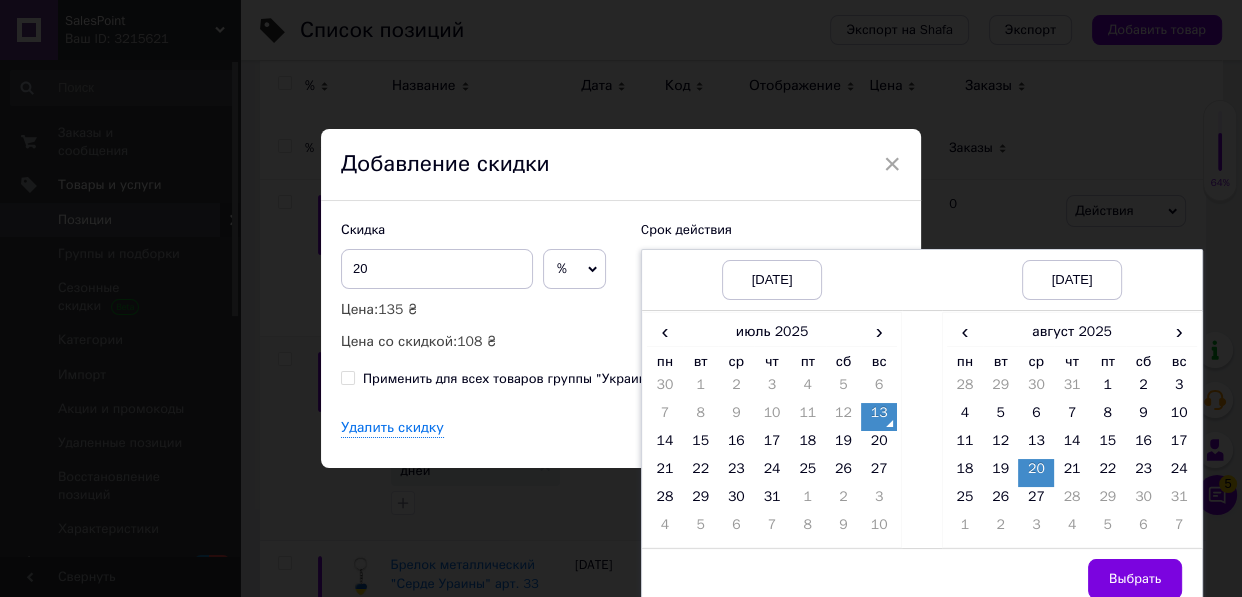 click on "Выбрать" at bounding box center (1135, 579) 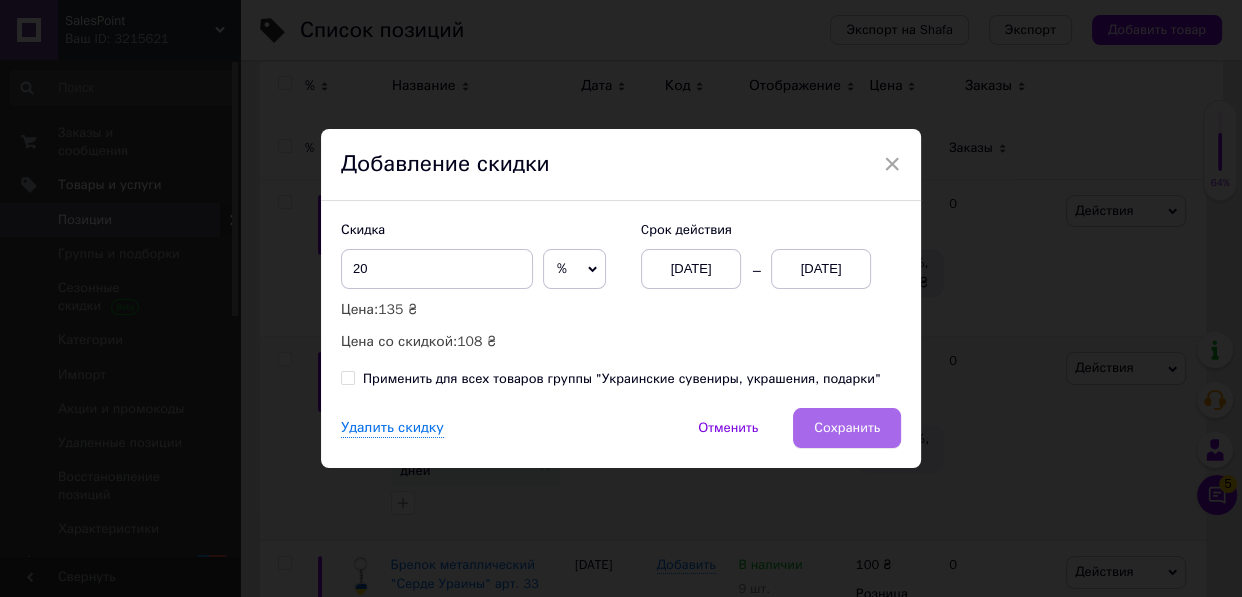 click on "Сохранить" at bounding box center [847, 428] 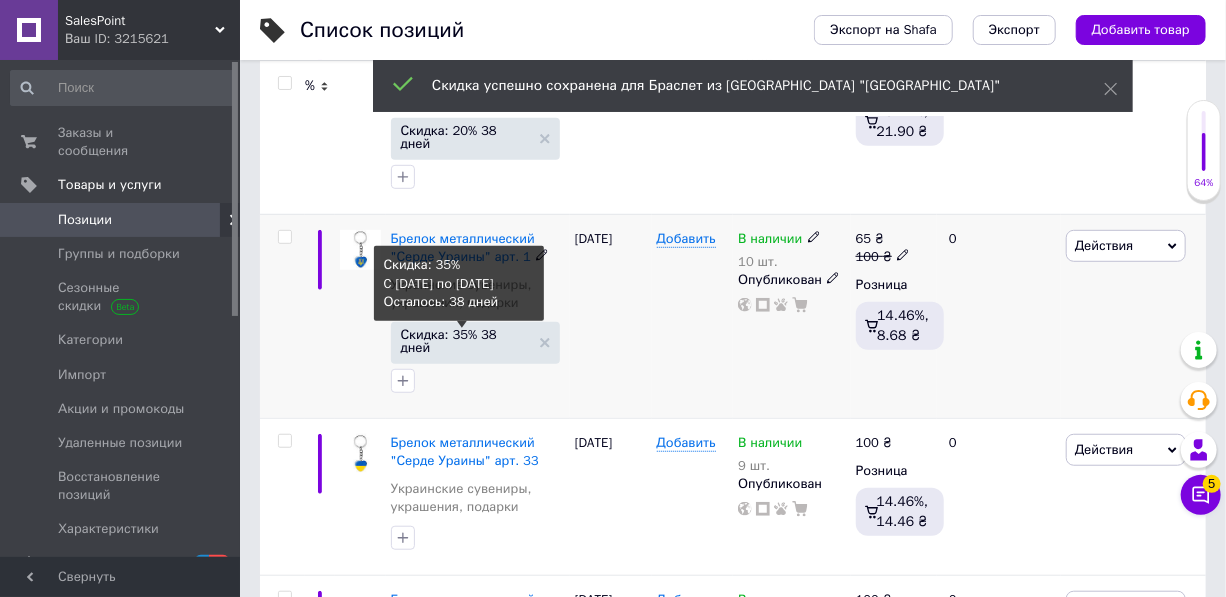 scroll, scrollTop: 454, scrollLeft: 0, axis: vertical 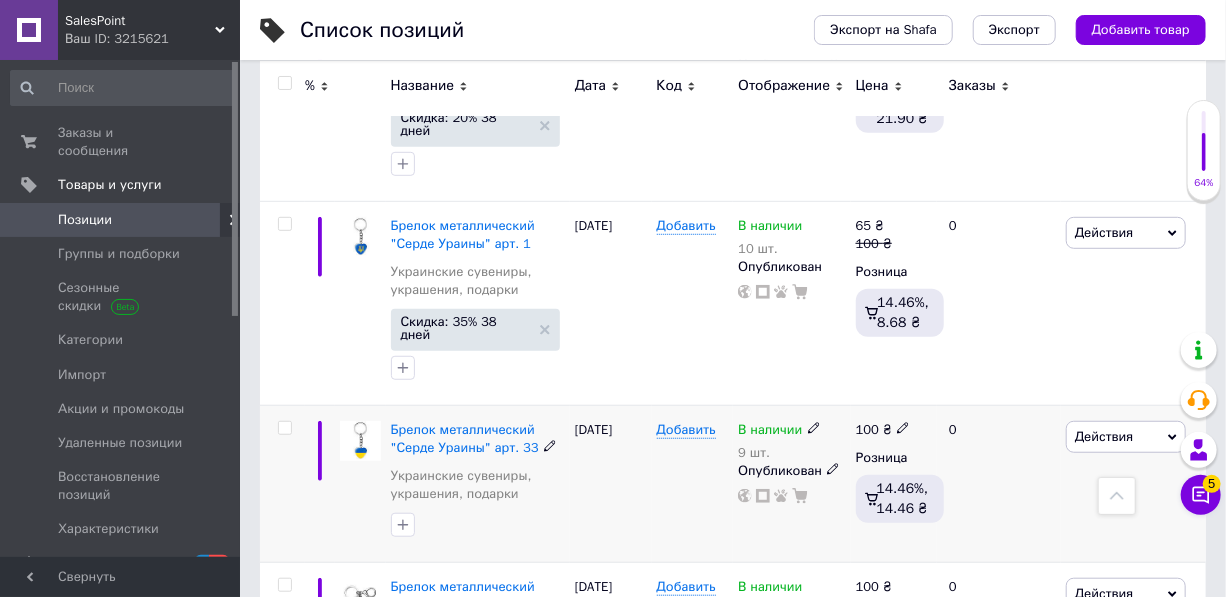 click on "Действия" at bounding box center (1104, 436) 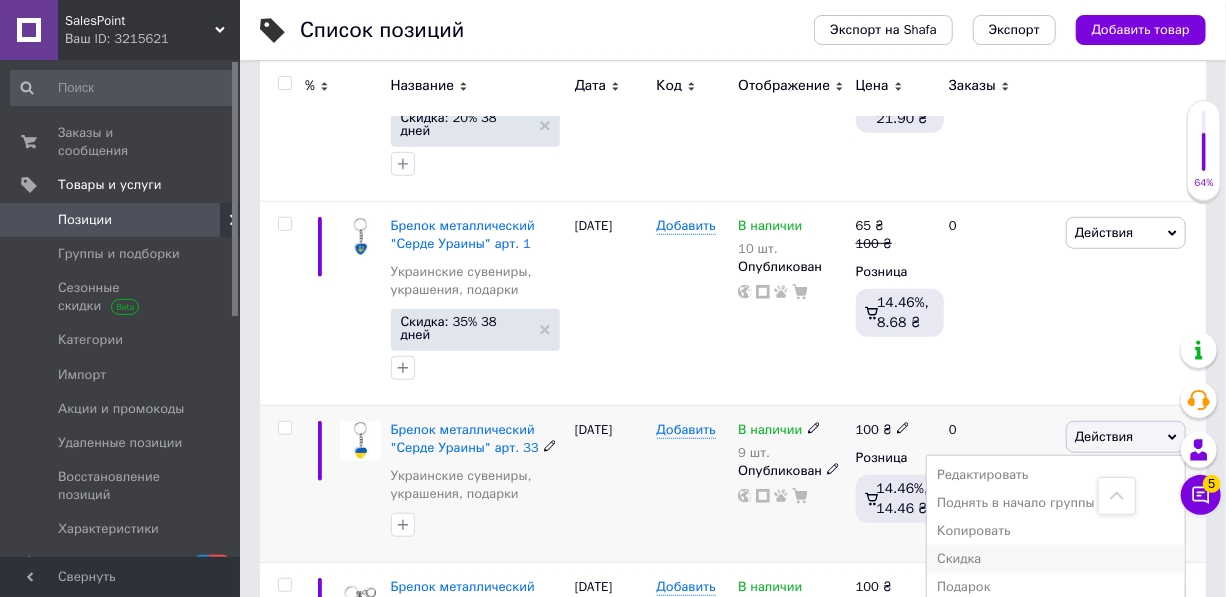 click on "Скидка" at bounding box center (1056, 559) 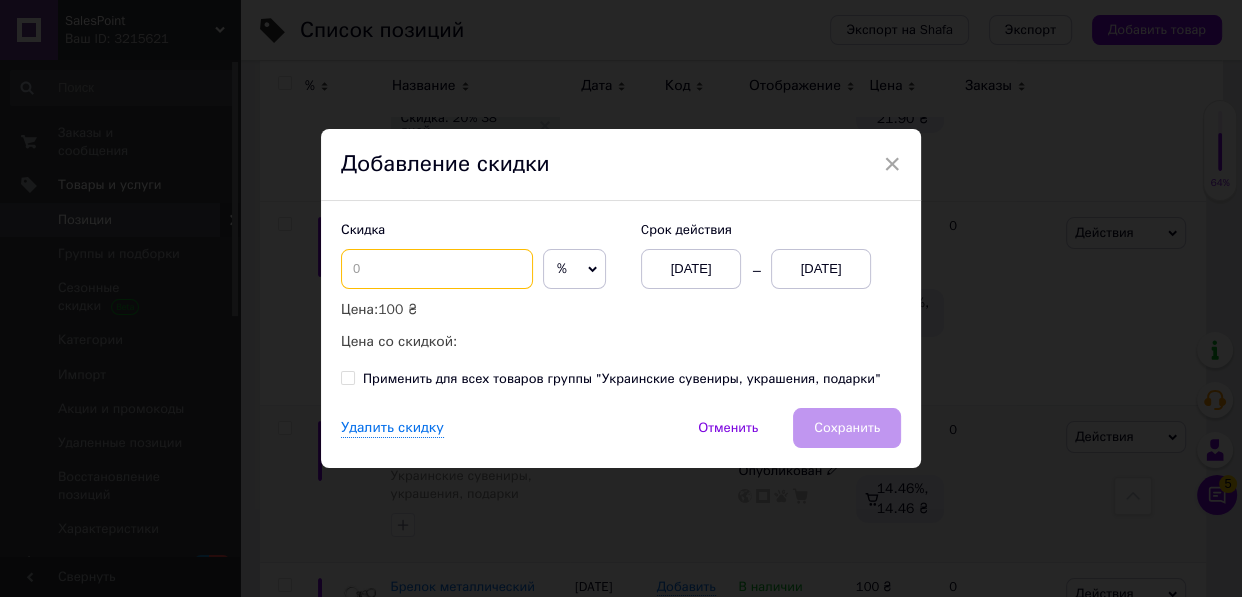 click at bounding box center [437, 269] 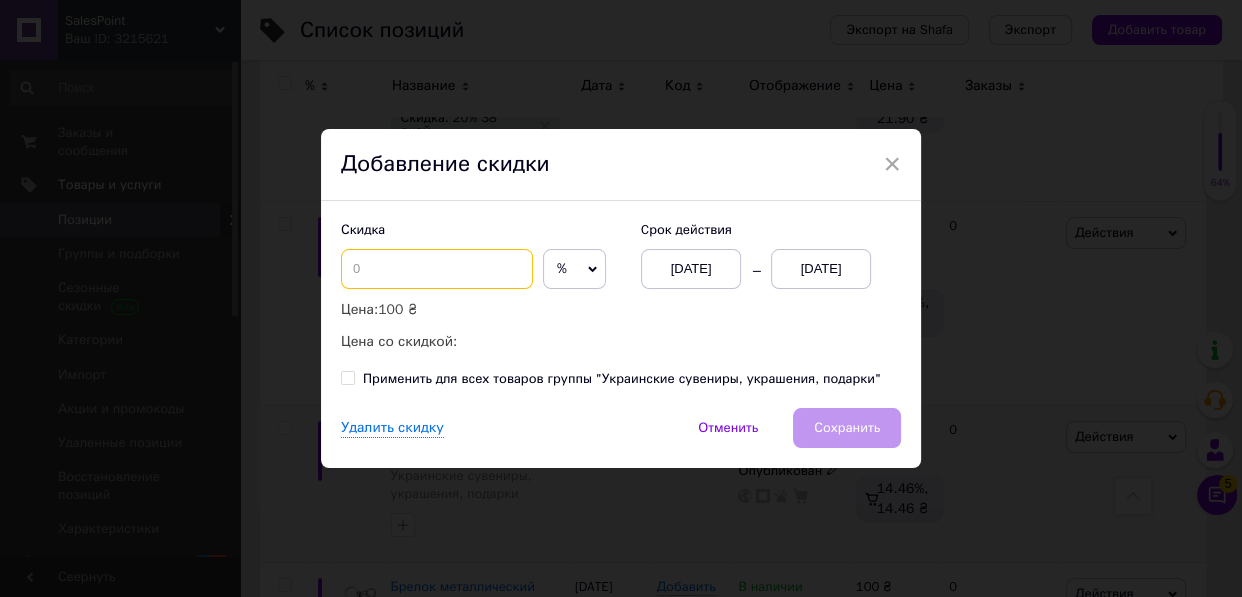 type on "4" 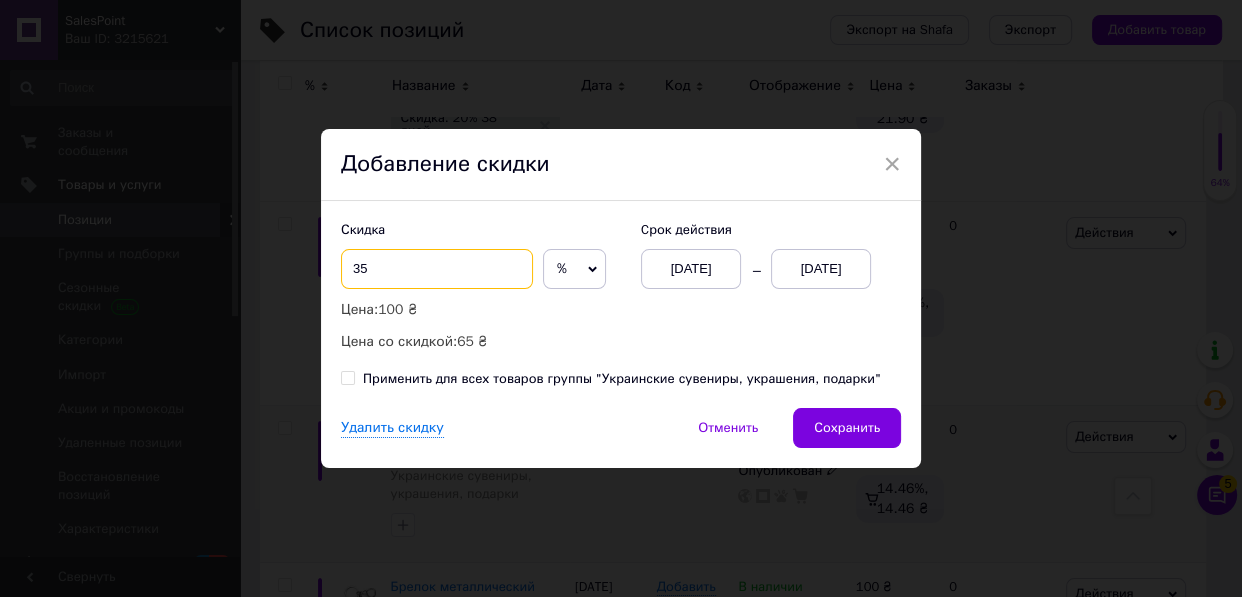 type on "35" 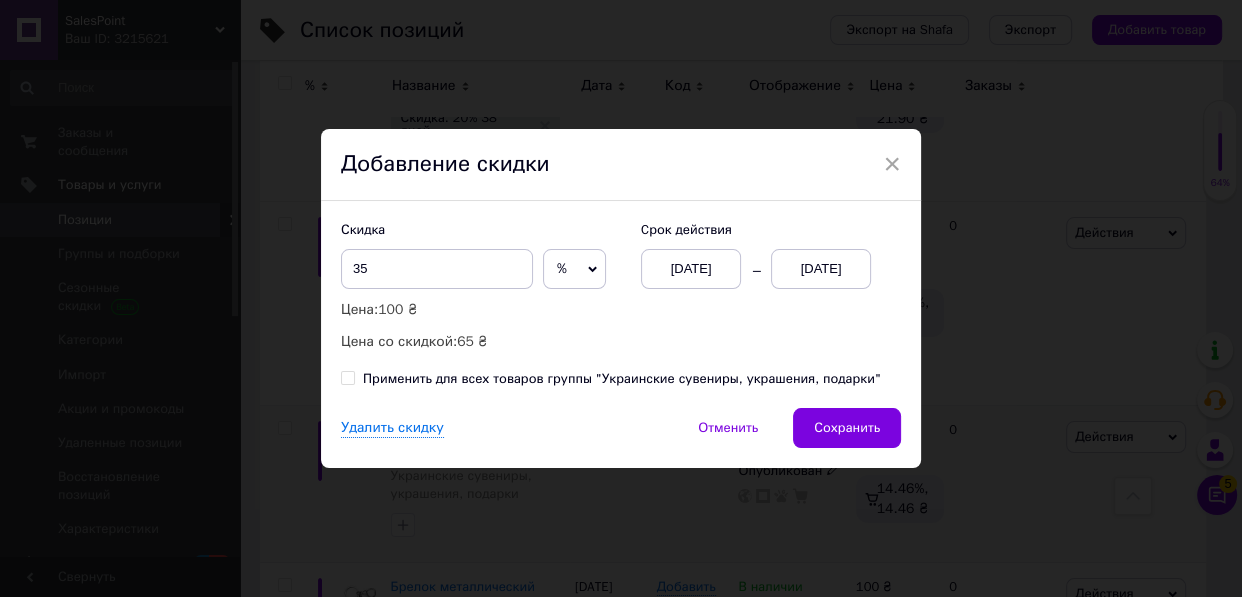 click on "[DATE]" at bounding box center (821, 269) 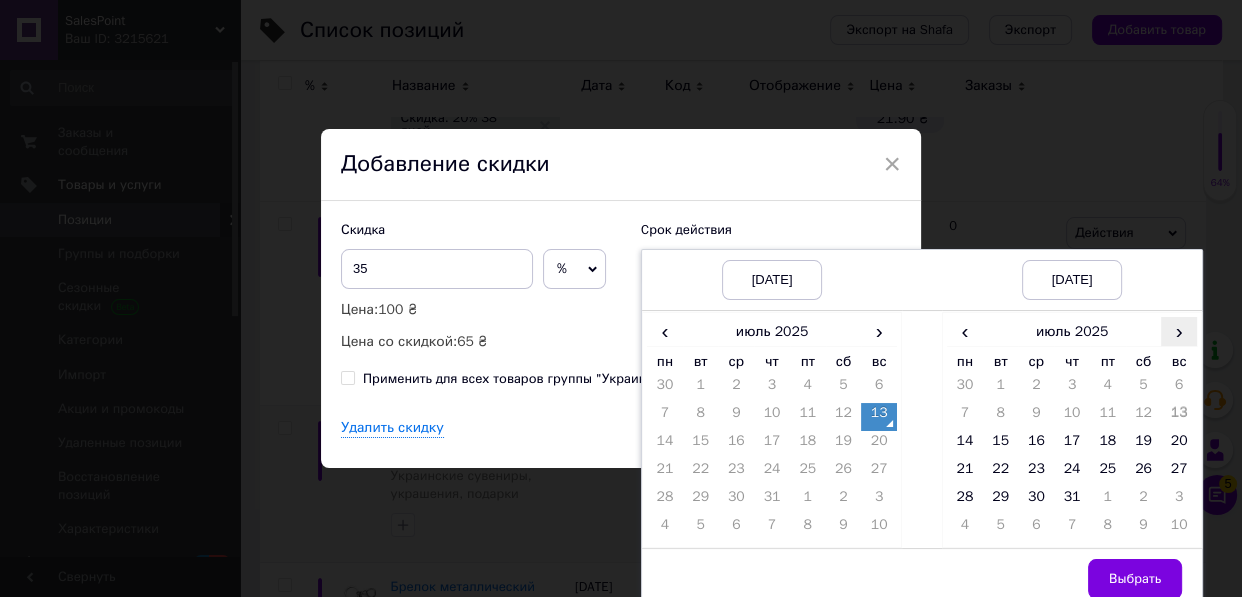 click on "›" at bounding box center [1179, 331] 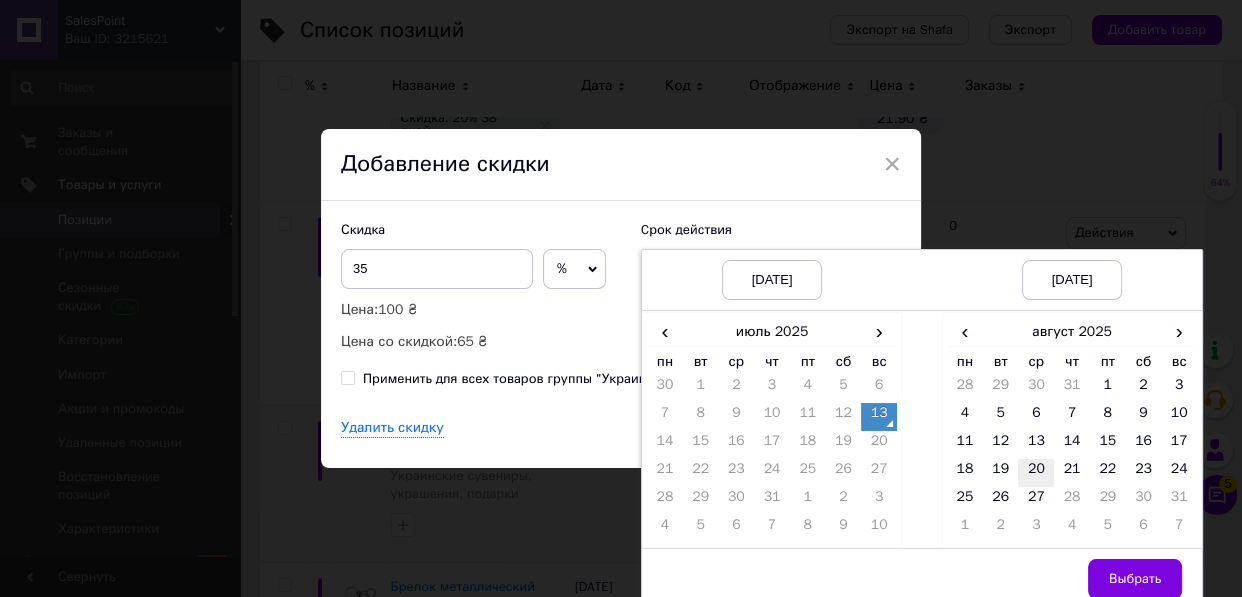 click on "20" at bounding box center [1036, 473] 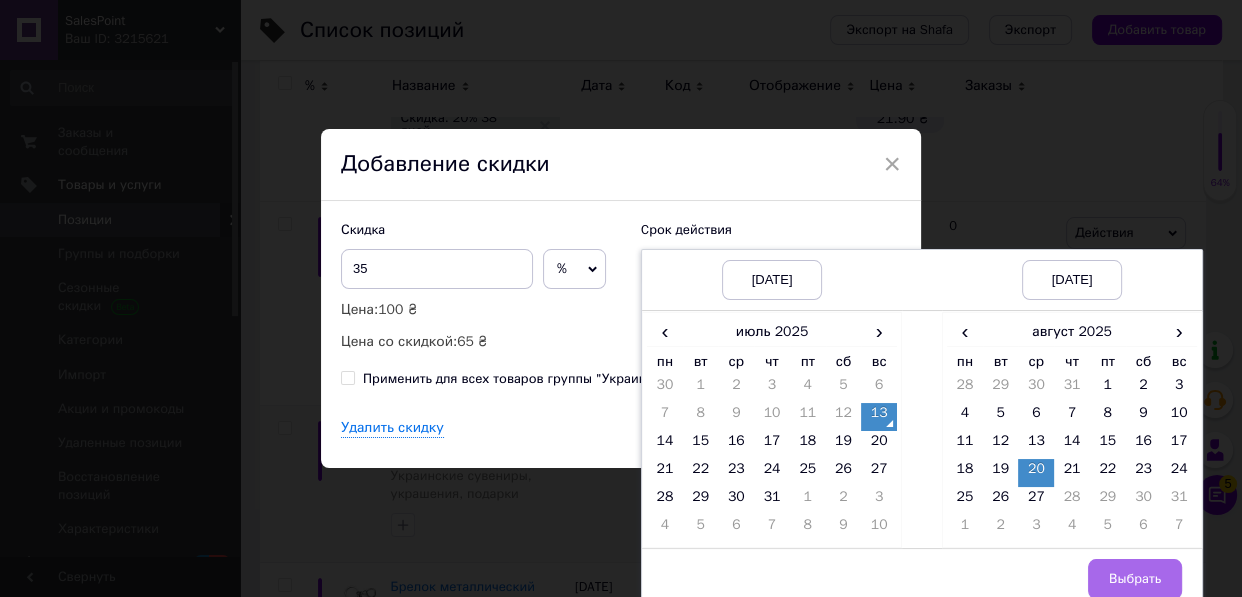 click on "Выбрать" at bounding box center [1135, 579] 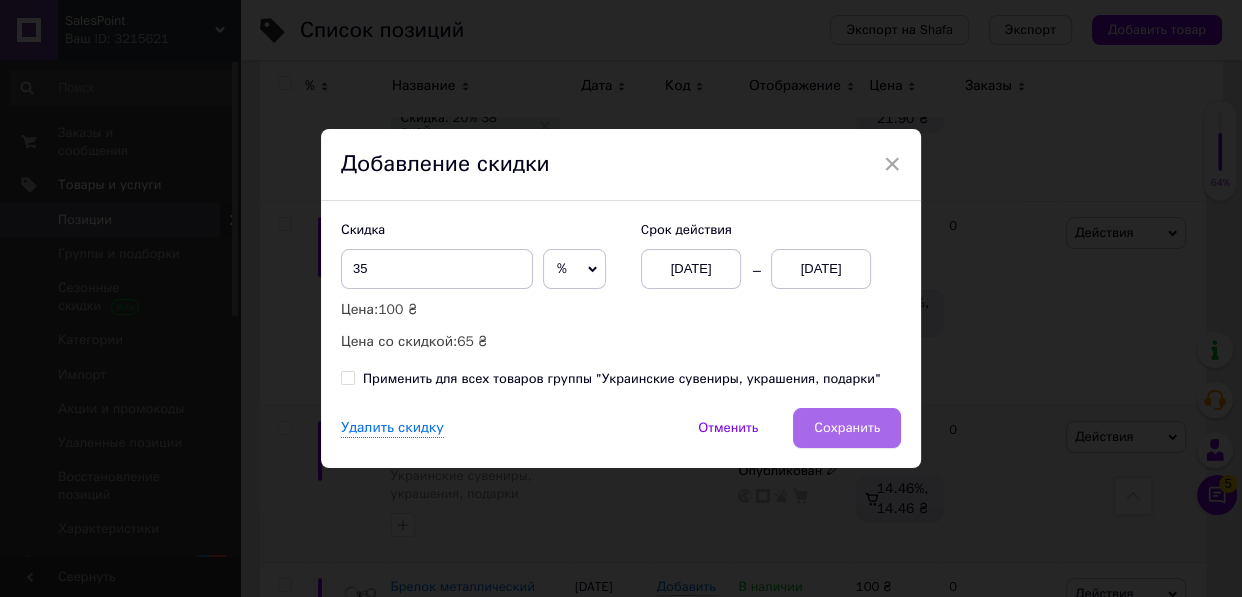 click on "Сохранить" at bounding box center (847, 428) 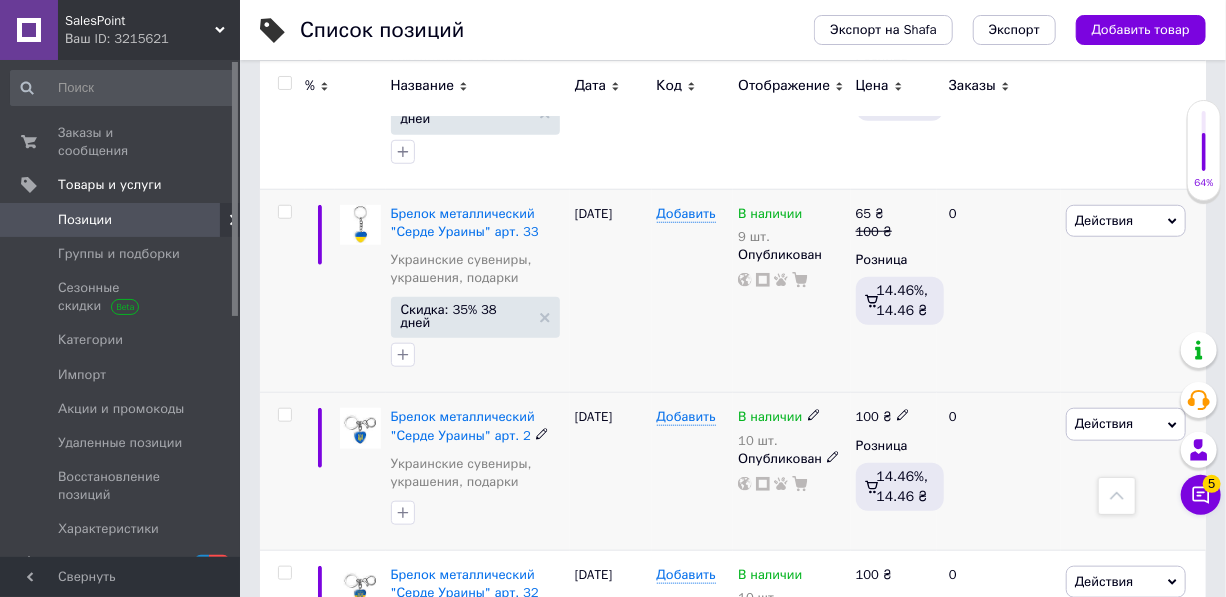 scroll, scrollTop: 727, scrollLeft: 0, axis: vertical 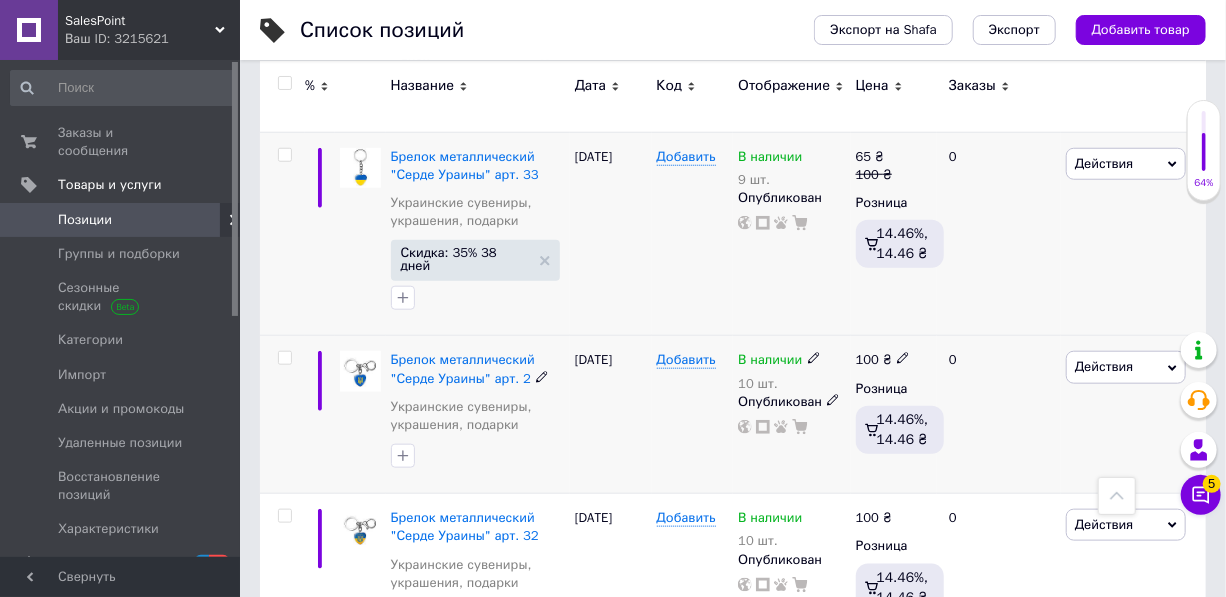click on "Действия" at bounding box center (1104, 366) 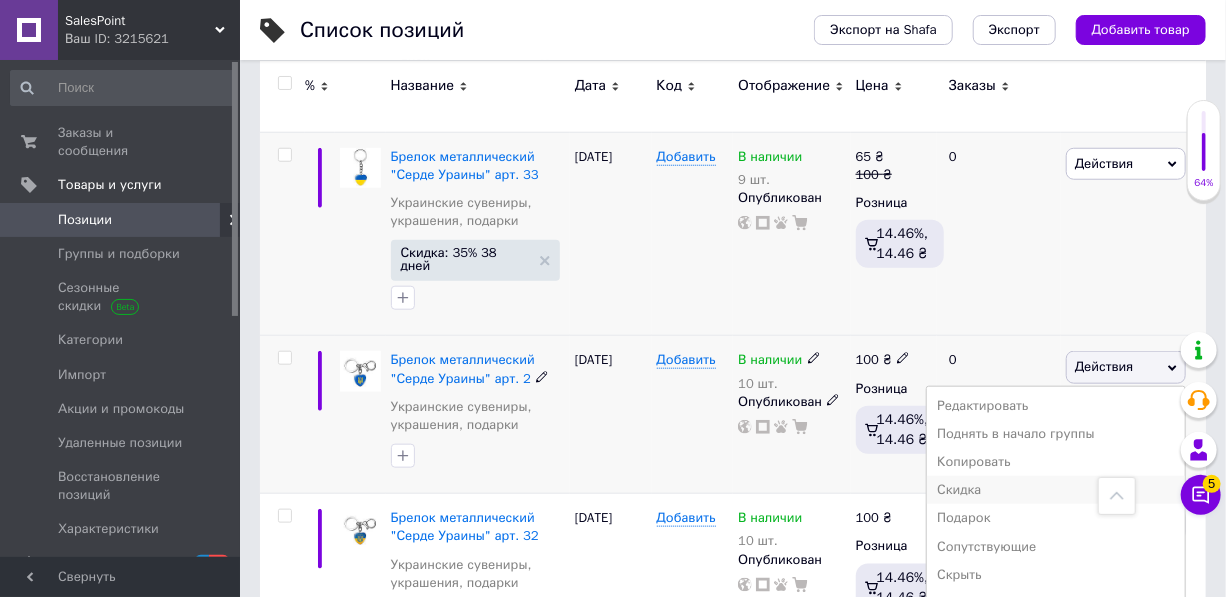 click on "Скидка" at bounding box center (1056, 490) 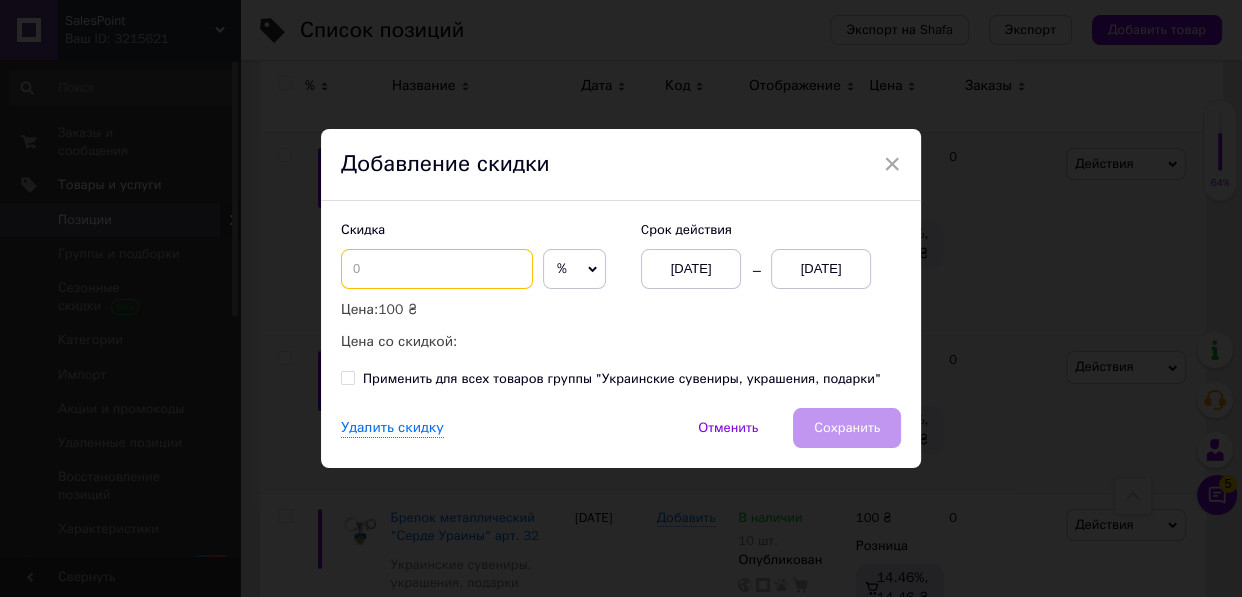 click at bounding box center (437, 269) 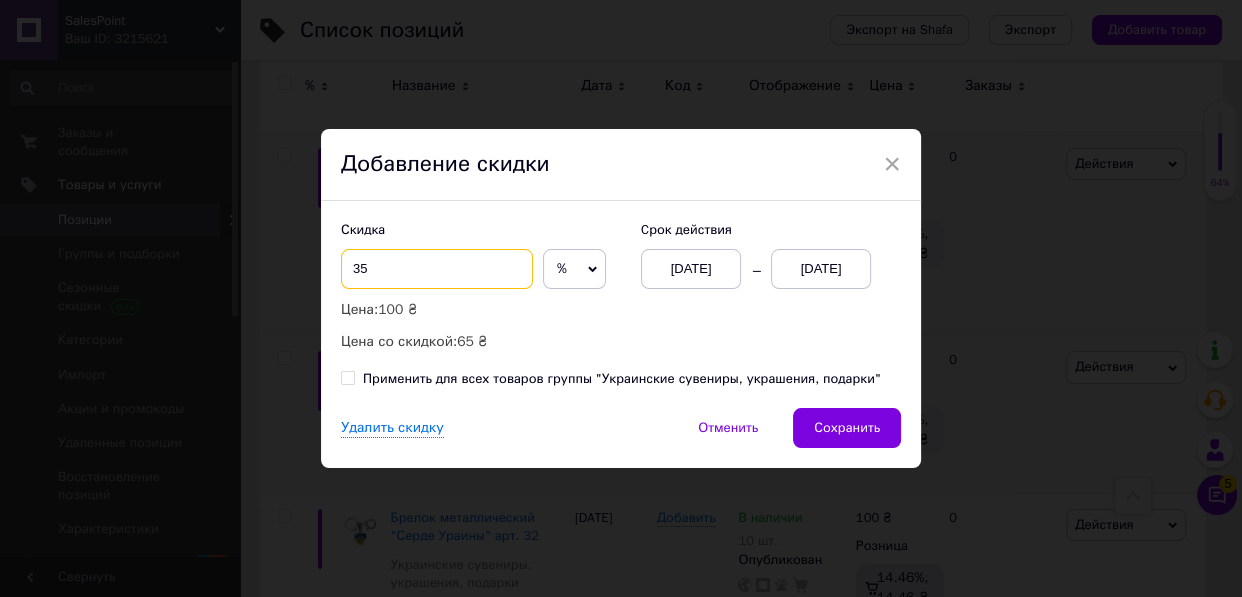 type on "35" 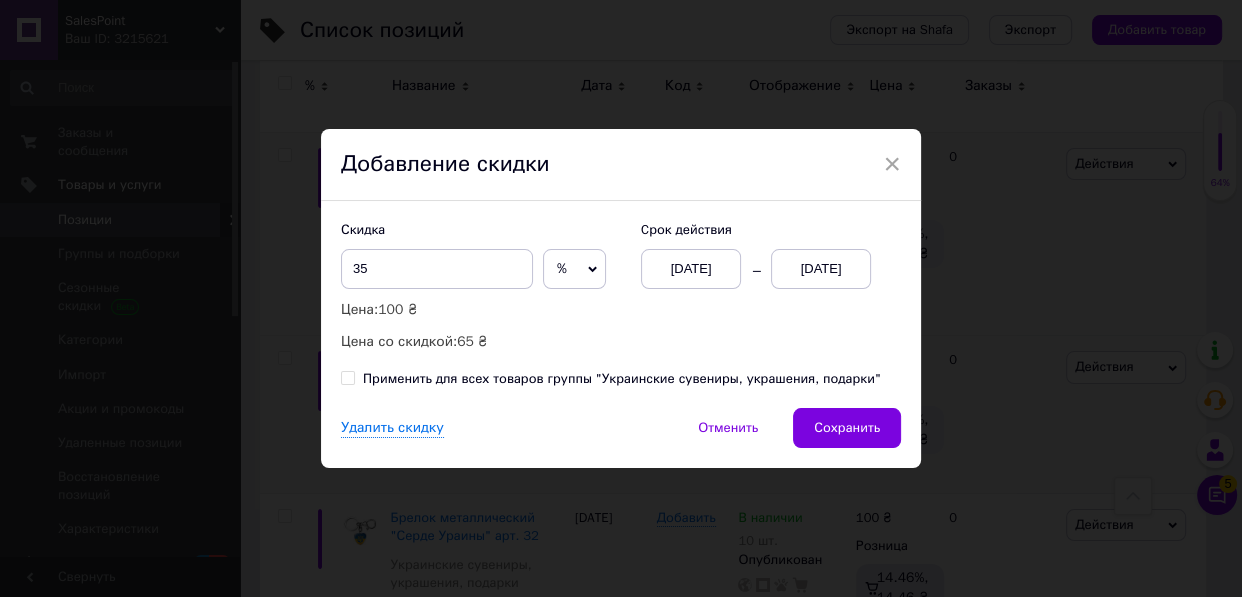 click on "[DATE]" at bounding box center (821, 269) 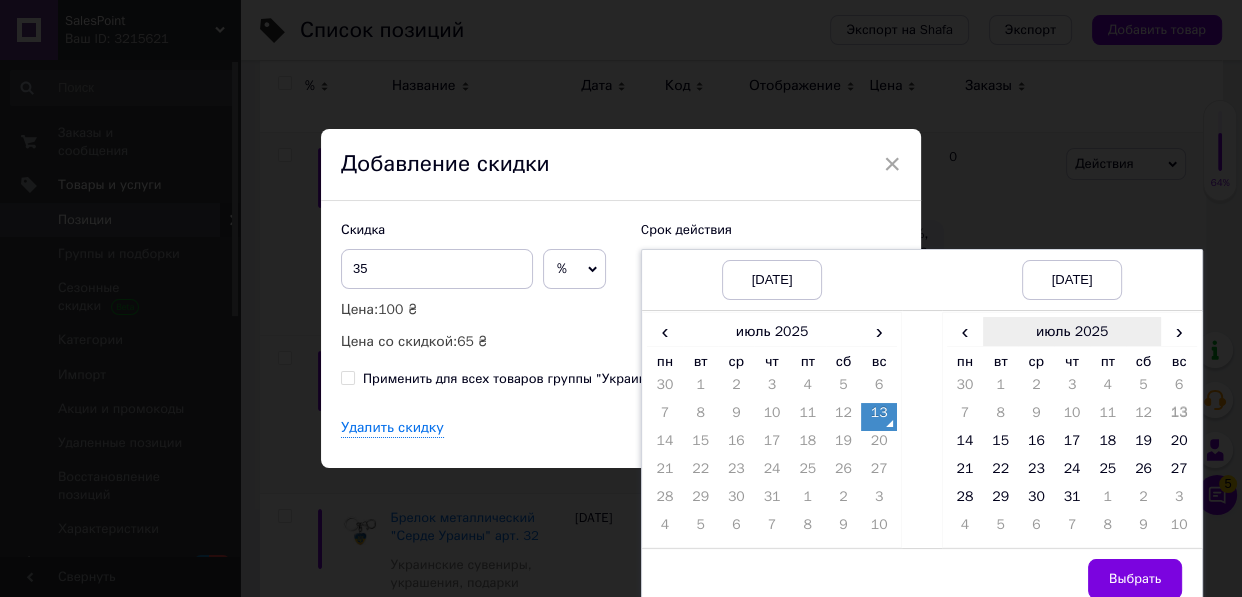 click on "›" at bounding box center (1179, 331) 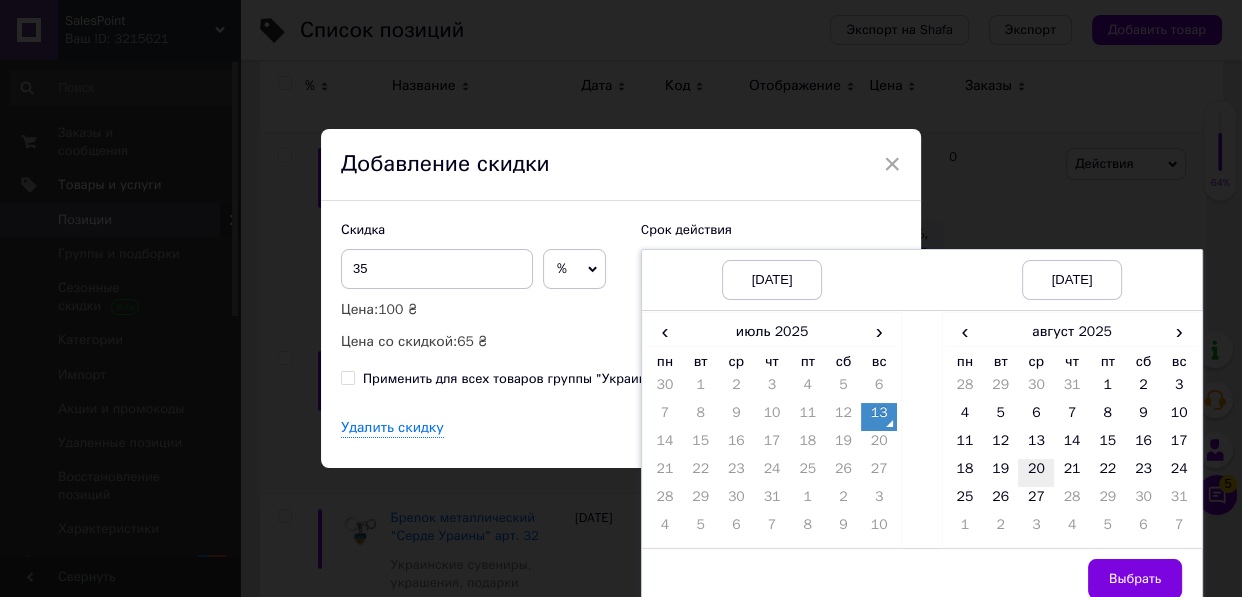 click on "20" at bounding box center (1036, 473) 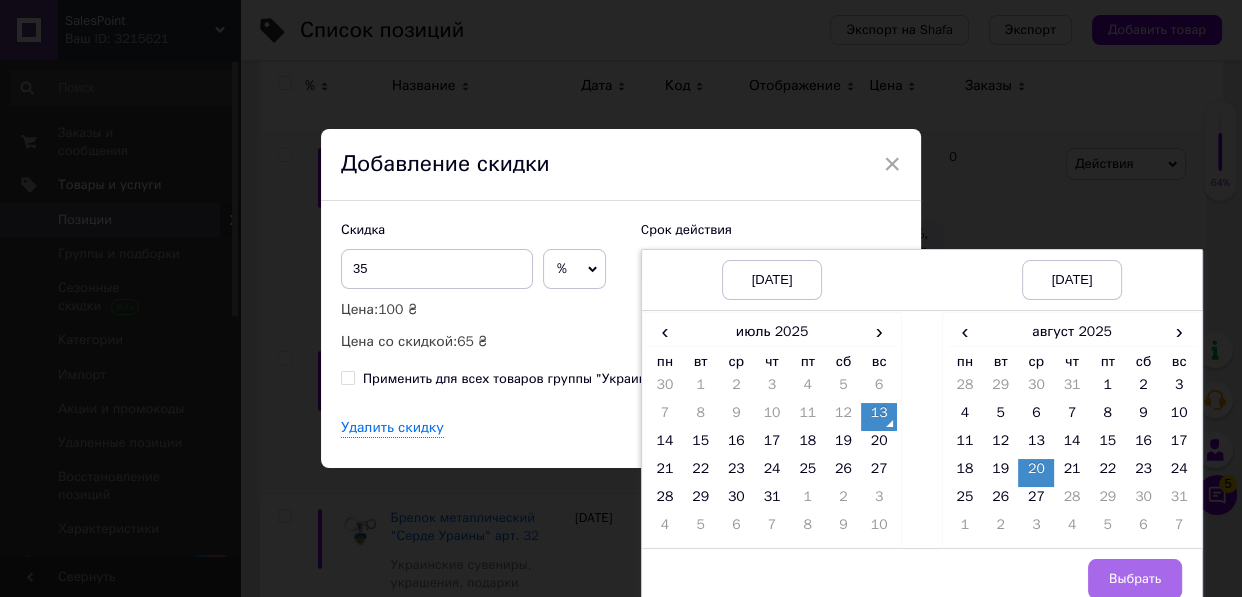 click on "Выбрать" at bounding box center [1135, 579] 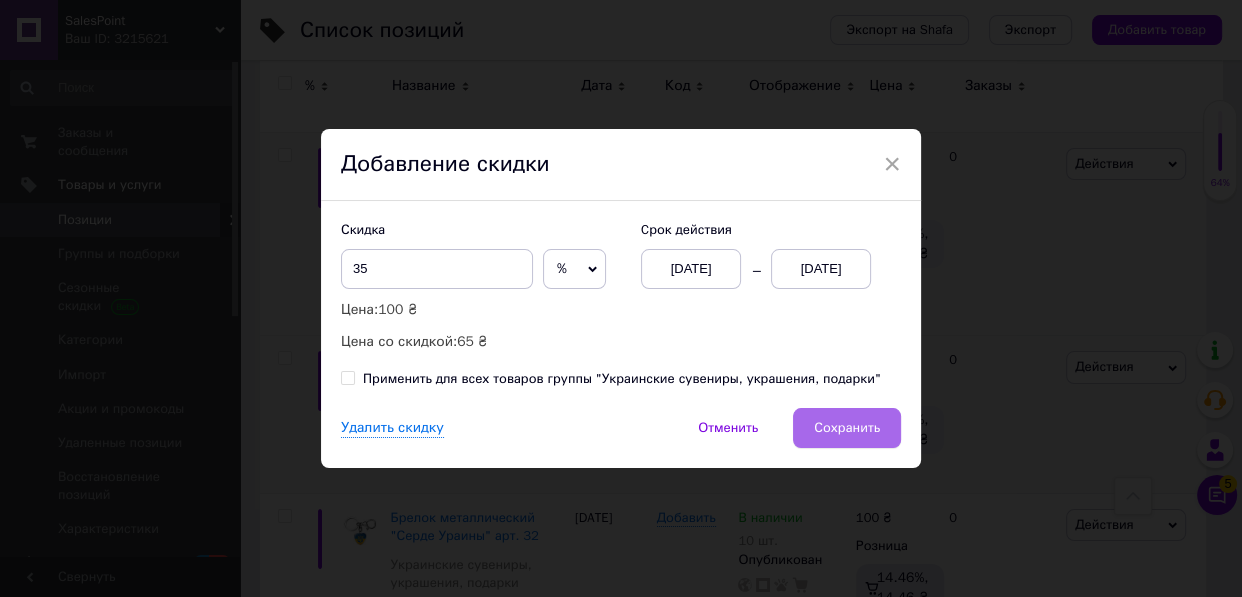 click on "Сохранить" at bounding box center [847, 428] 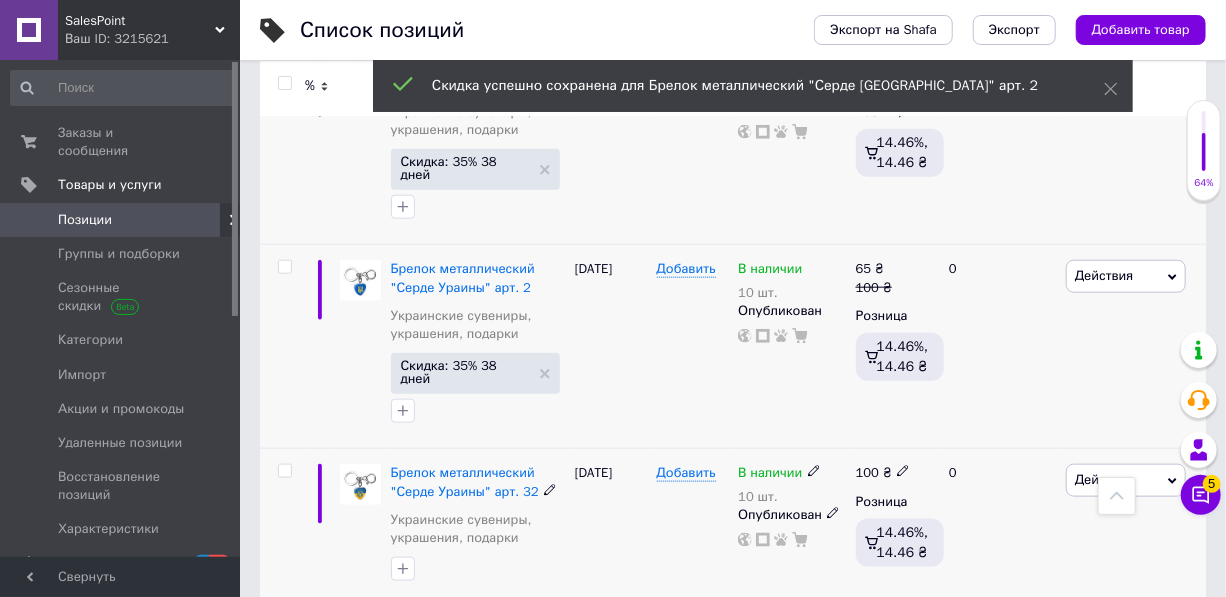 scroll, scrollTop: 909, scrollLeft: 0, axis: vertical 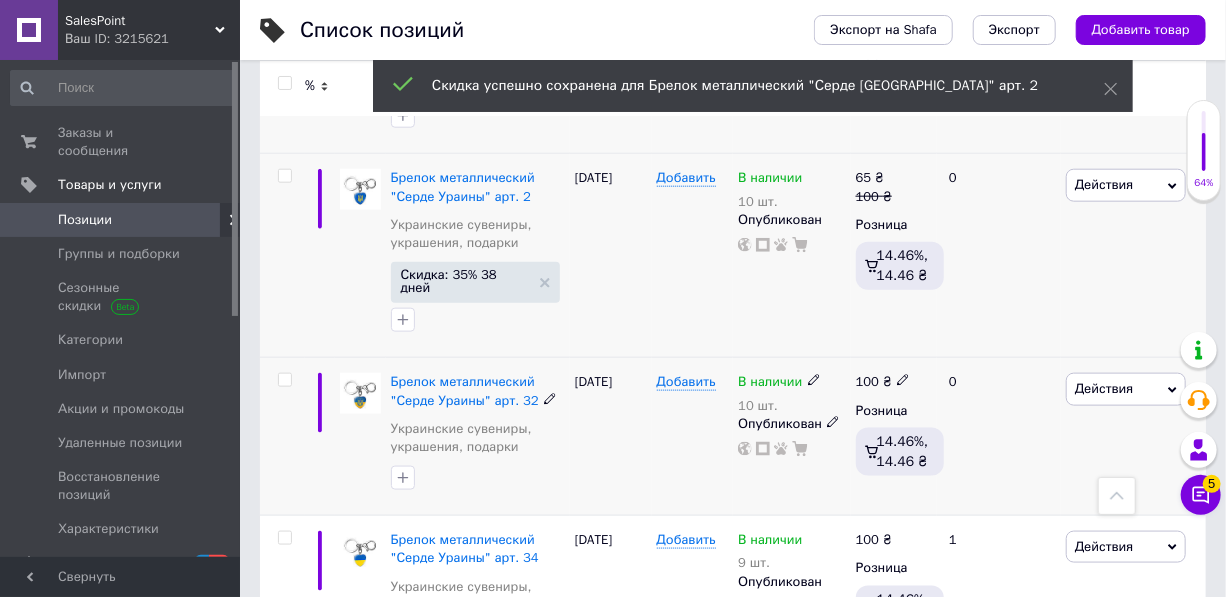 click on "Действия" at bounding box center [1126, 389] 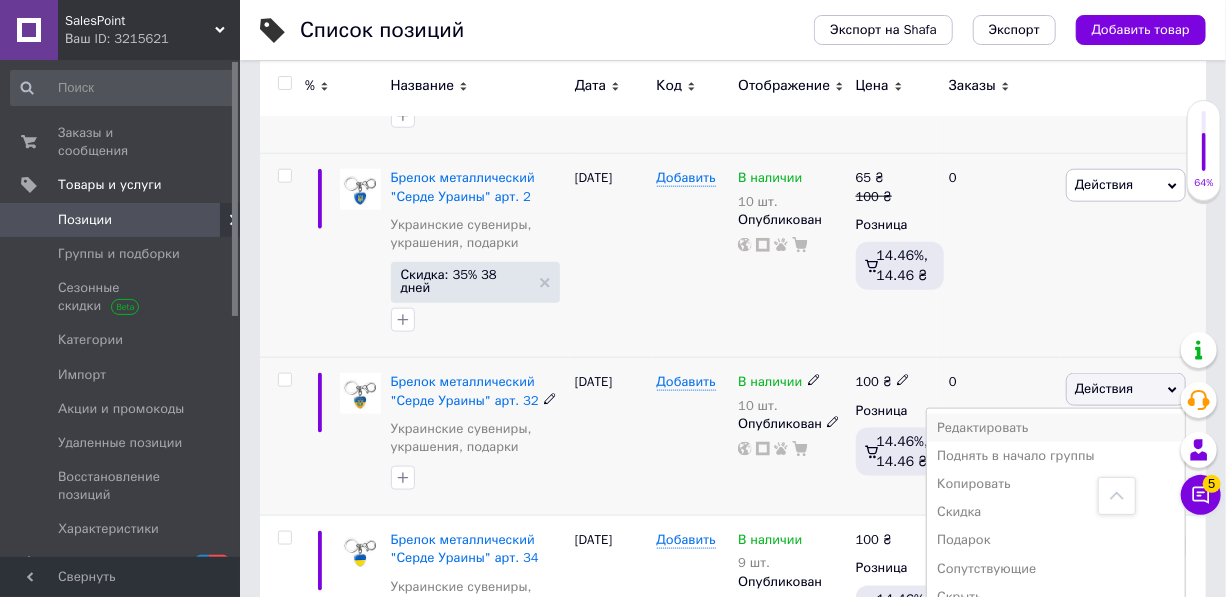 click on "Редактировать" at bounding box center (1056, 428) 